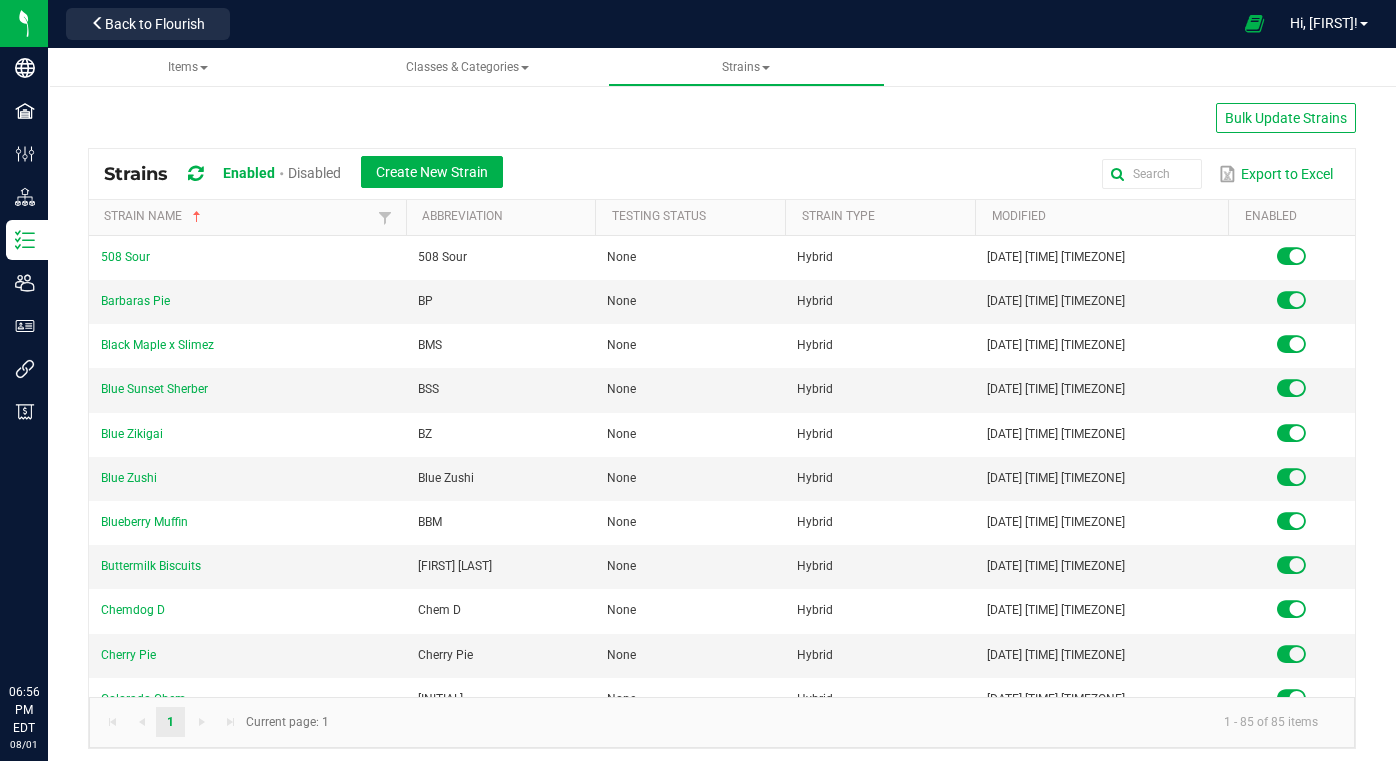 scroll, scrollTop: 0, scrollLeft: 0, axis: both 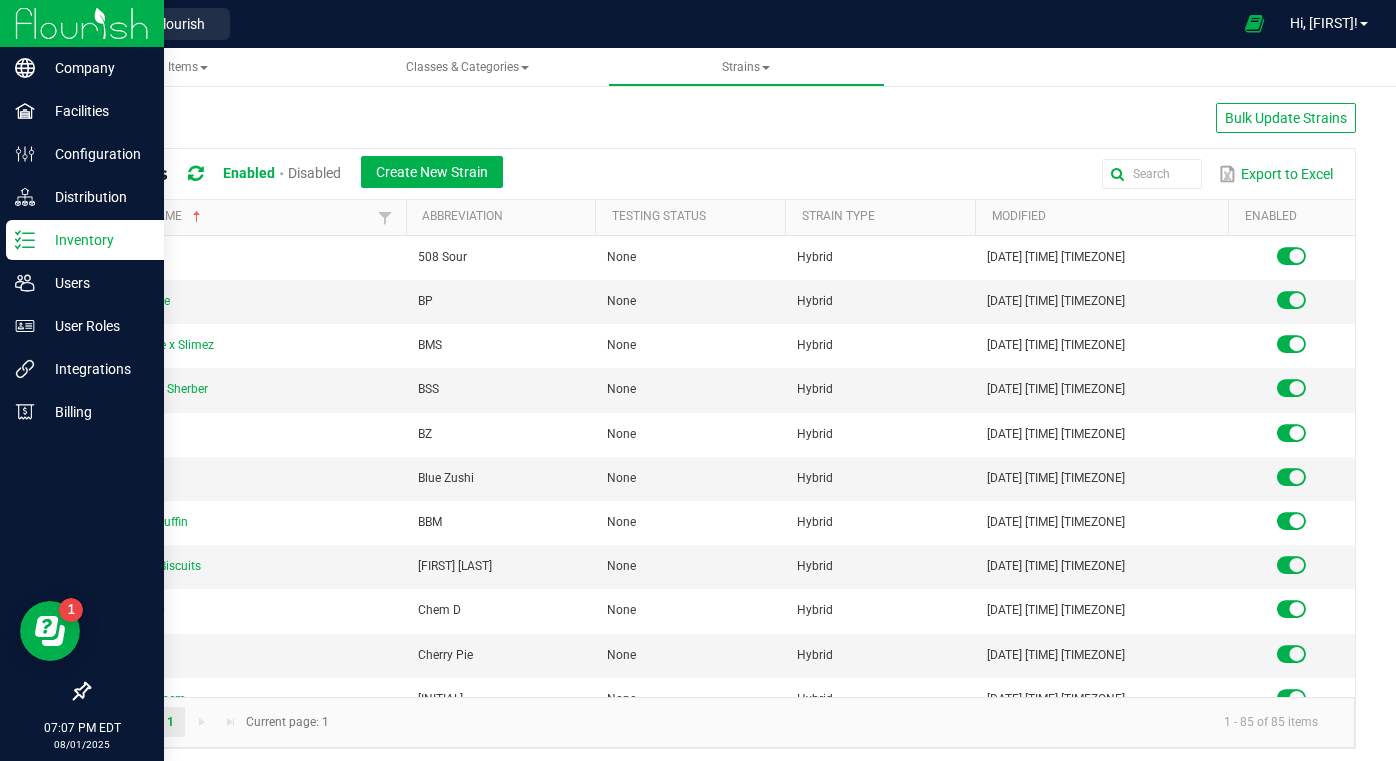 click 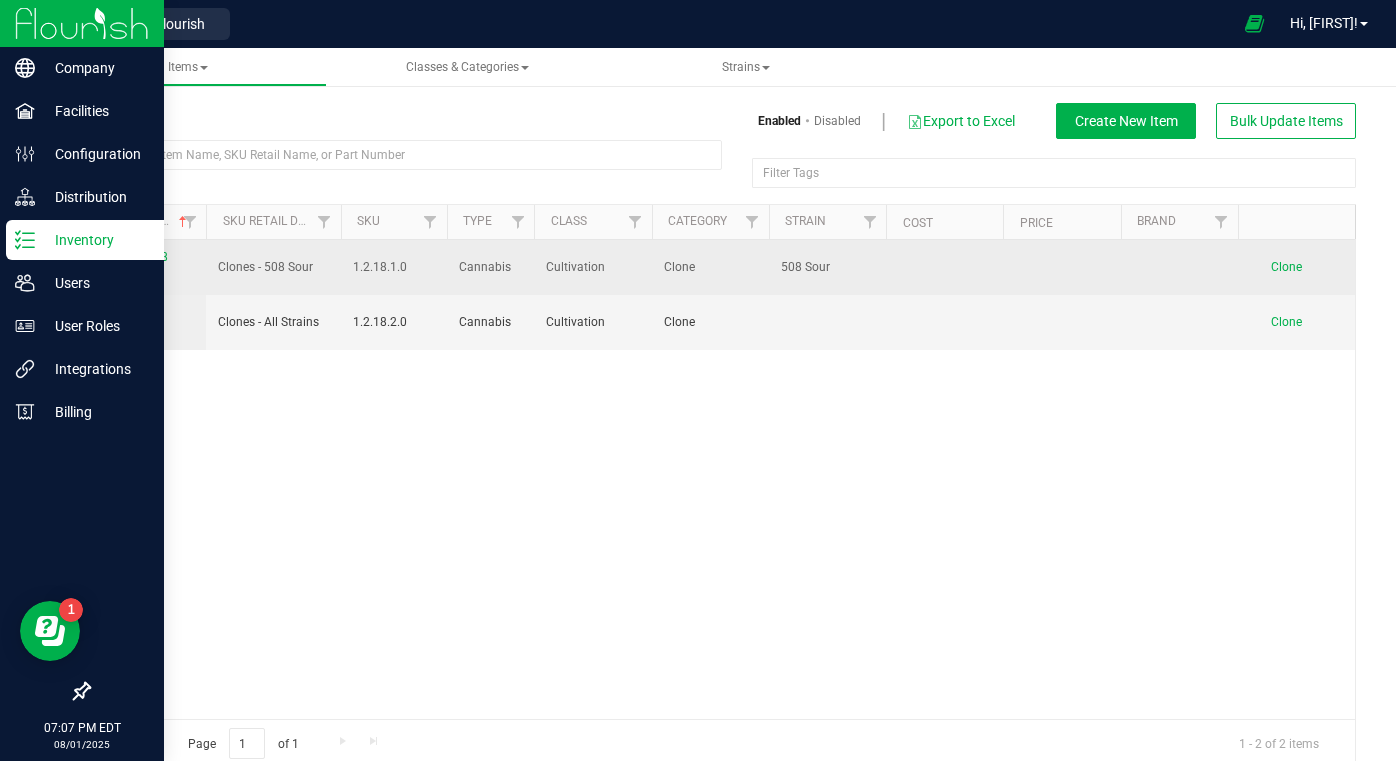 click on "Clone" at bounding box center (1286, 267) 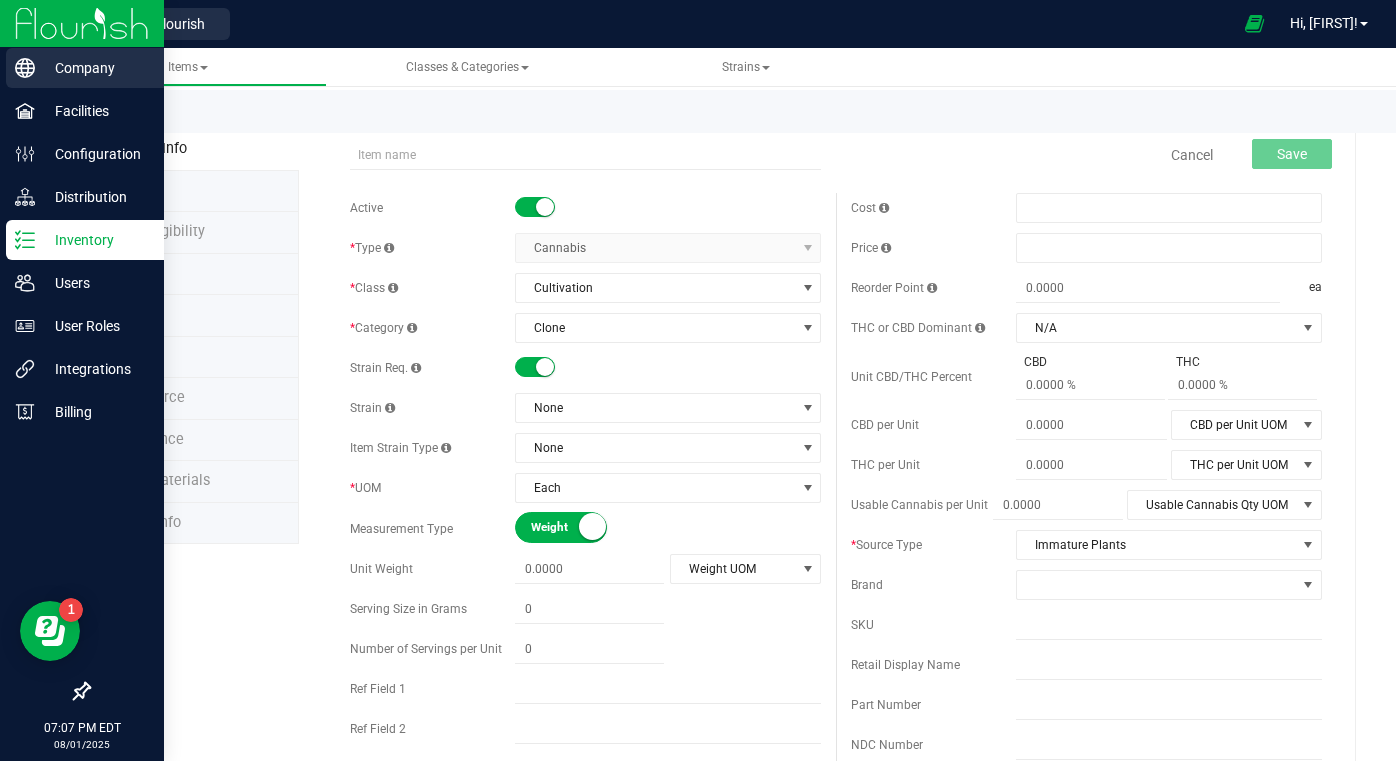 click on "Company" at bounding box center [95, 68] 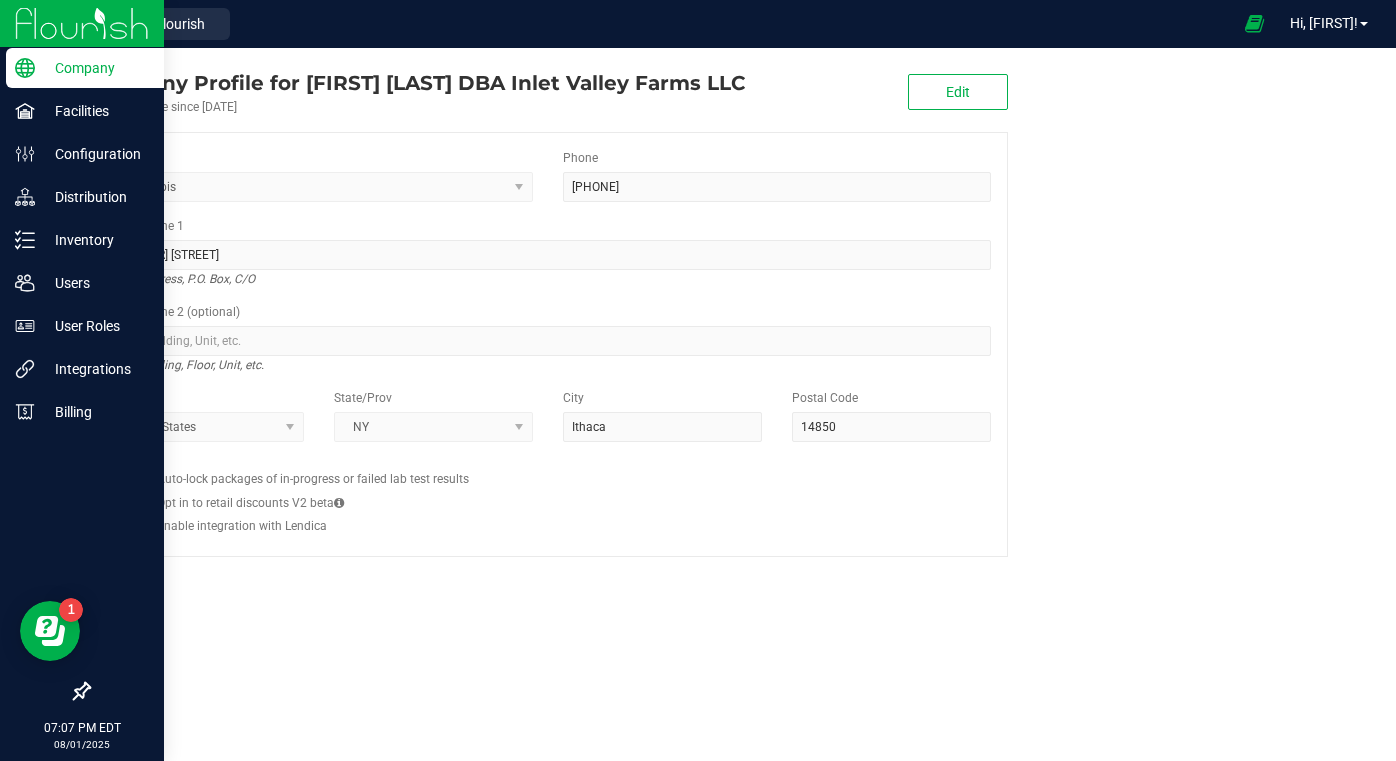 click at bounding box center [82, 23] 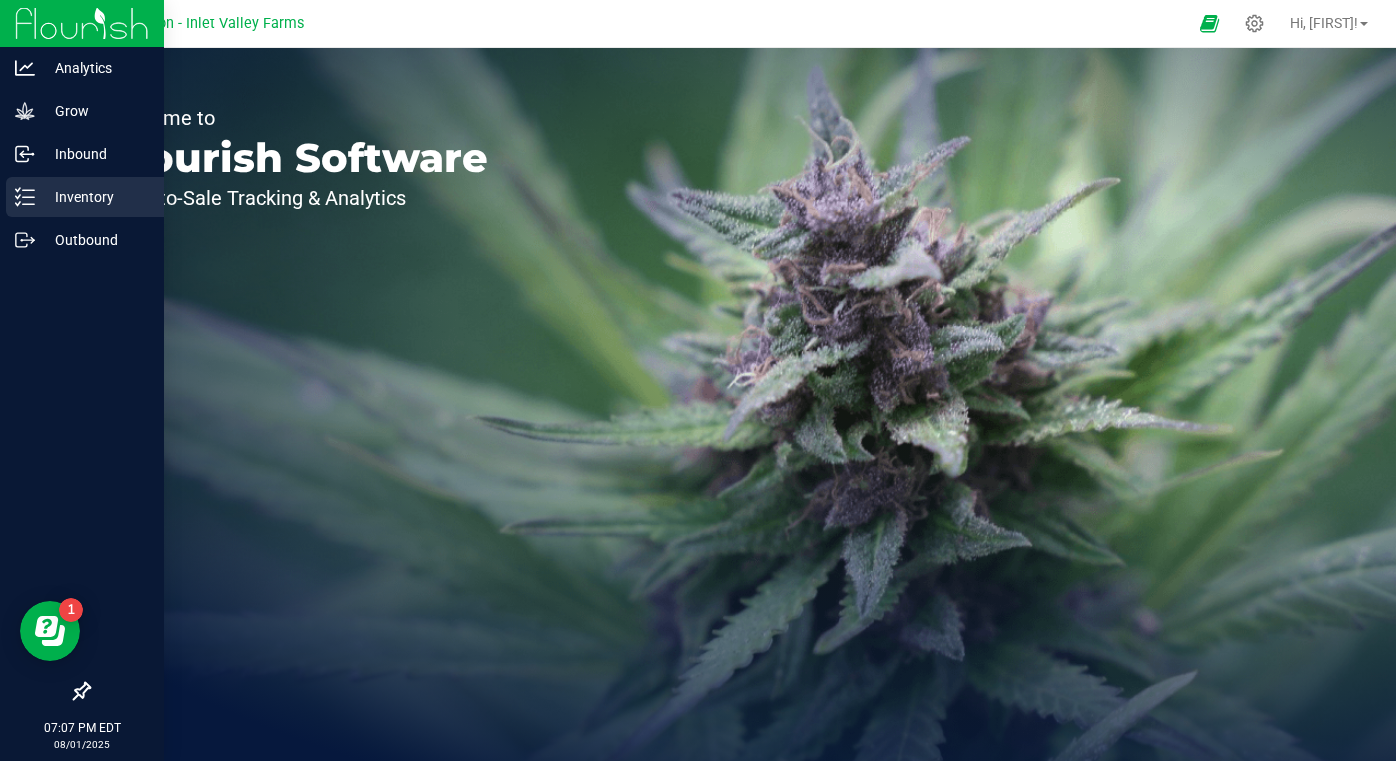 click on "Inventory" at bounding box center [95, 197] 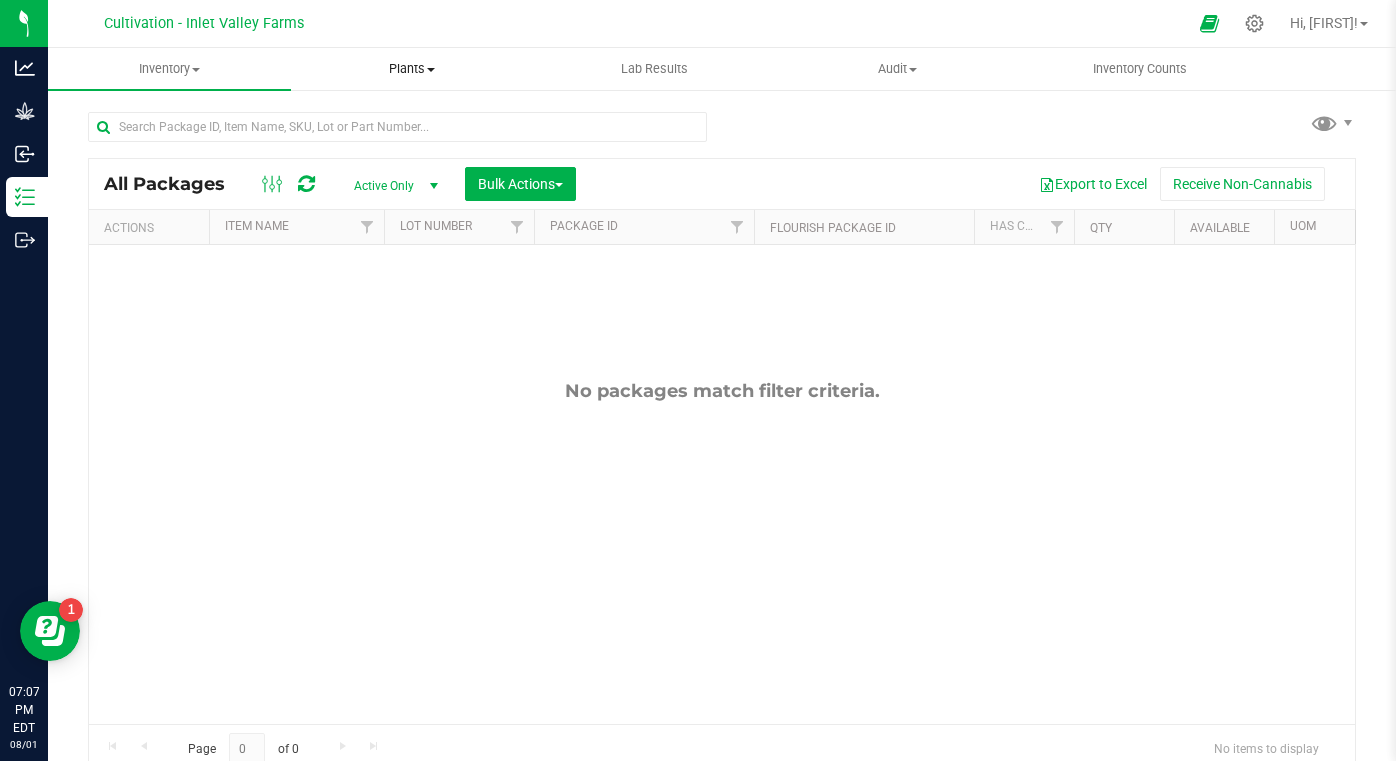 click on "Plants" at bounding box center [412, 69] 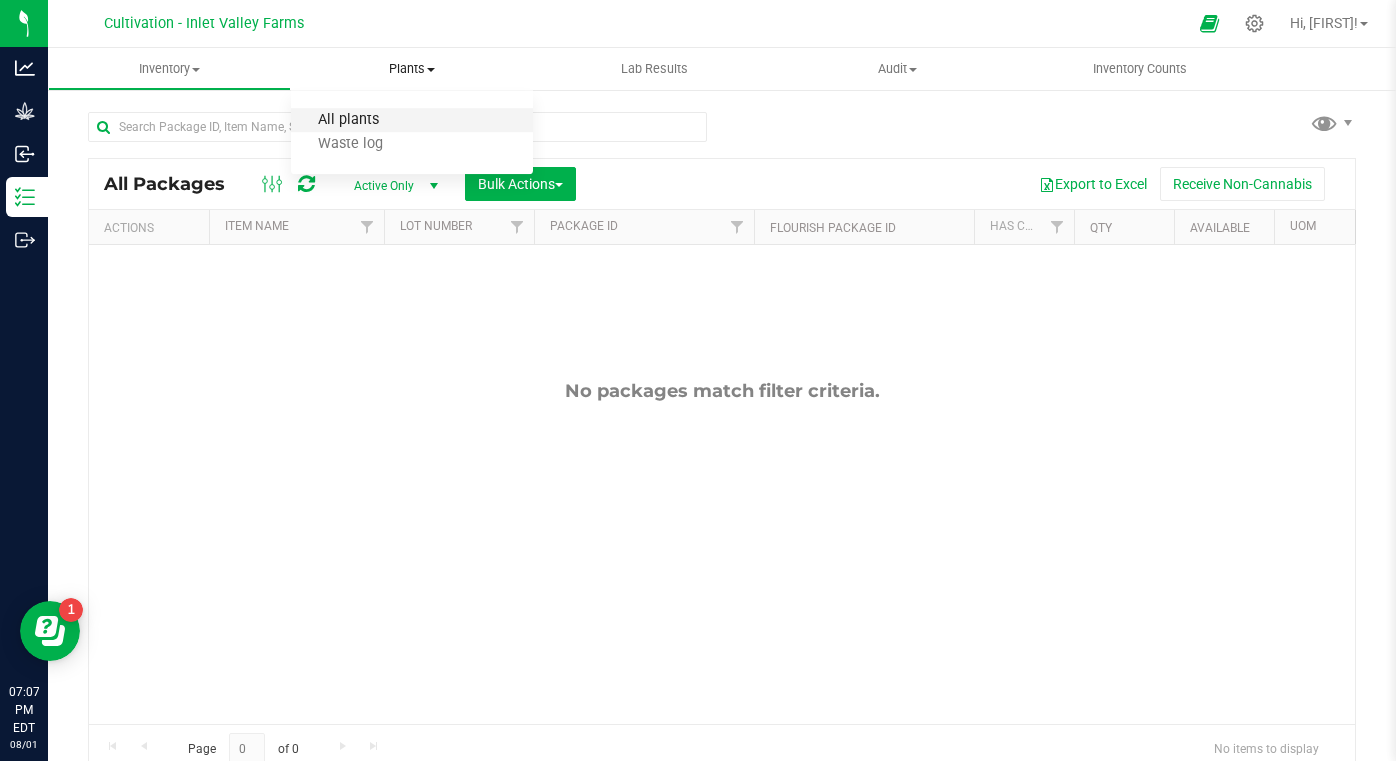 click on "All plants" at bounding box center [348, 120] 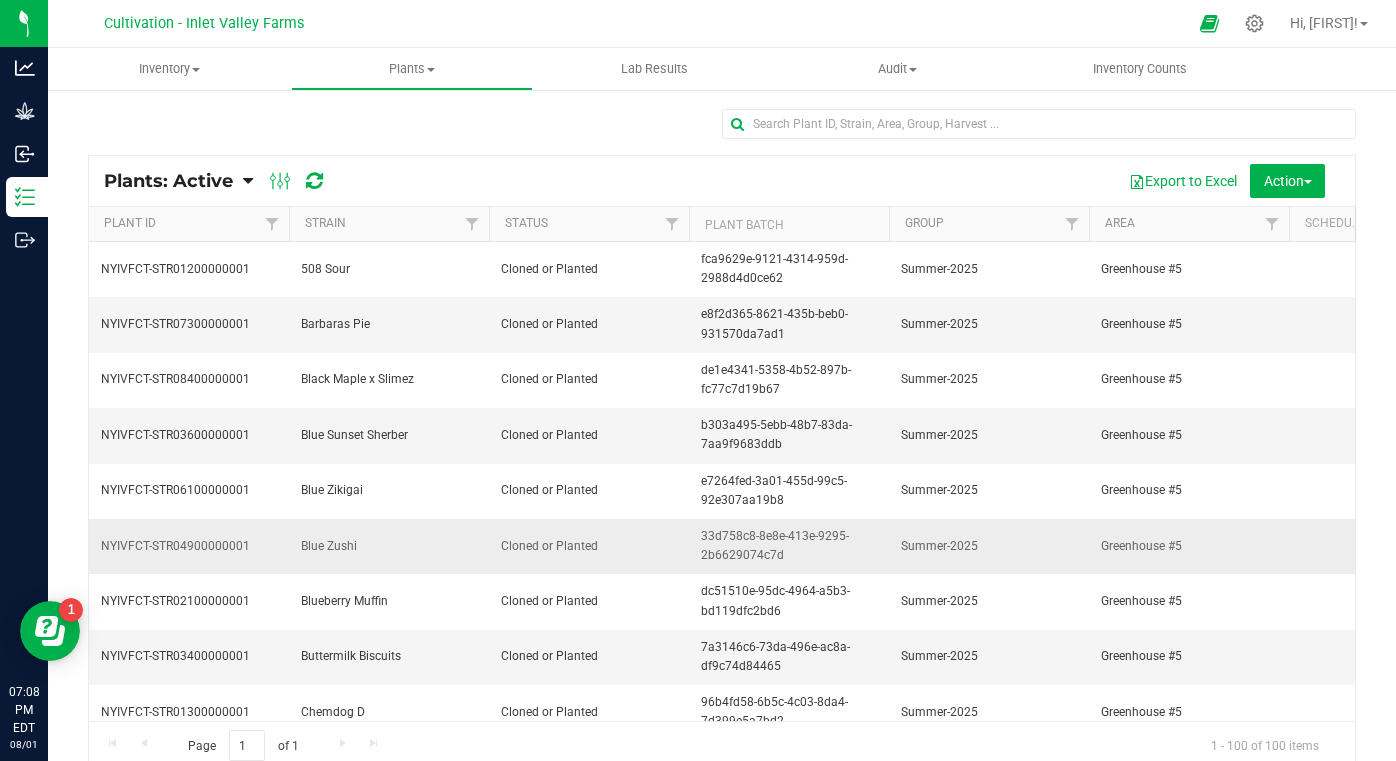 scroll, scrollTop: 0, scrollLeft: 0, axis: both 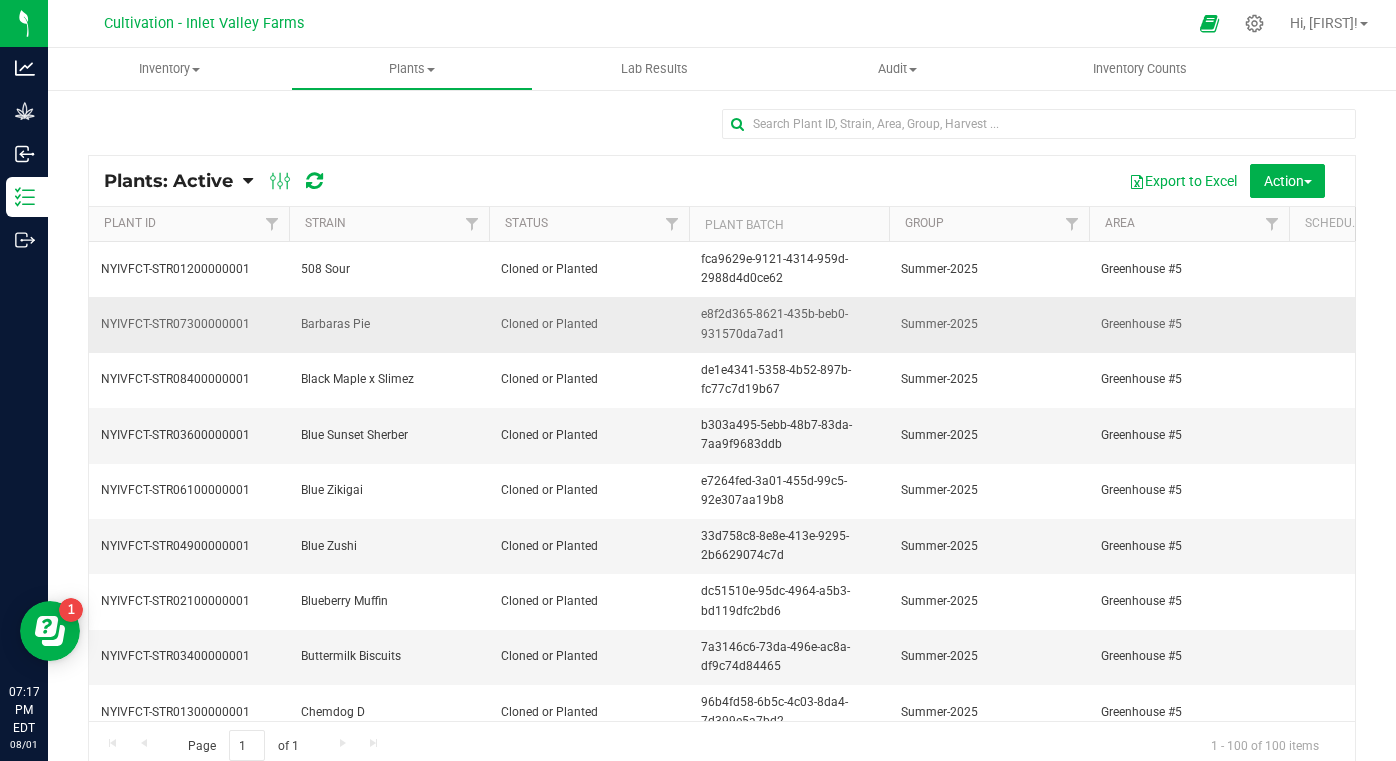 click on "Barbaras Pie" at bounding box center (389, 324) 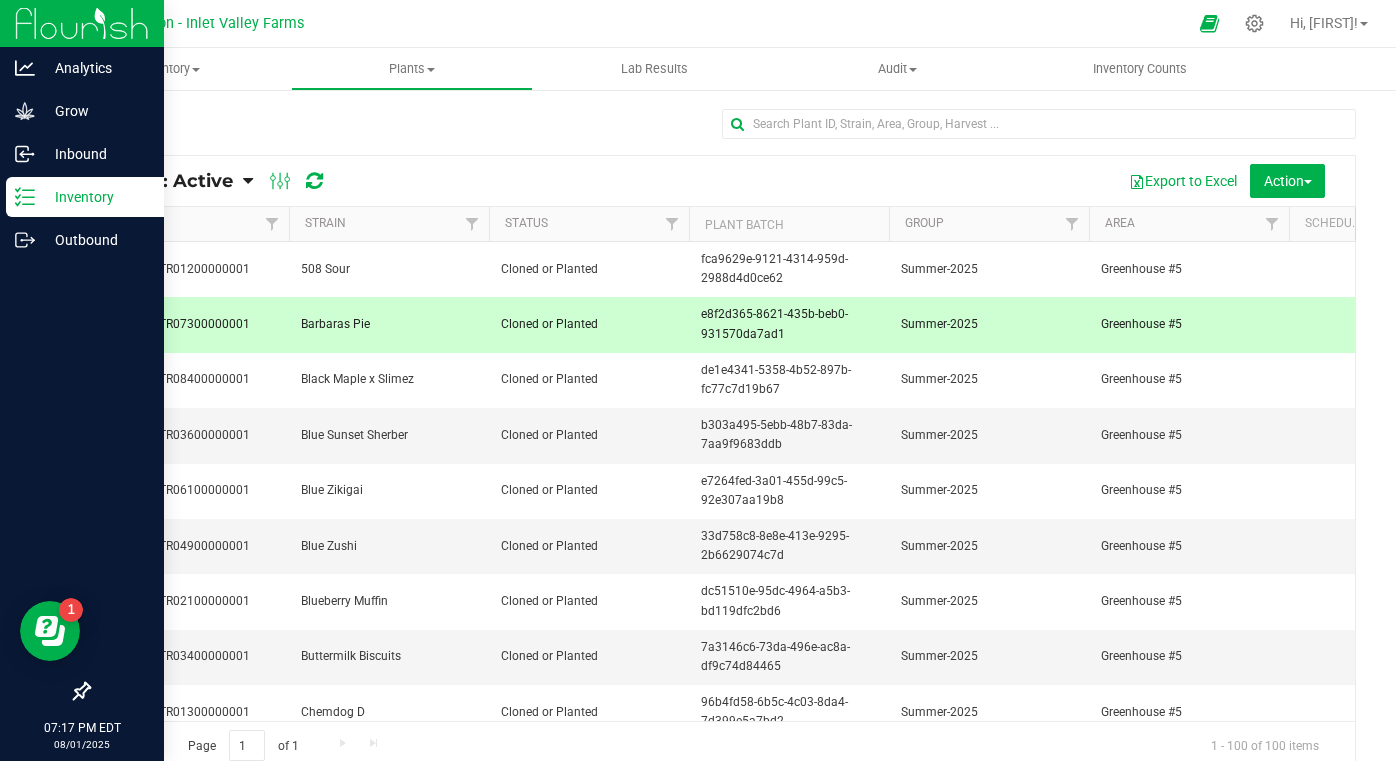 click at bounding box center [82, 23] 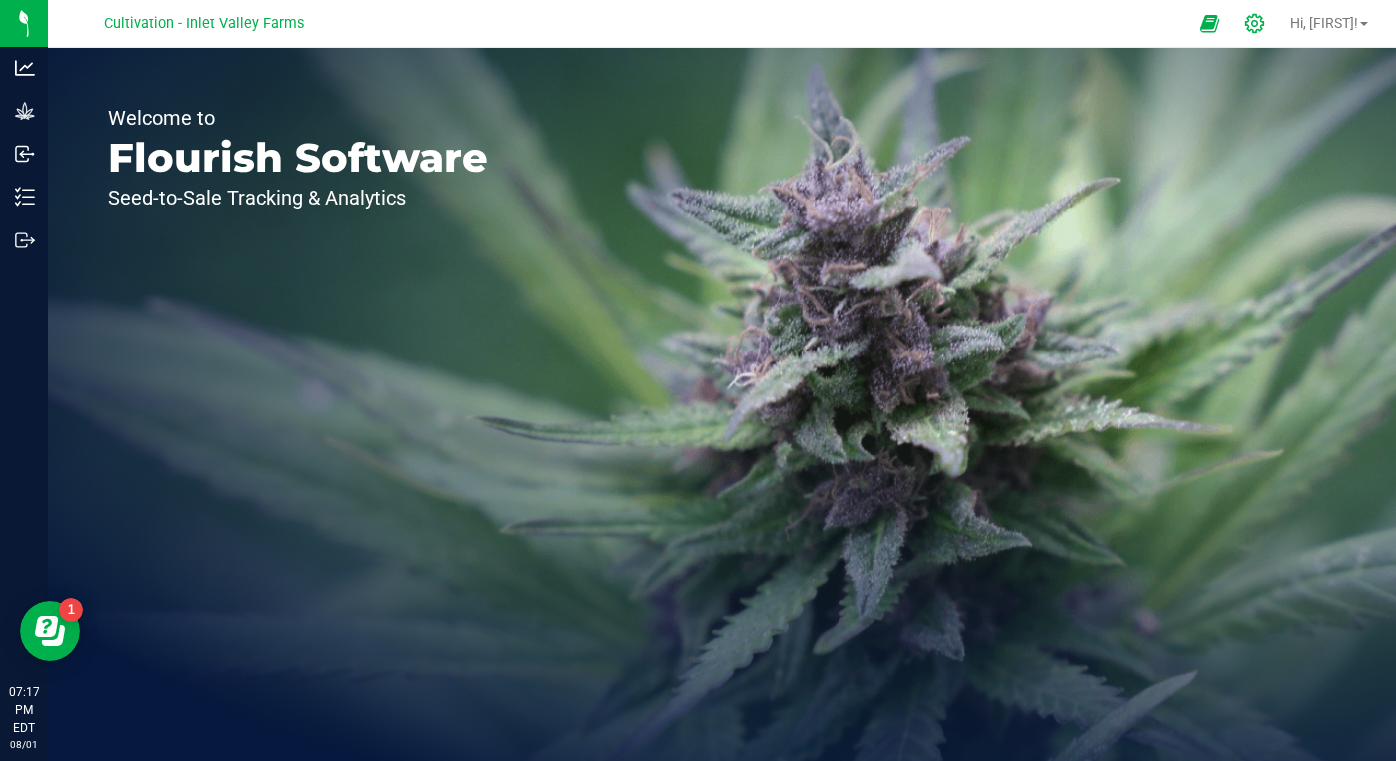 click at bounding box center [1255, 23] 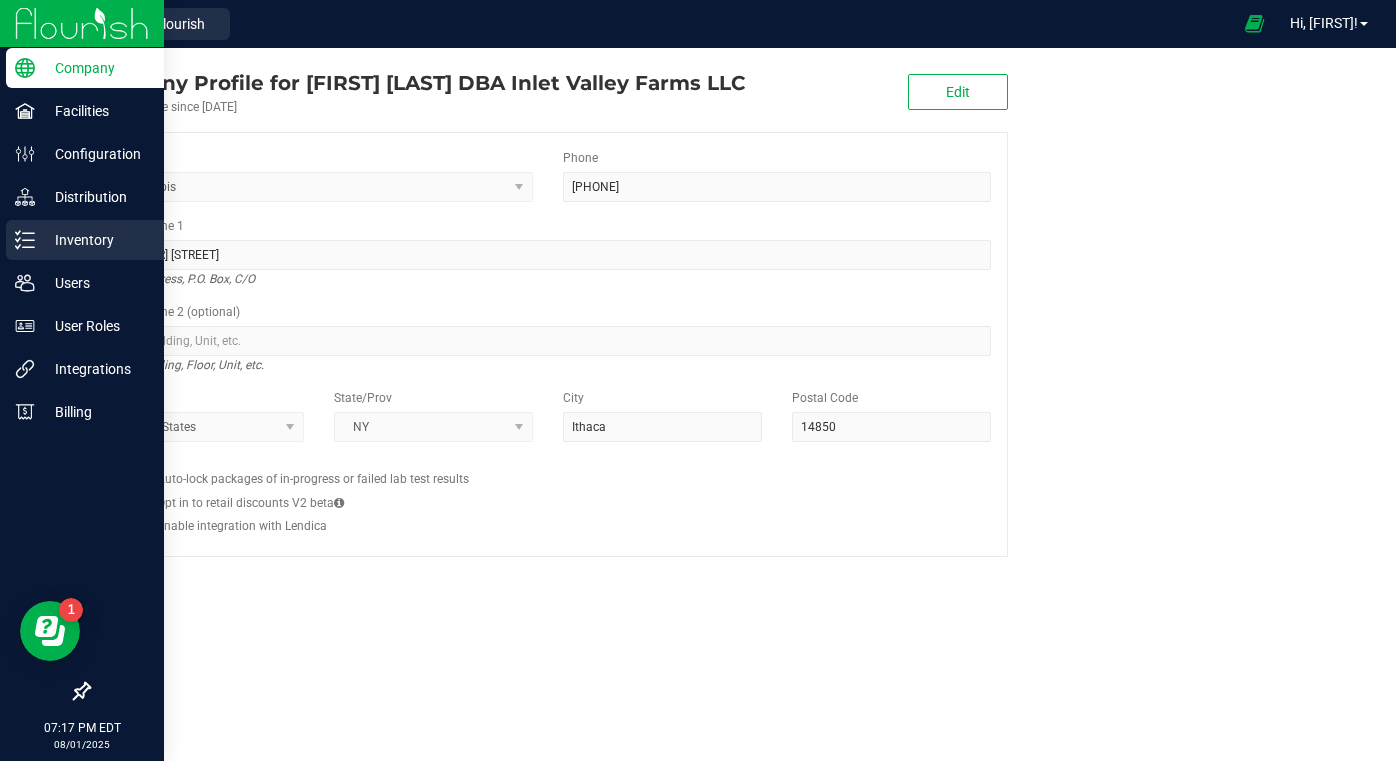 click 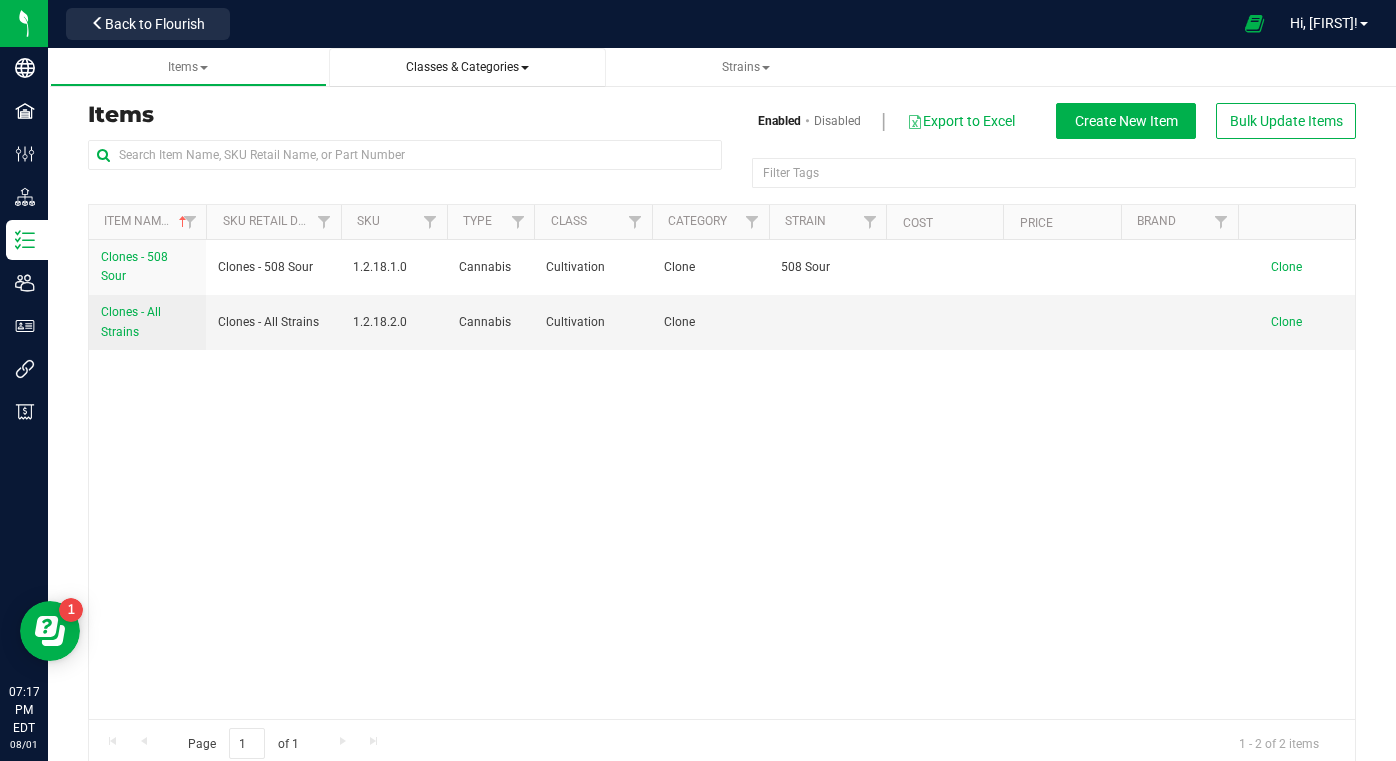click on "Classes & Categories" at bounding box center (467, 67) 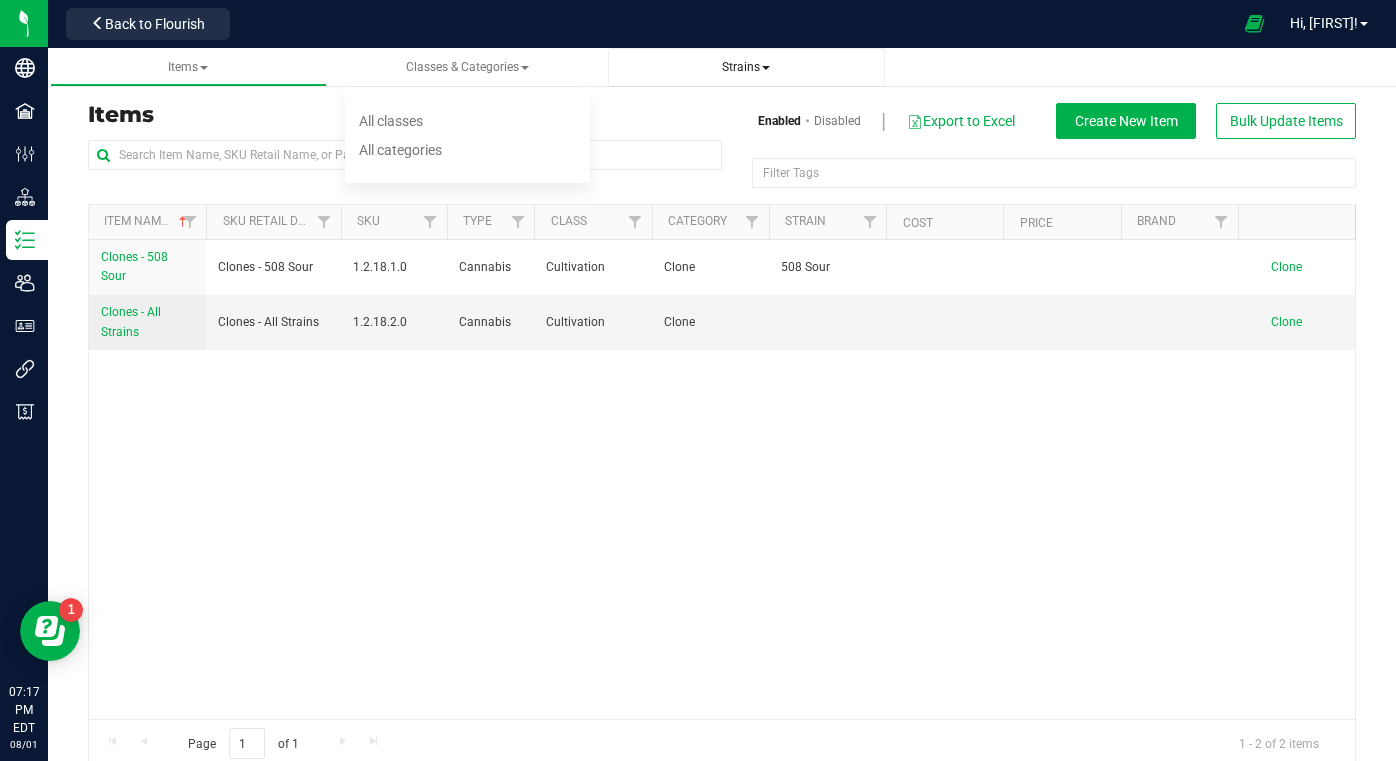 click on "Strains" at bounding box center [746, 67] 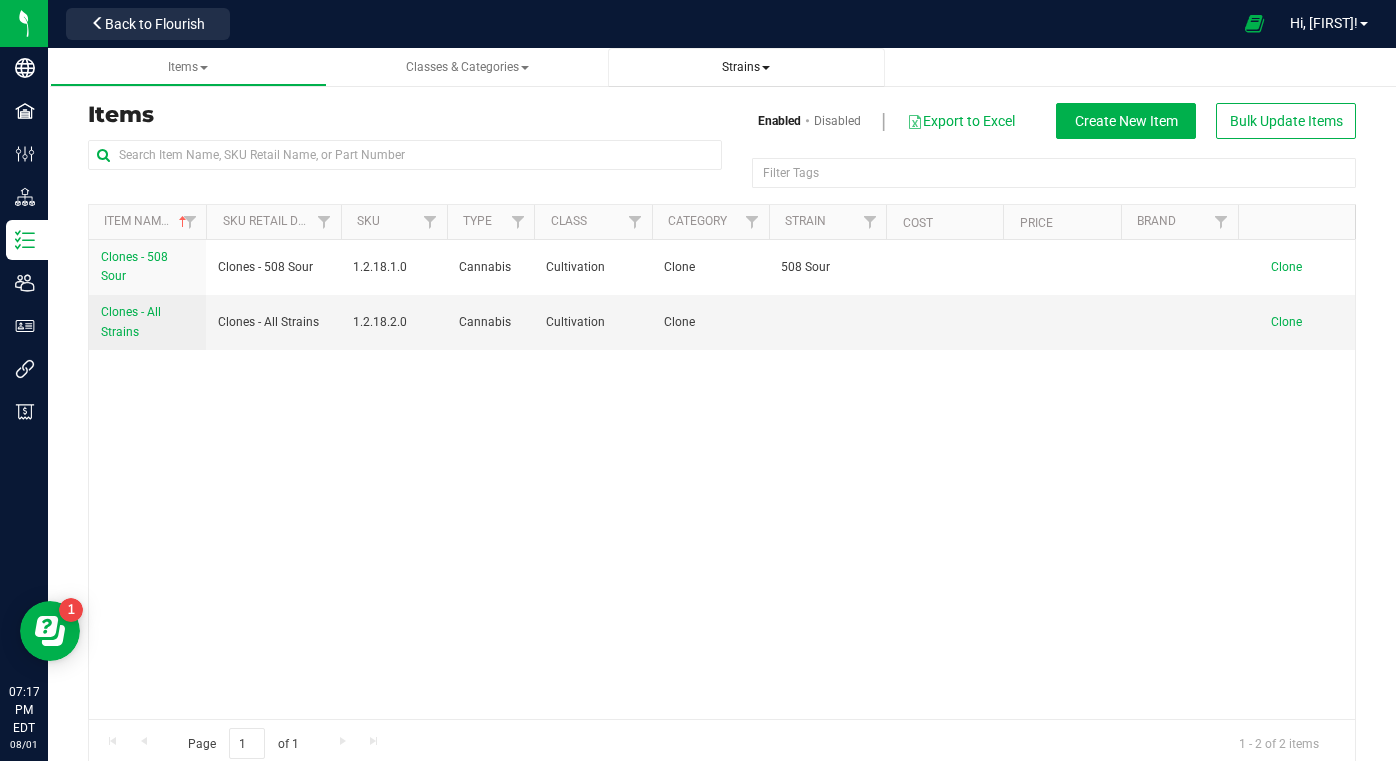 click on "Strains" at bounding box center (746, 67) 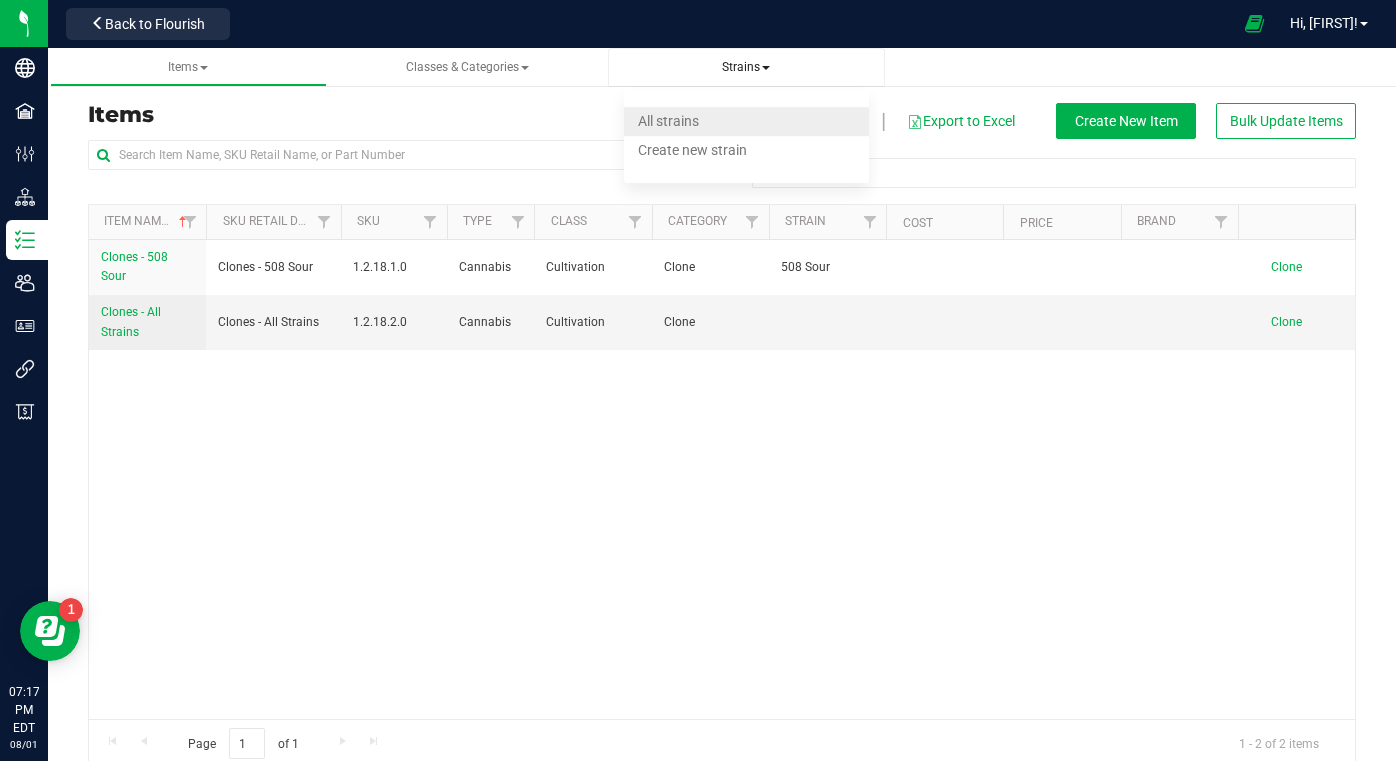 click on "All strains" at bounding box center (746, 121) 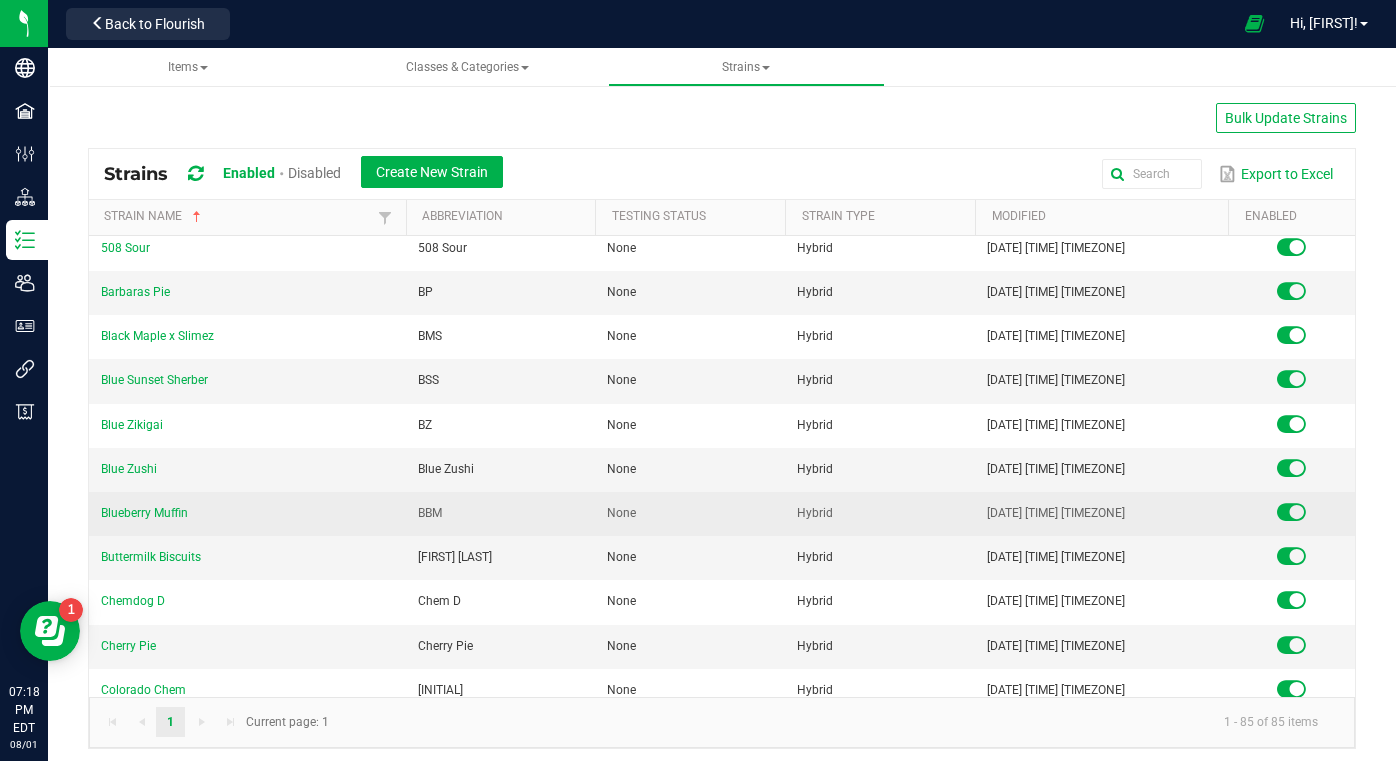 scroll, scrollTop: 10, scrollLeft: 0, axis: vertical 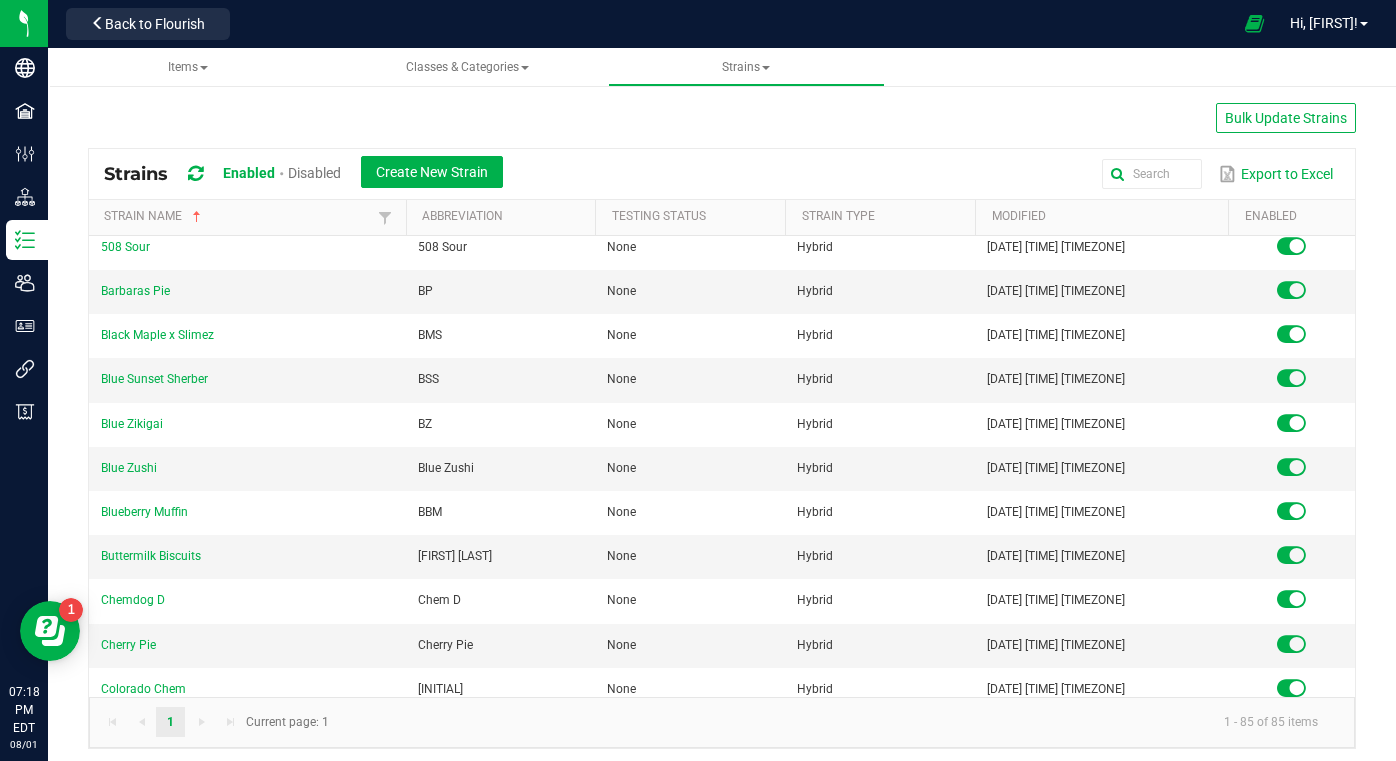 click on "Cultivation - Inlet Valley Farms   Back to Flourish   Hi, [FIRST]!" at bounding box center [722, 24] 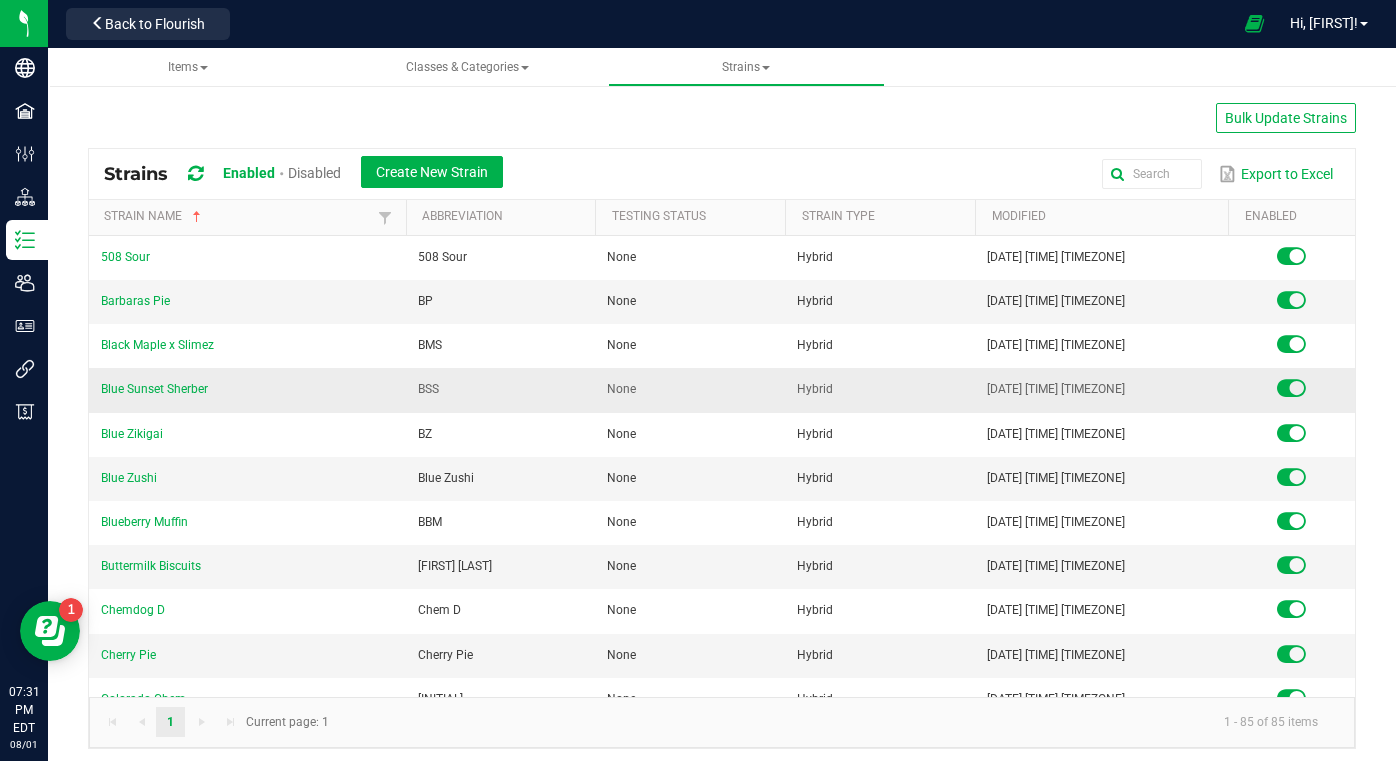 scroll, scrollTop: 0, scrollLeft: 0, axis: both 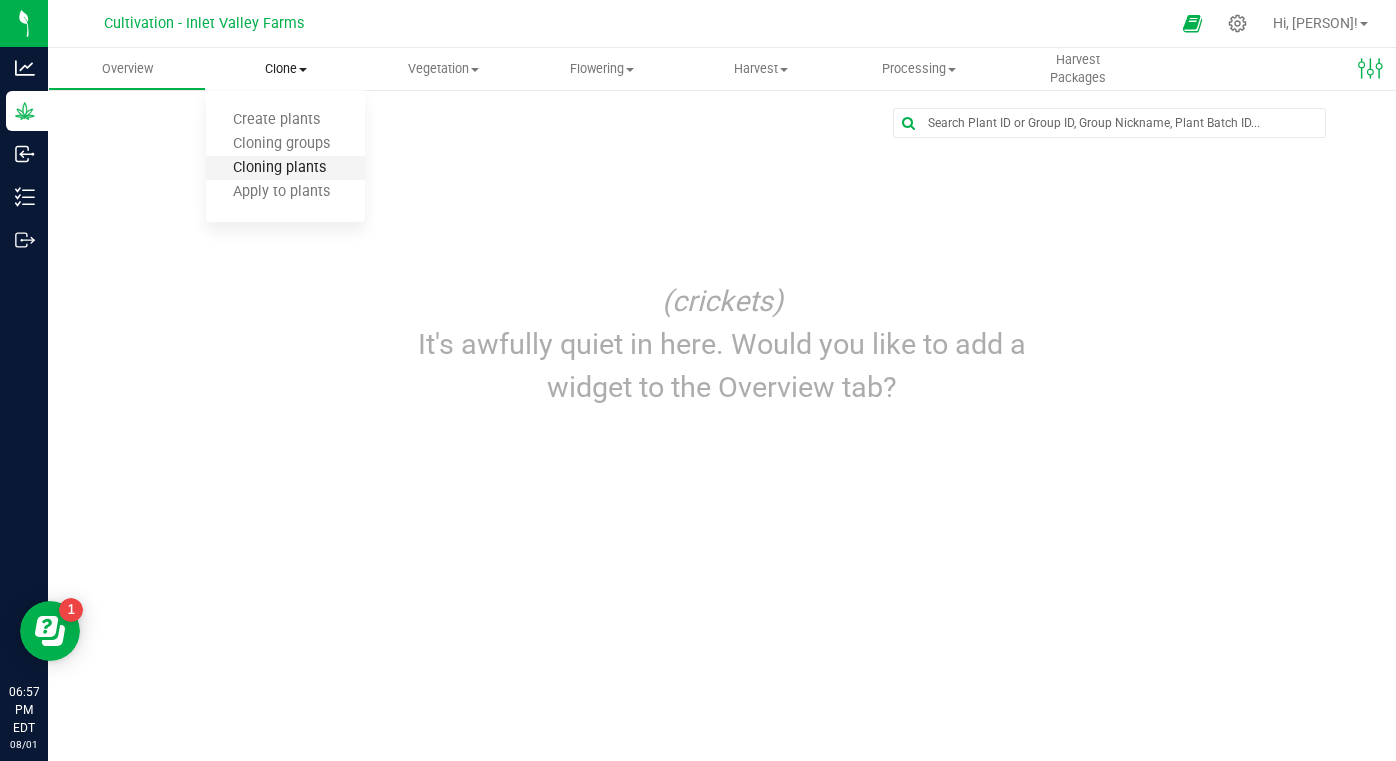 click on "Cloning plants" at bounding box center [279, 168] 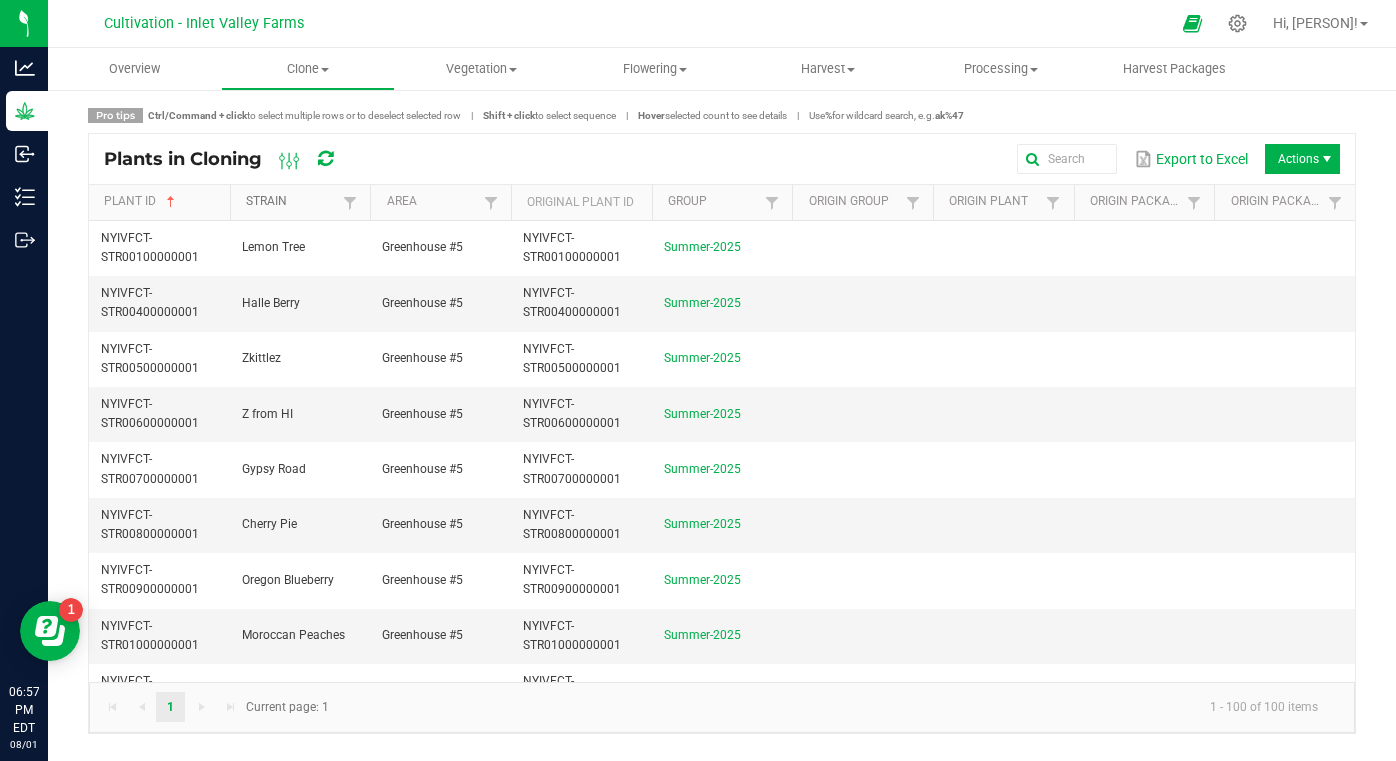 click on "Strain" at bounding box center [292, 202] 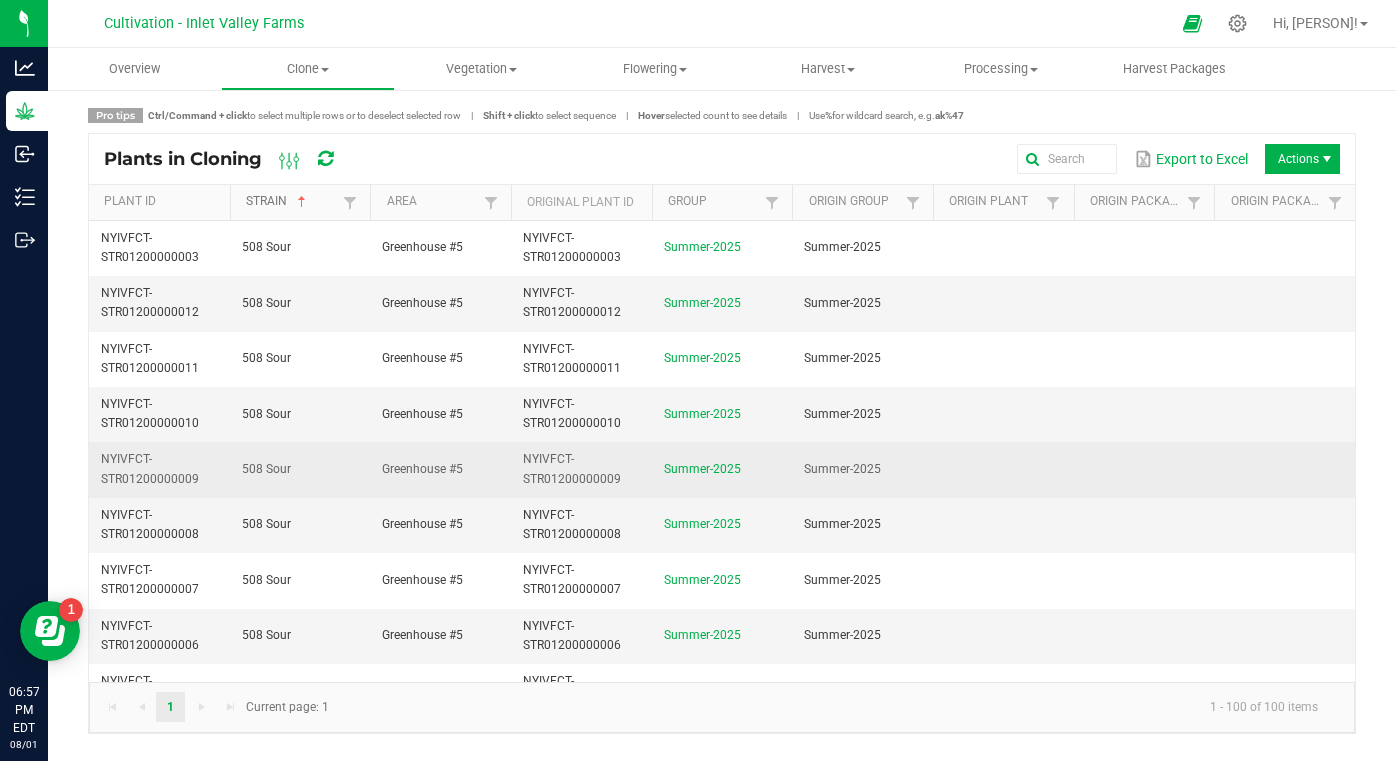 scroll, scrollTop: 0, scrollLeft: 0, axis: both 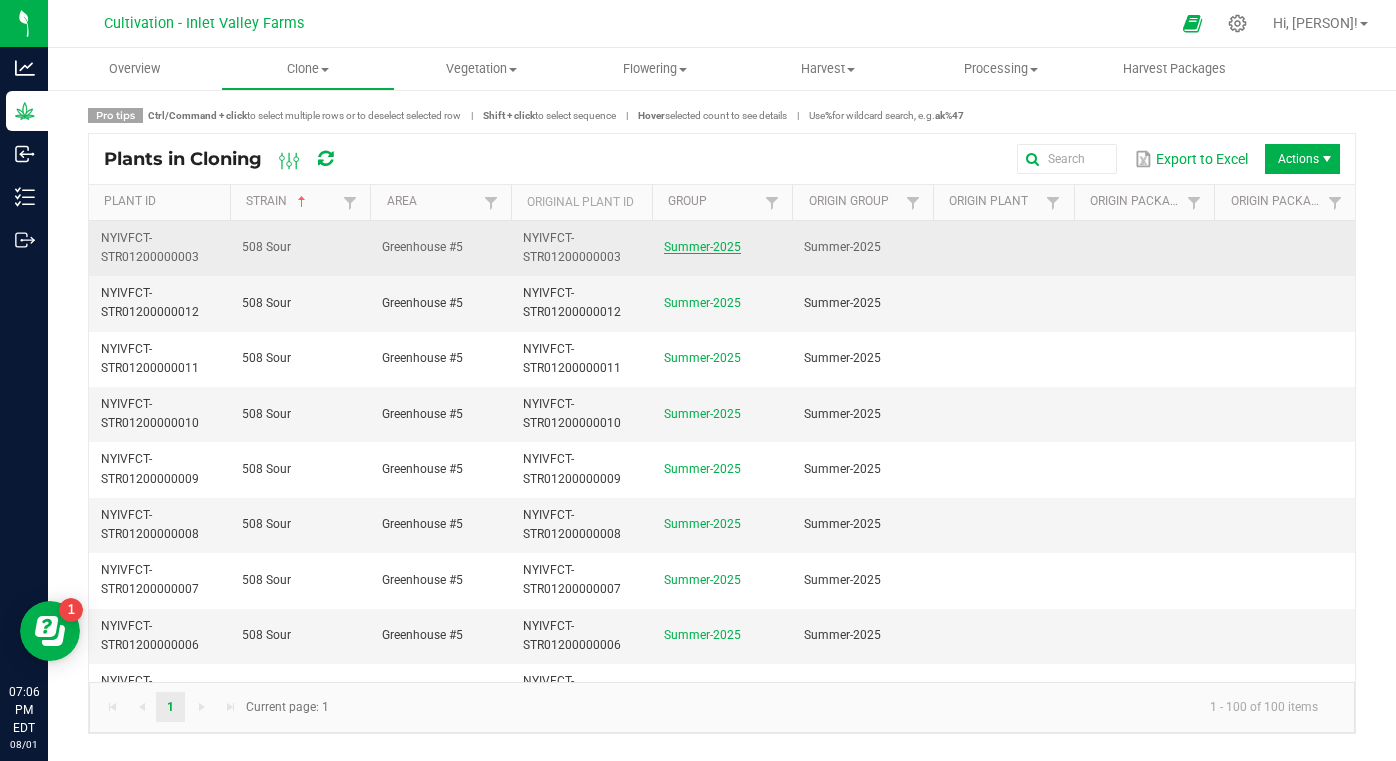 click on "Summer-2025" at bounding box center [702, 247] 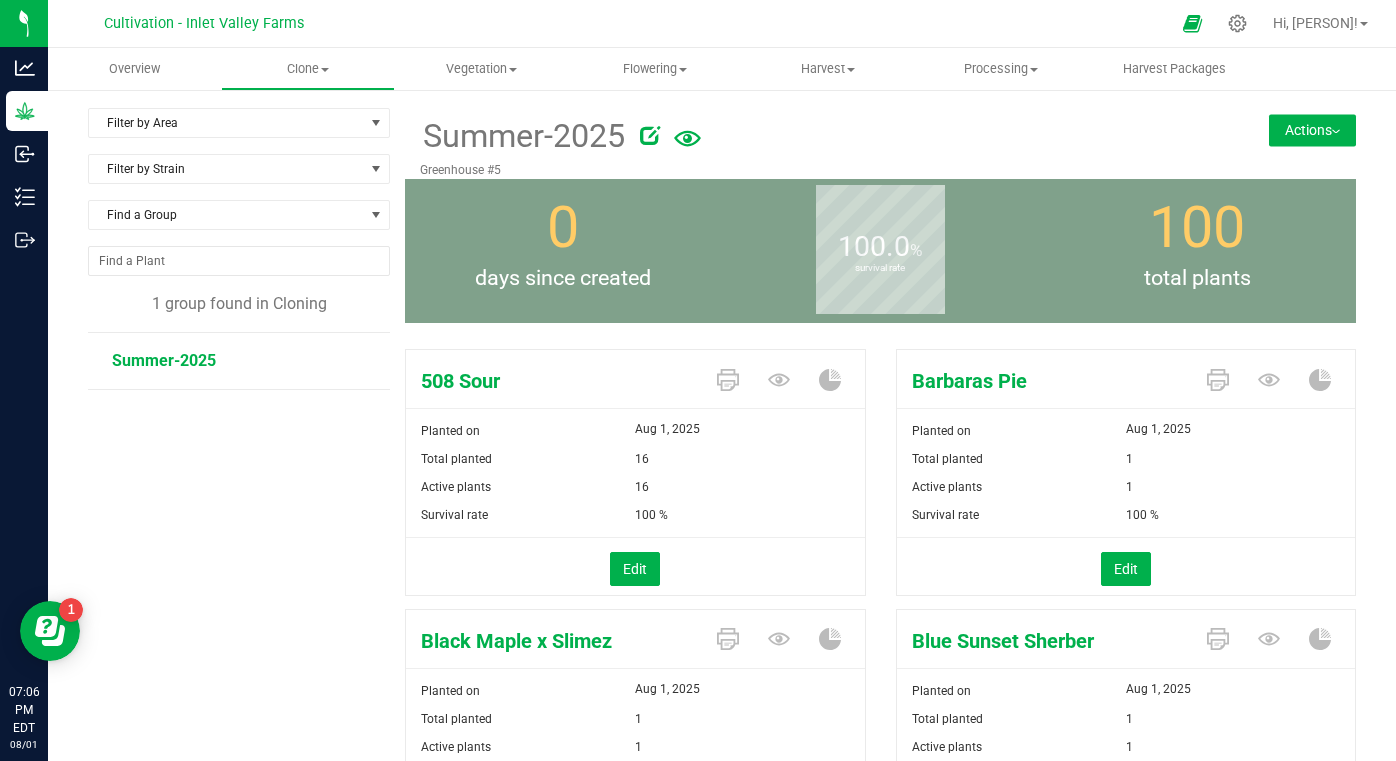 scroll, scrollTop: 0, scrollLeft: 0, axis: both 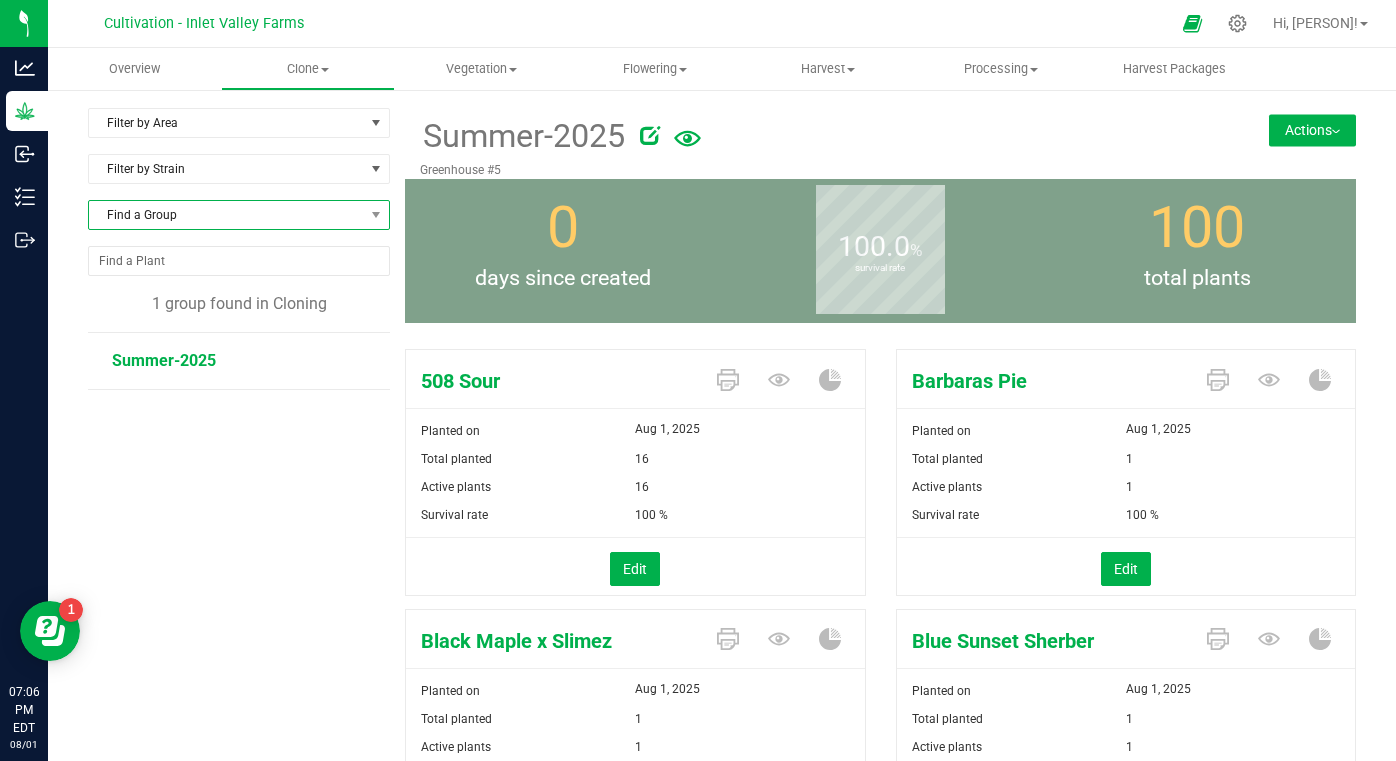 click on "Find a Group" at bounding box center (226, 215) 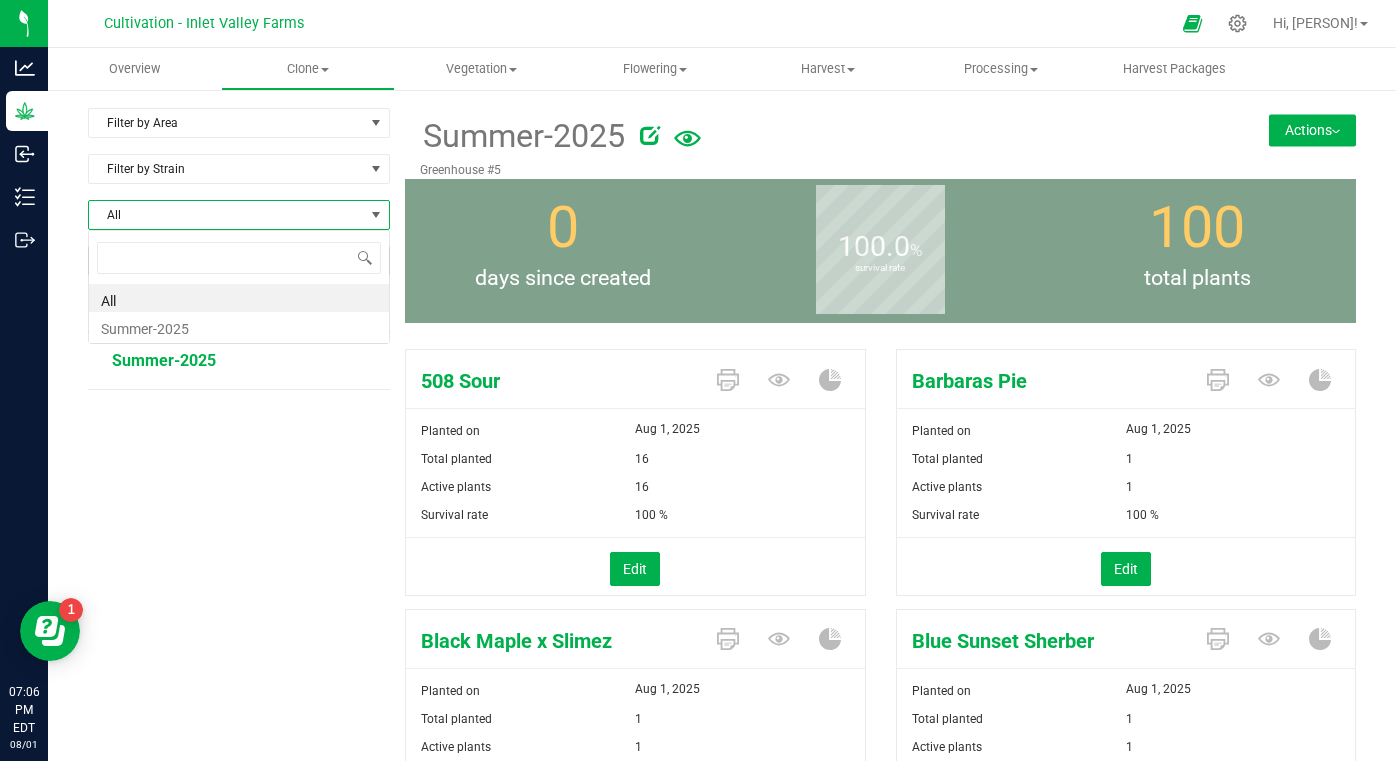 scroll, scrollTop: 99970, scrollLeft: 99698, axis: both 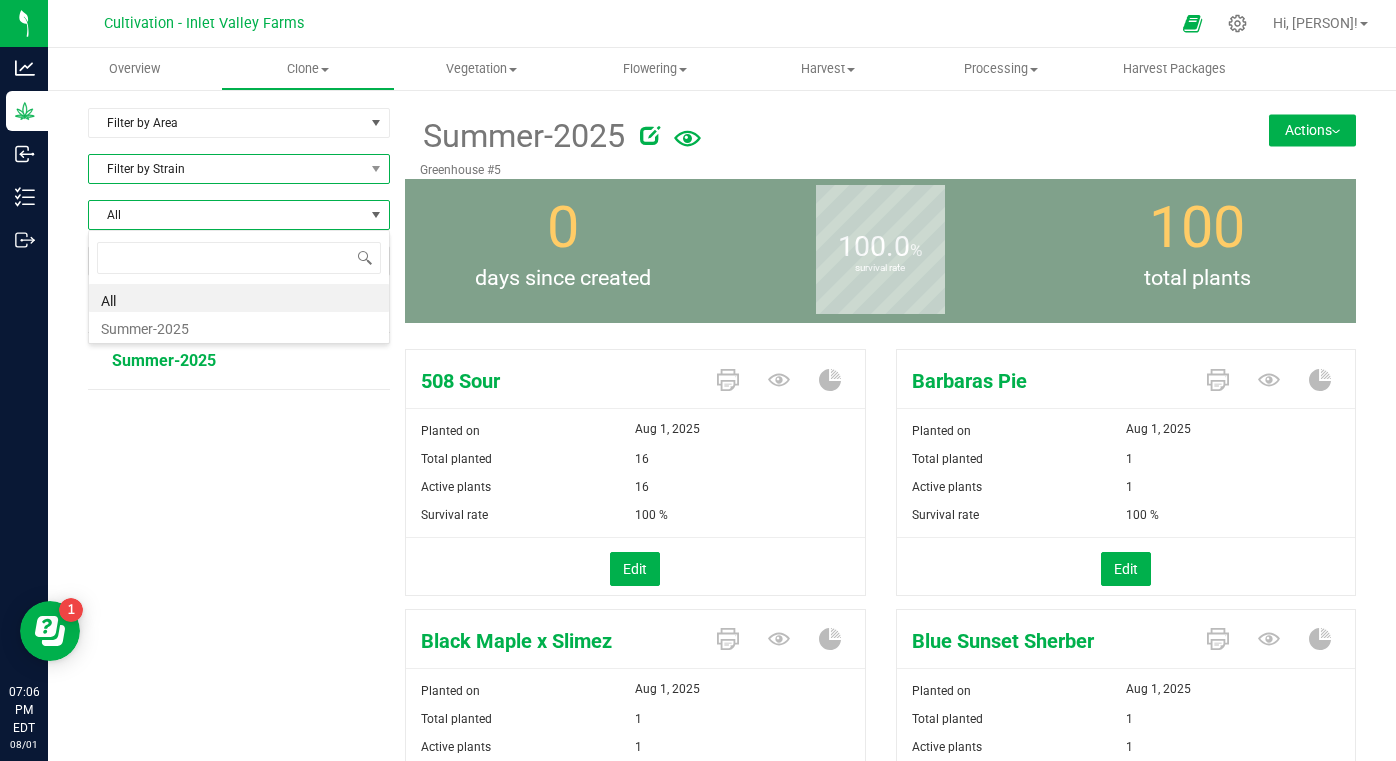 click on "Filter by Strain" at bounding box center [226, 169] 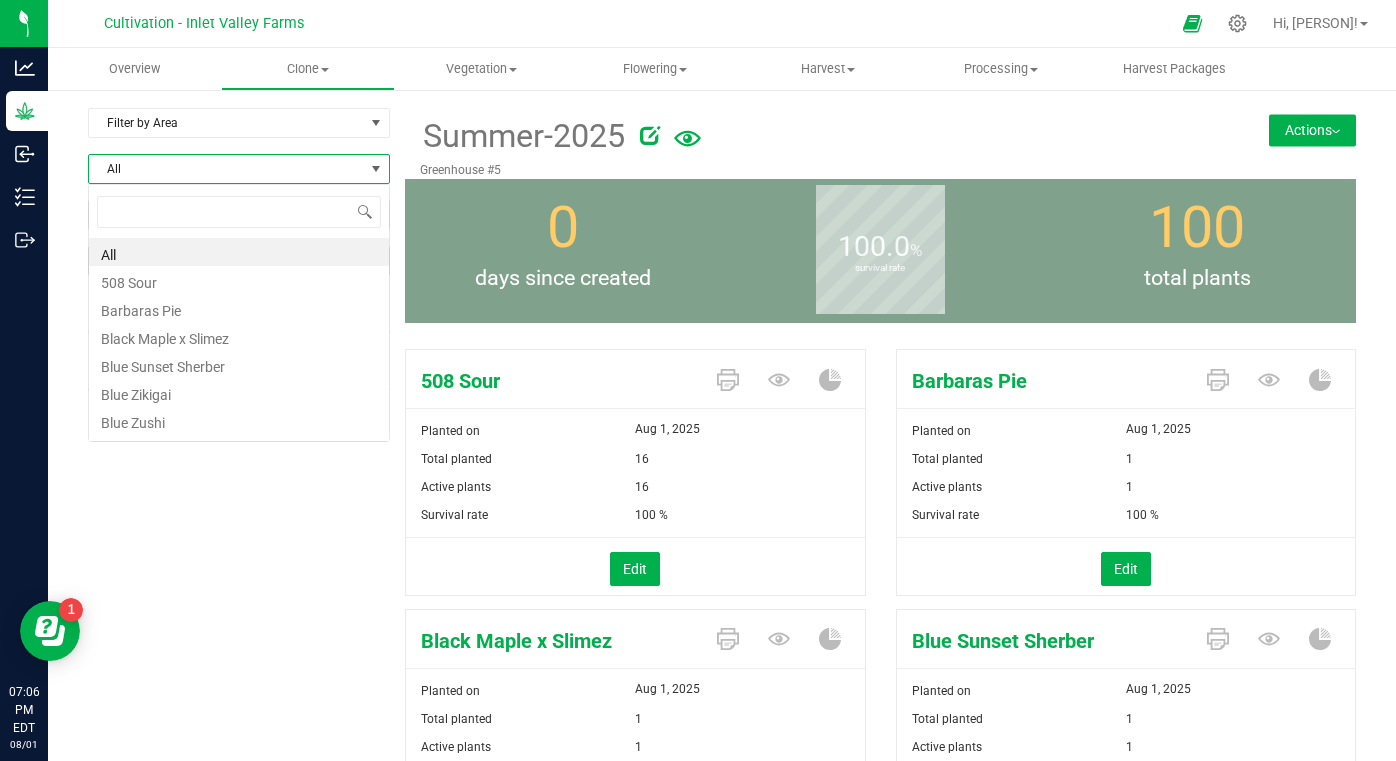 scroll, scrollTop: 99970, scrollLeft: 99698, axis: both 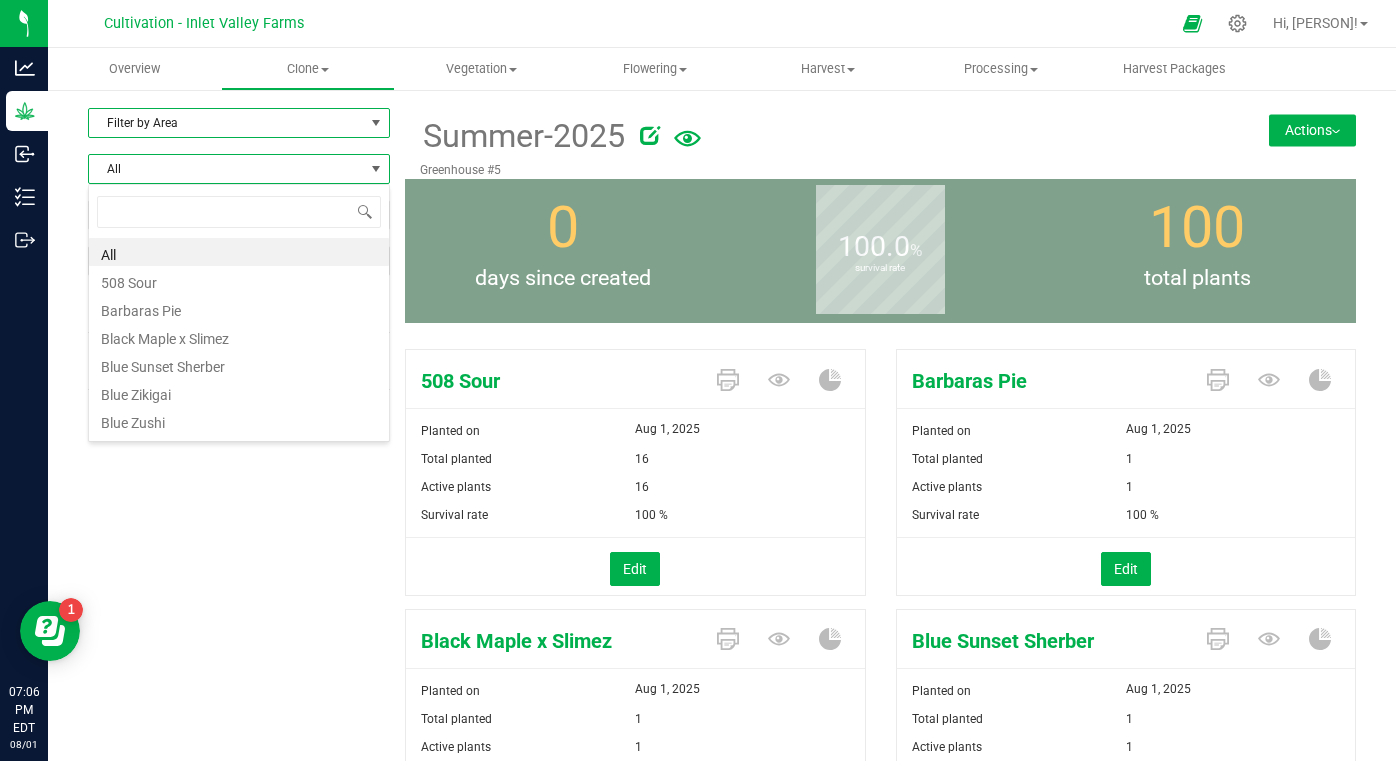 click on "Filter by Area" at bounding box center (226, 123) 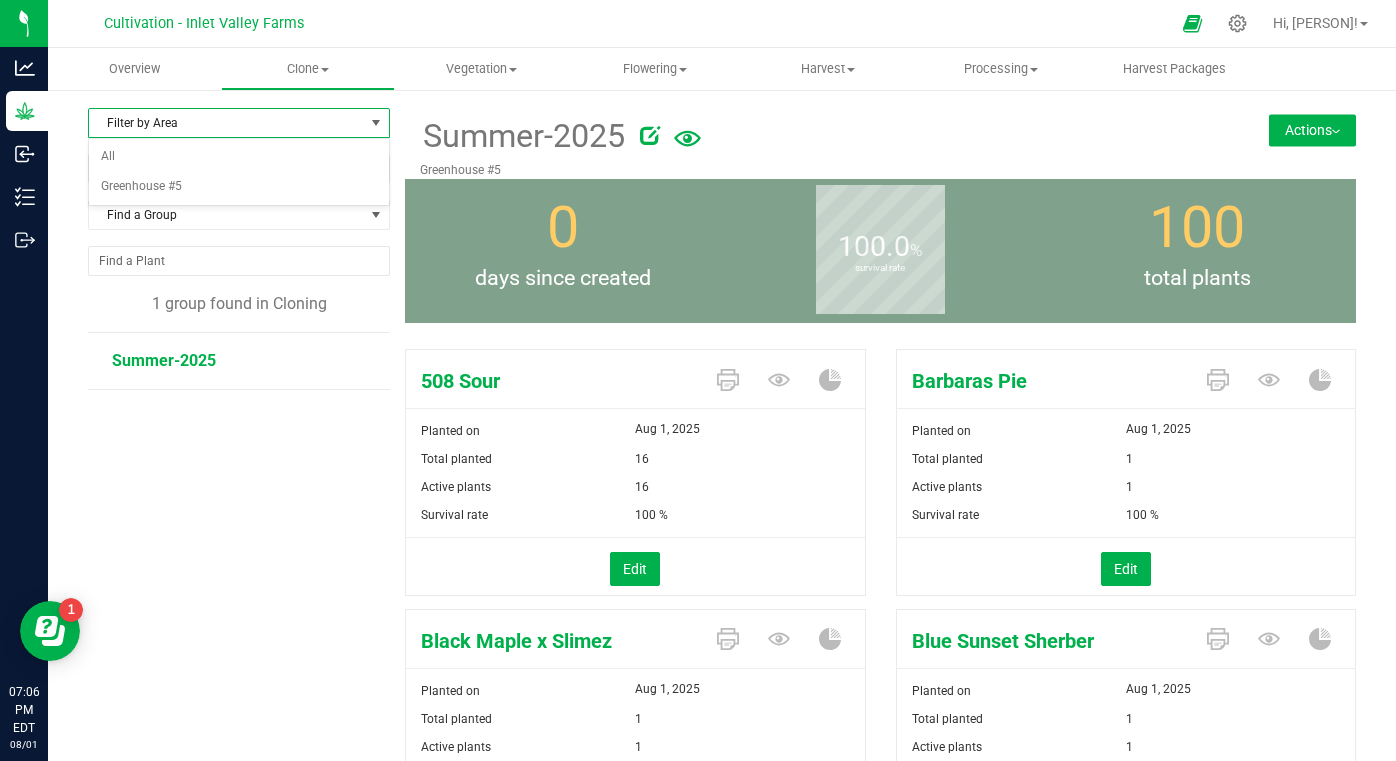 click on "Filter by Area" at bounding box center (226, 123) 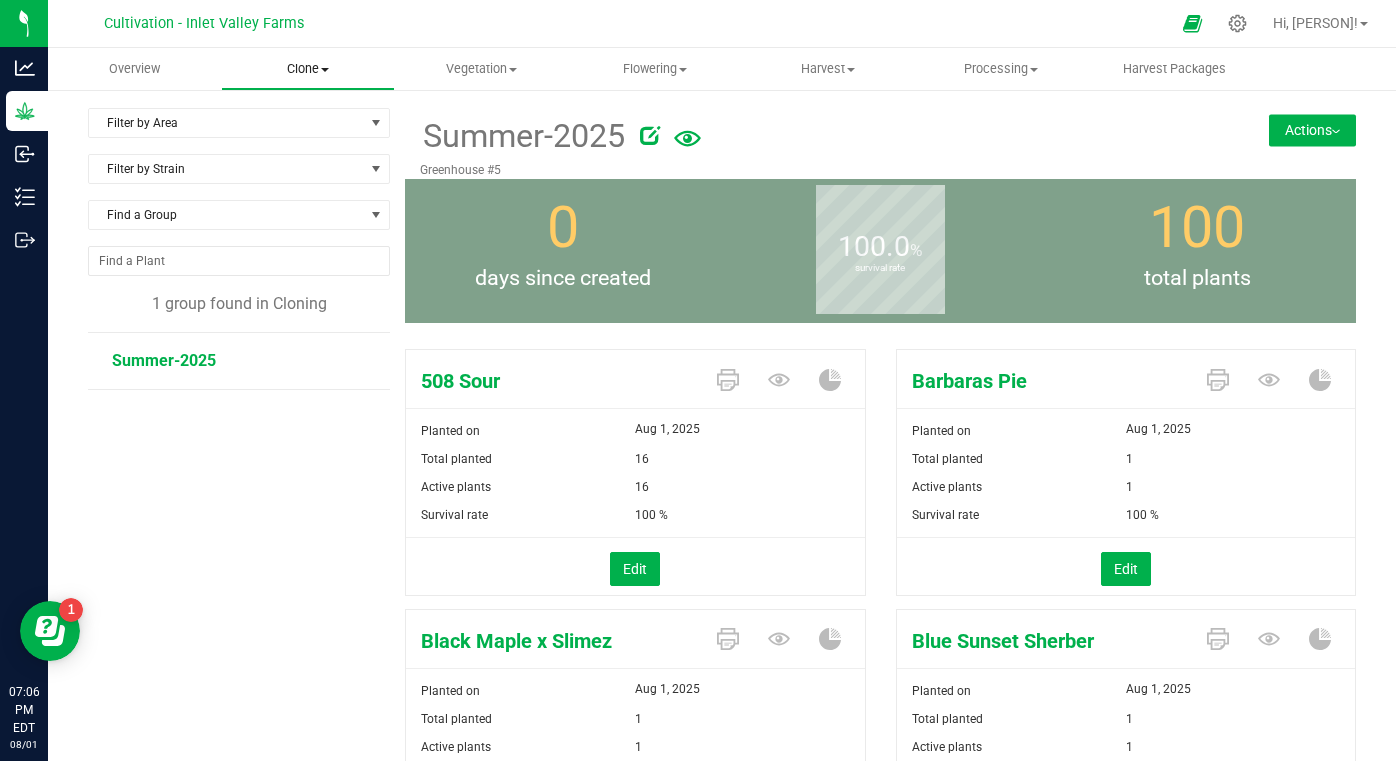click on "Clone
Create plants
Cloning groups
Cloning plants
Apply to plants" at bounding box center [307, 69] 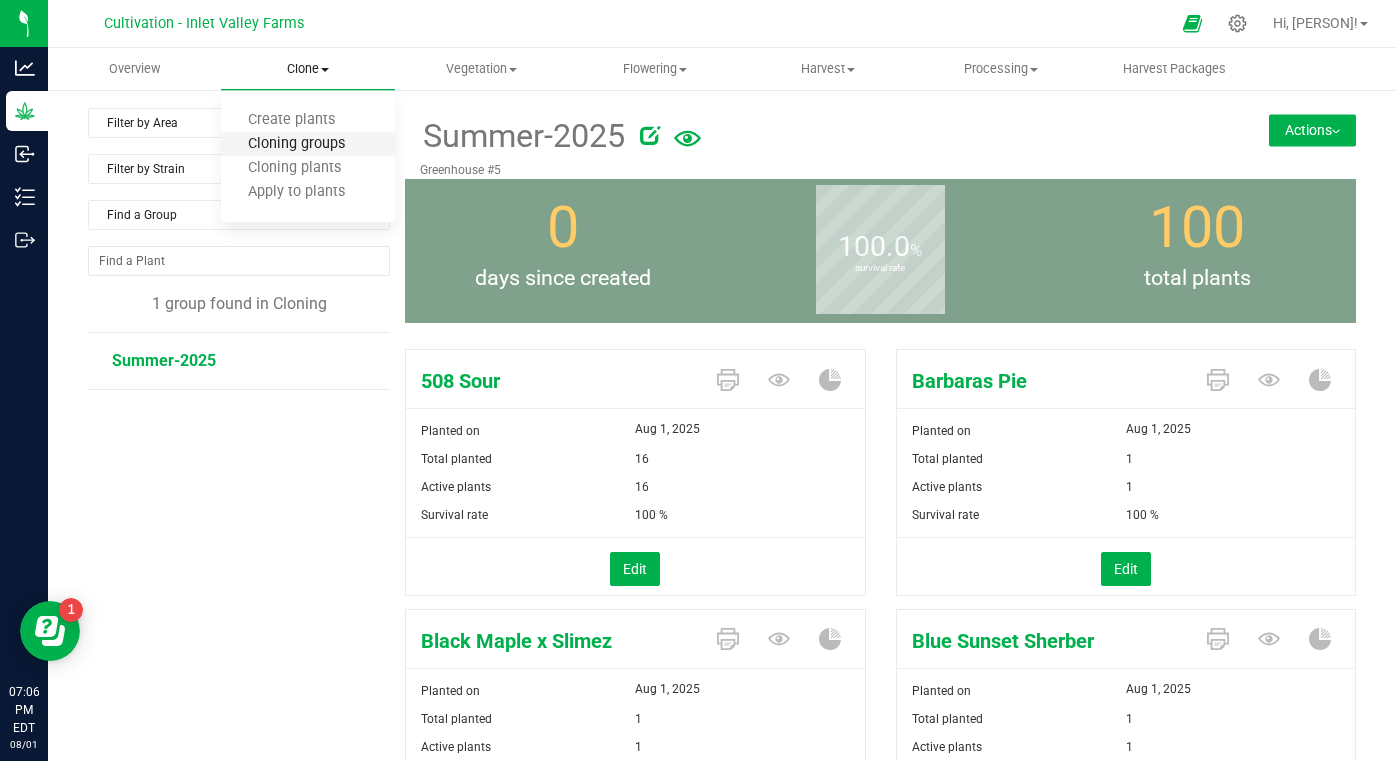 click on "Cloning groups" at bounding box center [296, 144] 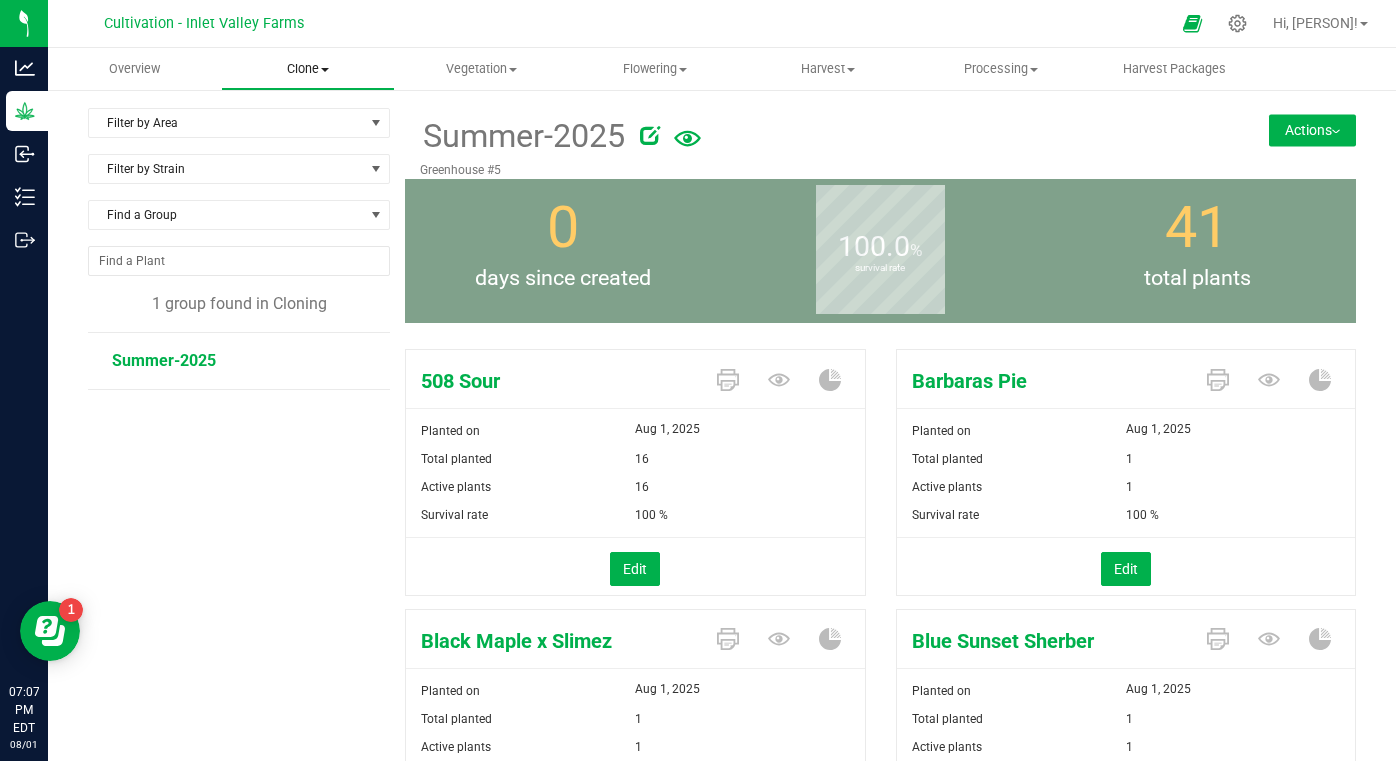 click on "Clone" at bounding box center (307, 69) 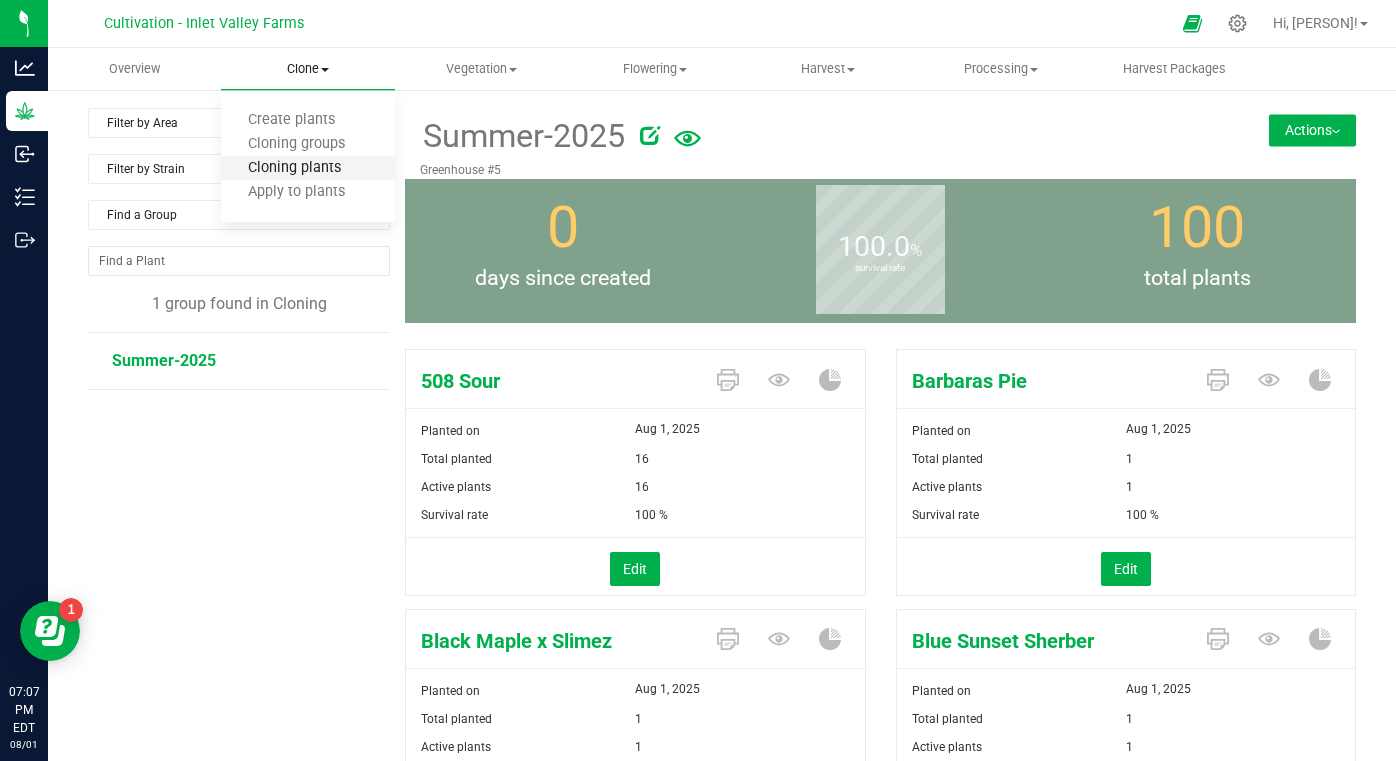 click on "Cloning plants" at bounding box center [294, 168] 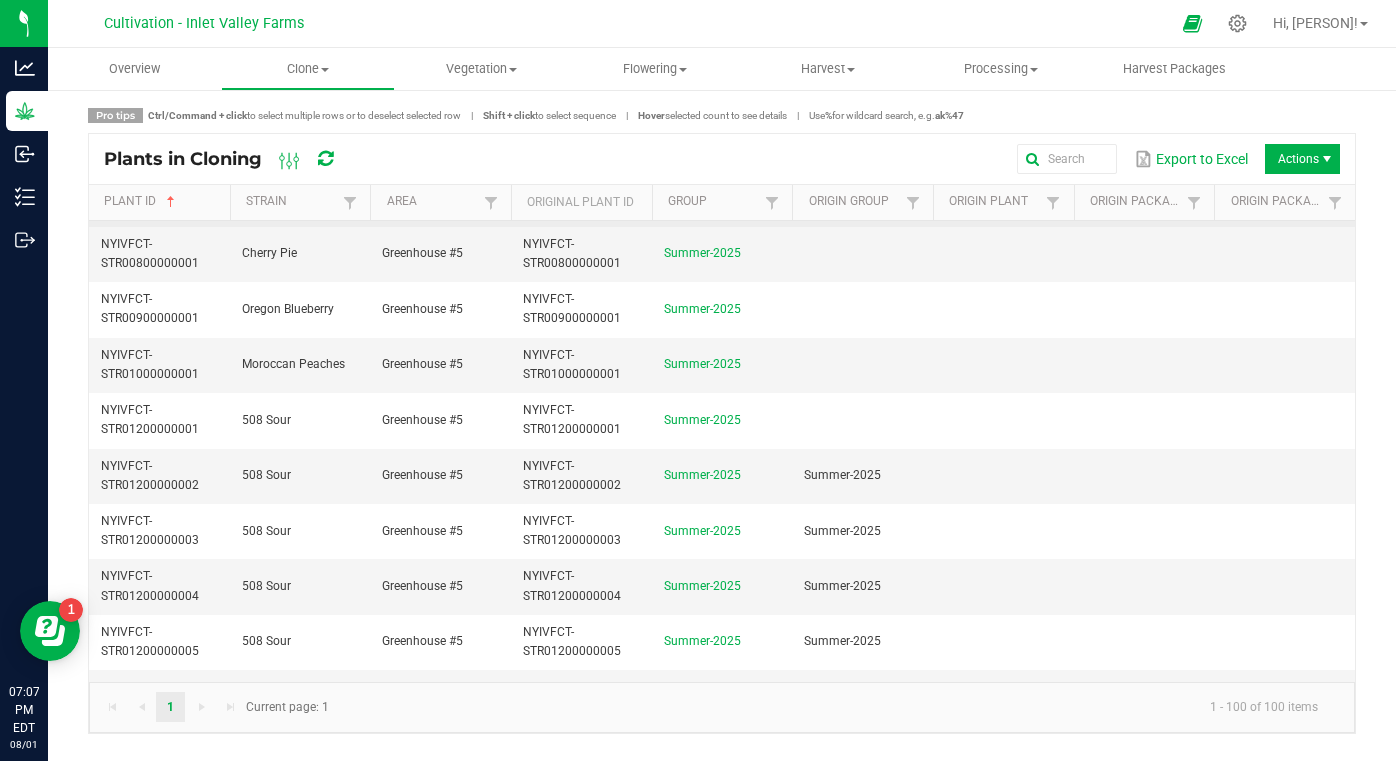 scroll, scrollTop: 0, scrollLeft: 0, axis: both 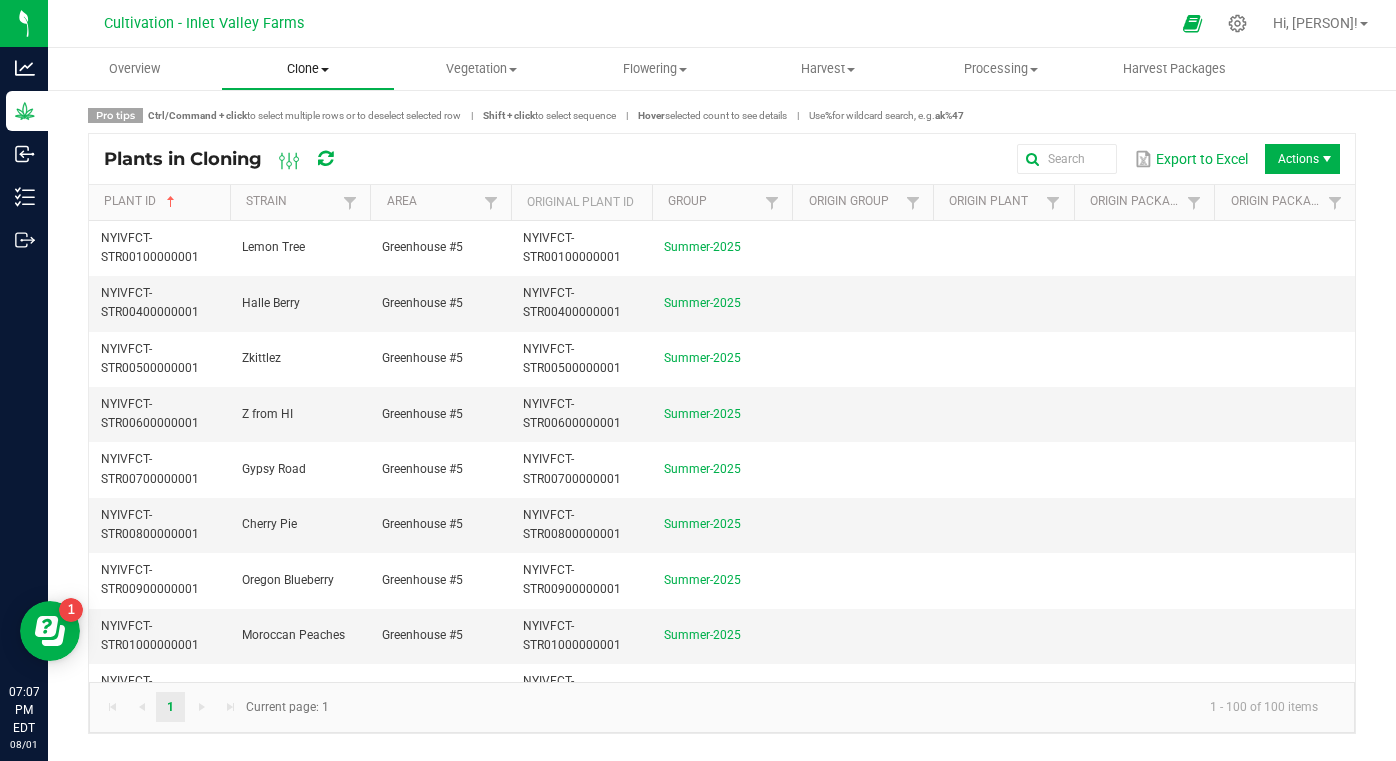click on "Clone" at bounding box center [307, 69] 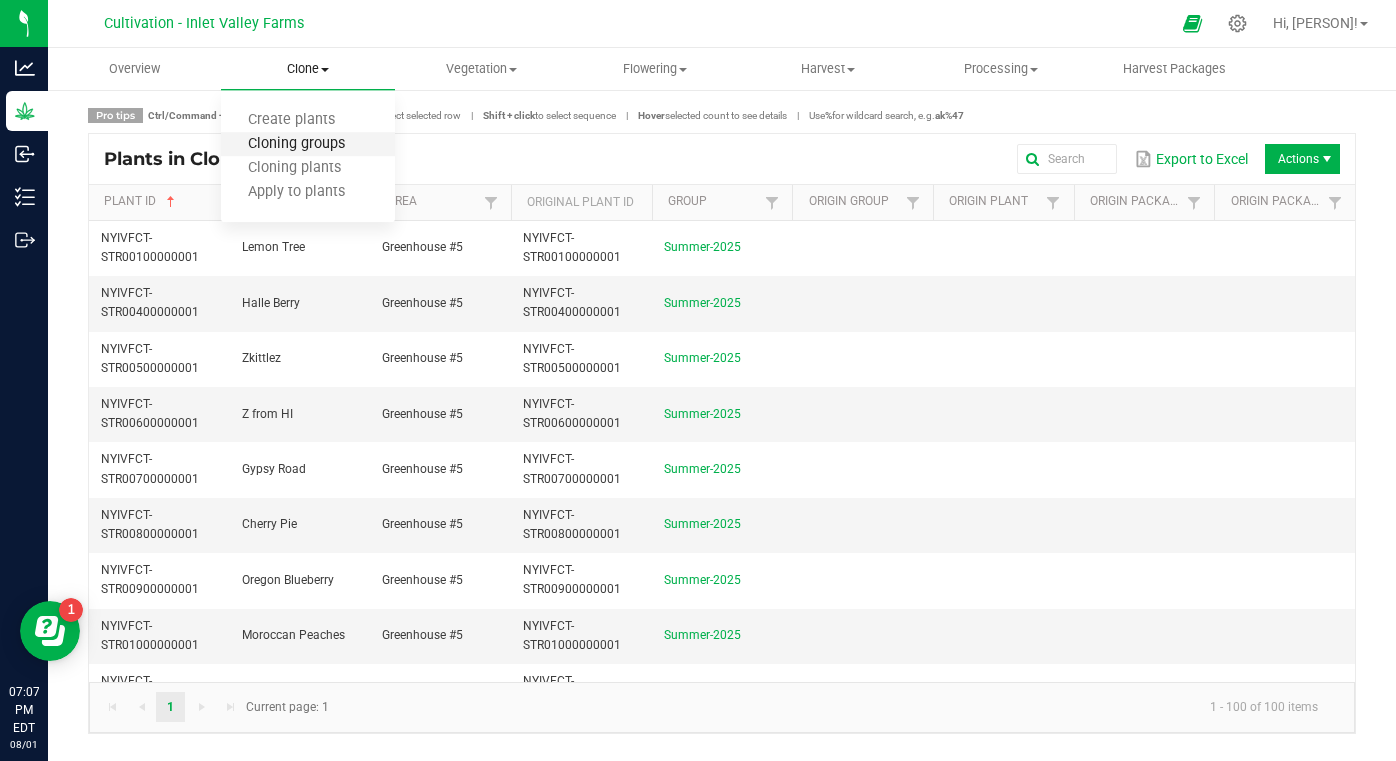 click on "Cloning groups" at bounding box center (296, 144) 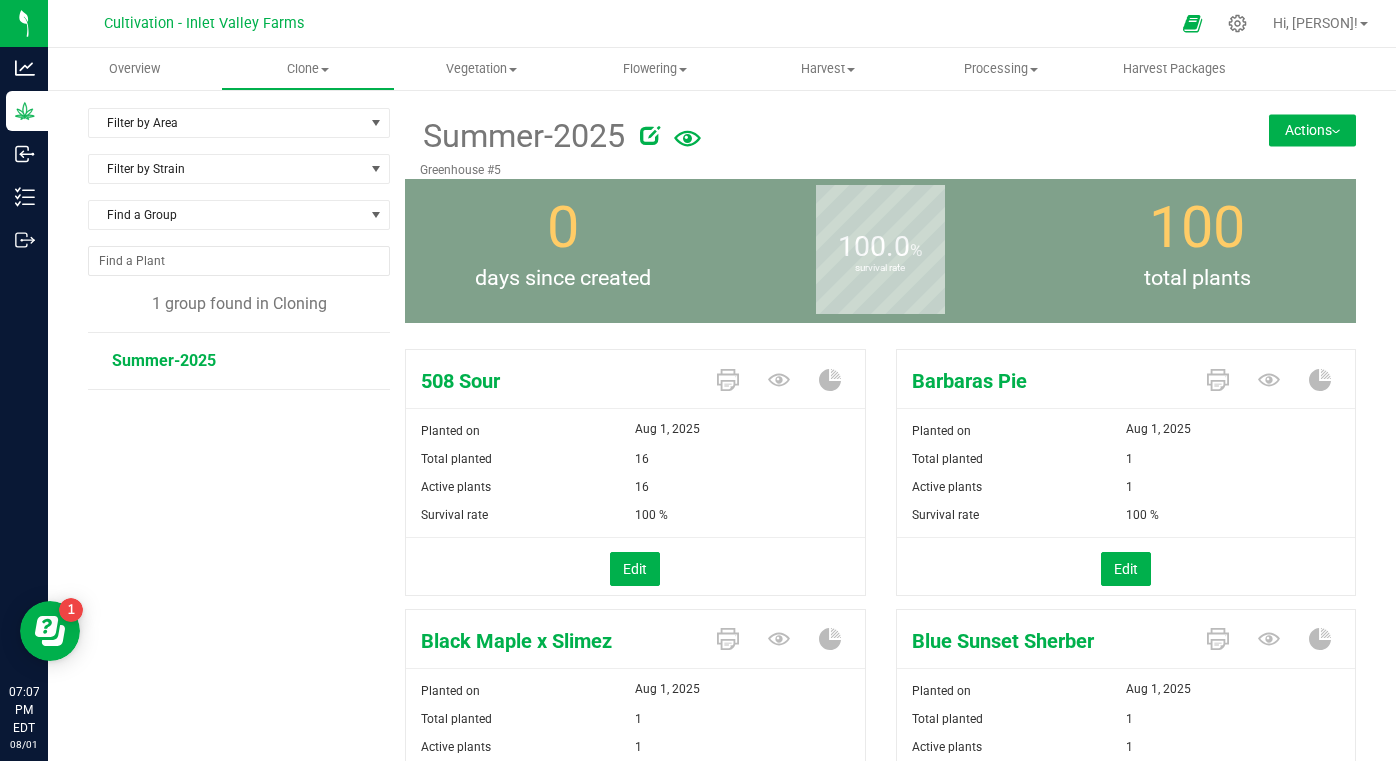 scroll, scrollTop: 0, scrollLeft: 0, axis: both 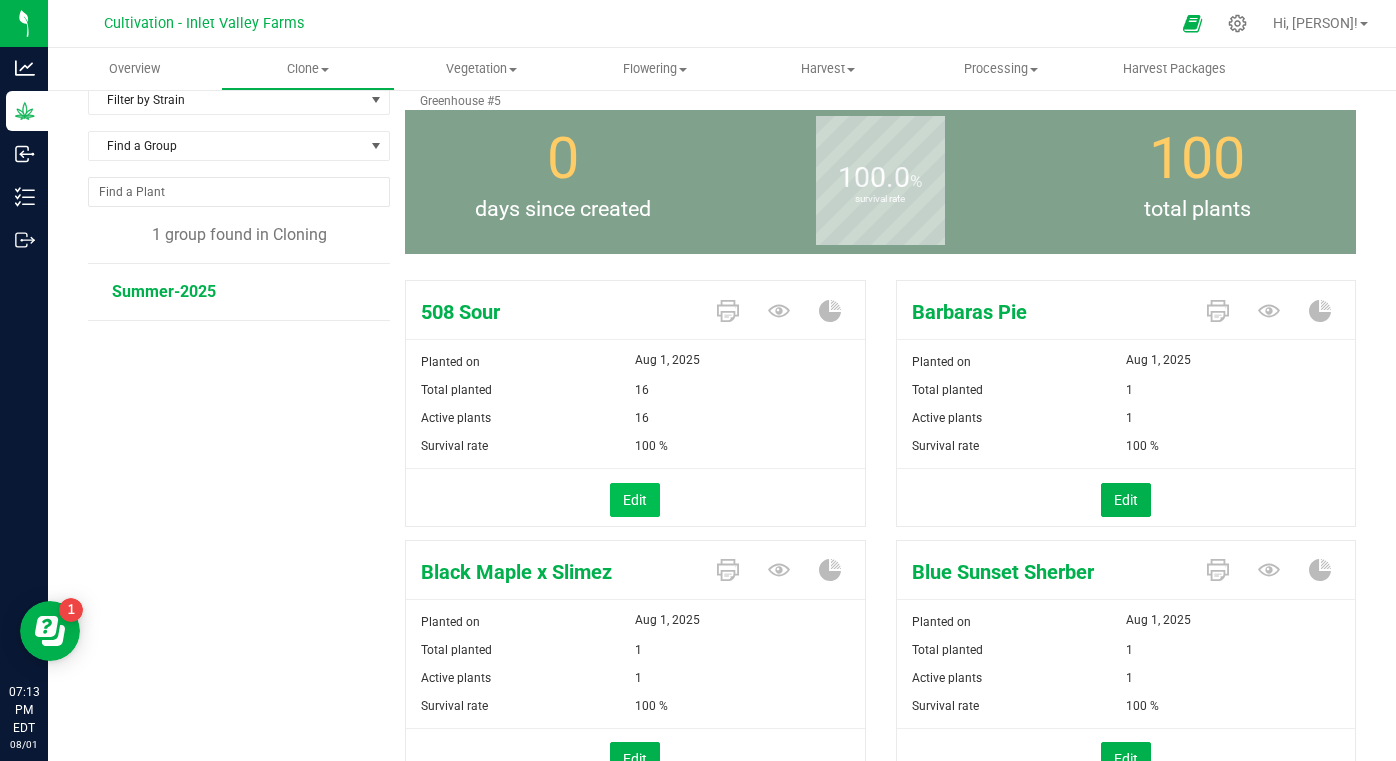 click on "Edit" at bounding box center [635, 500] 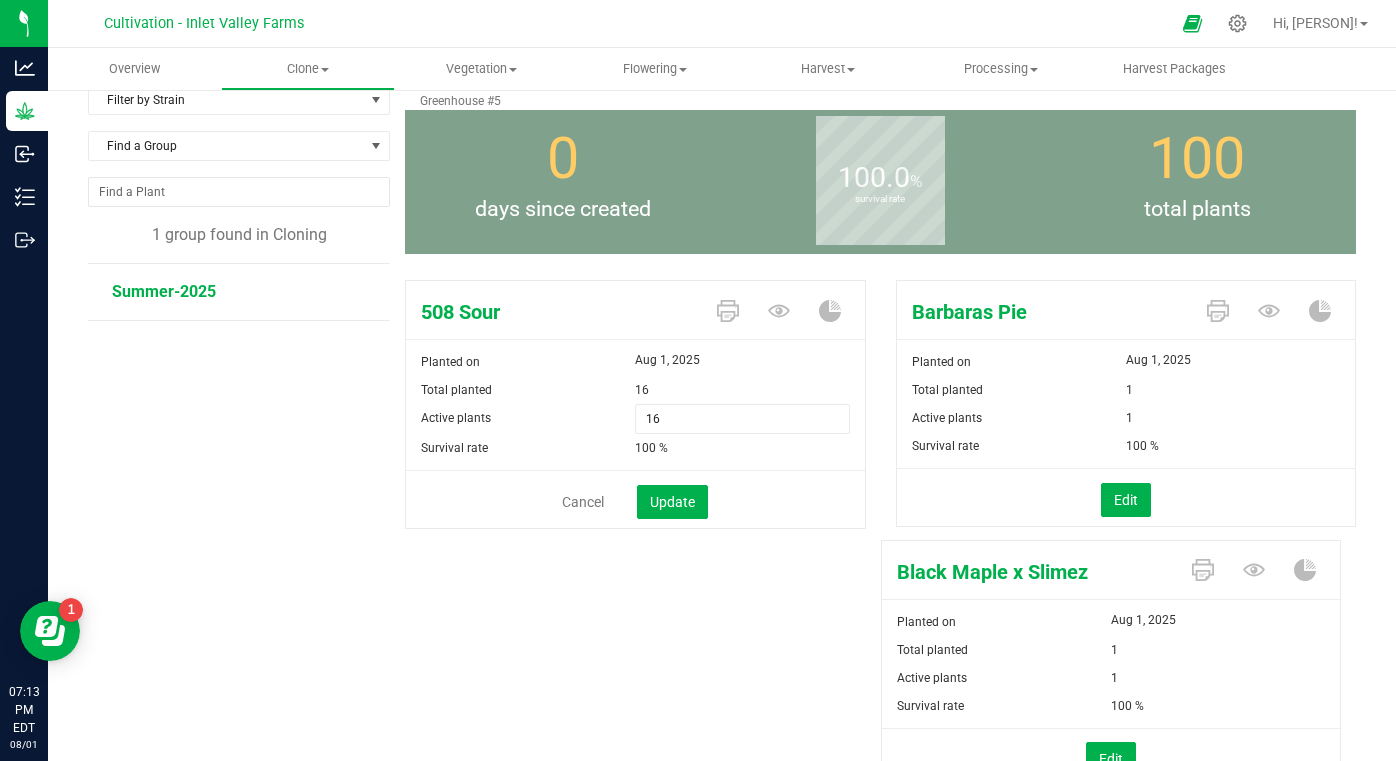 click on "Cancel" at bounding box center (584, 501) 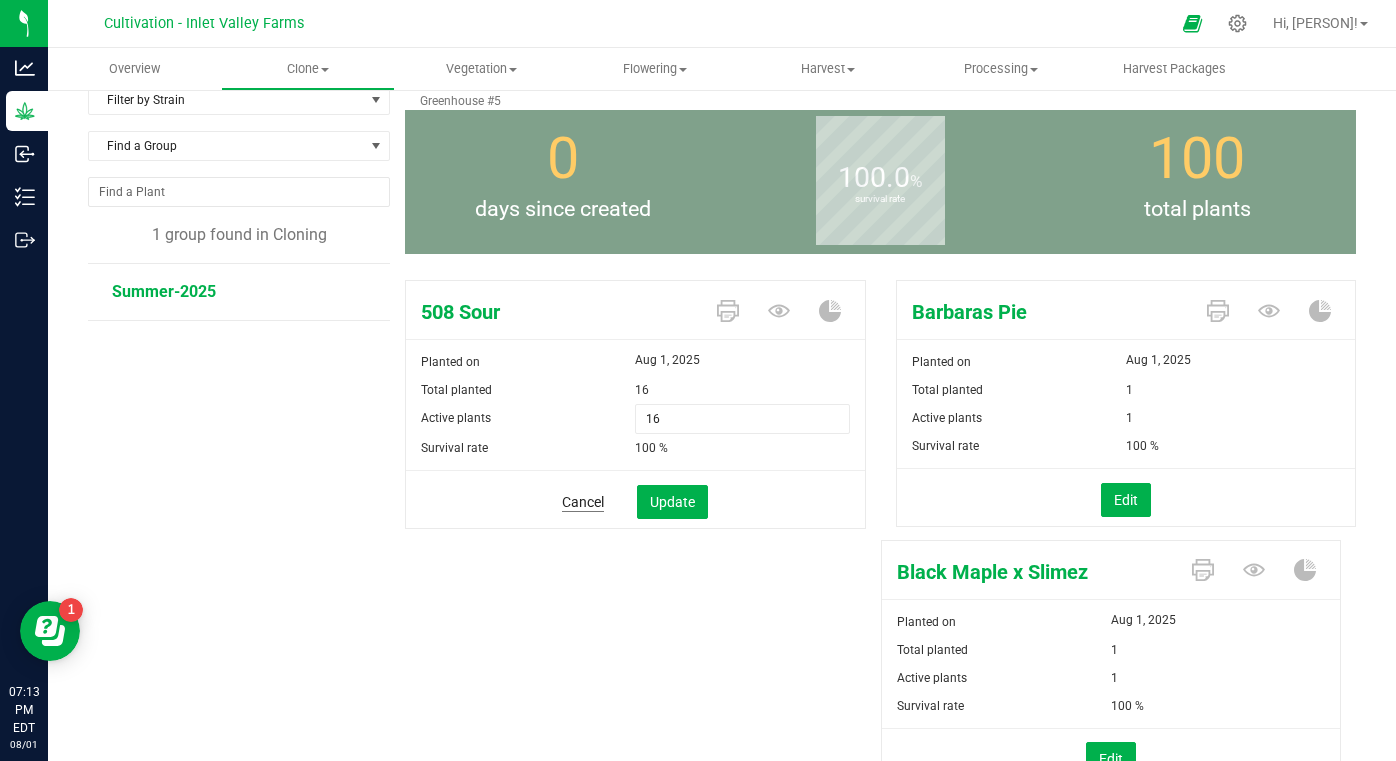click on "Cancel" at bounding box center (583, 502) 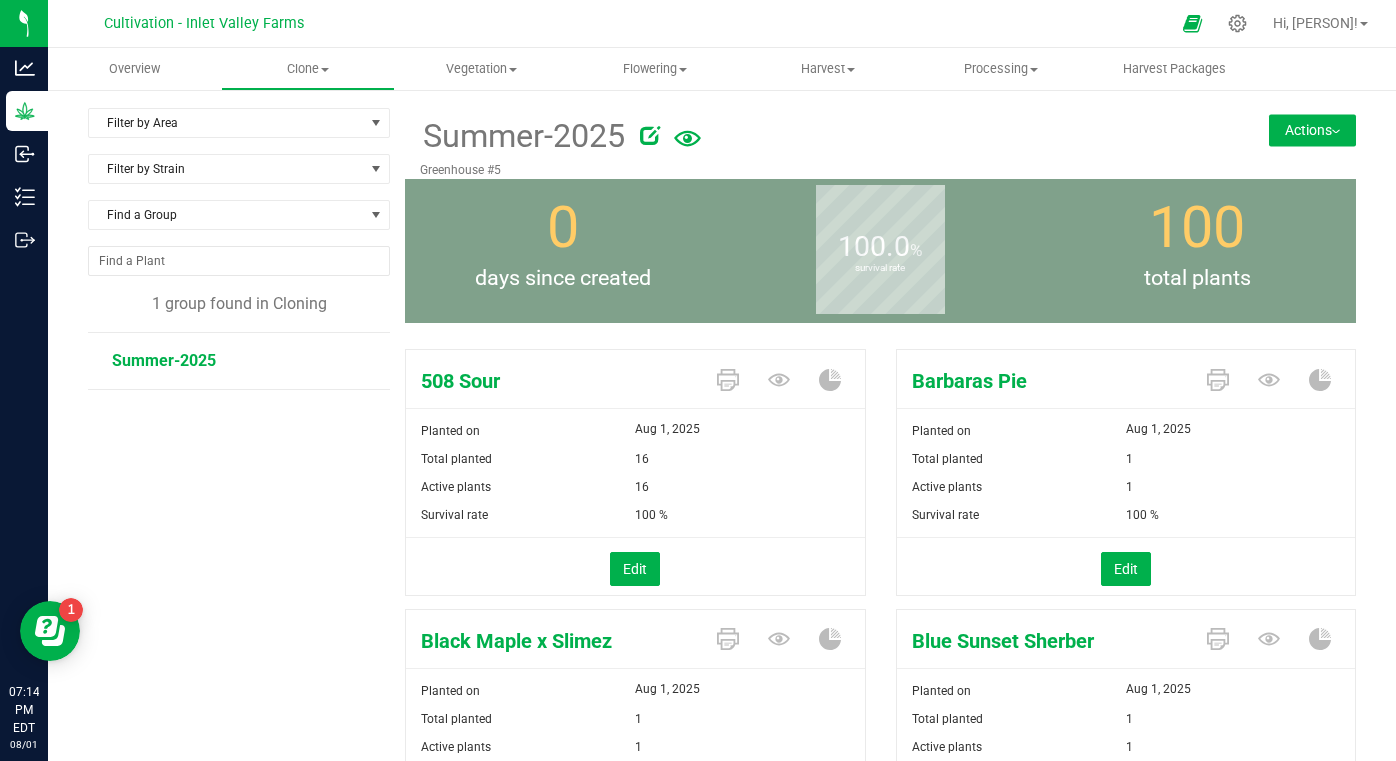 scroll, scrollTop: 0, scrollLeft: 0, axis: both 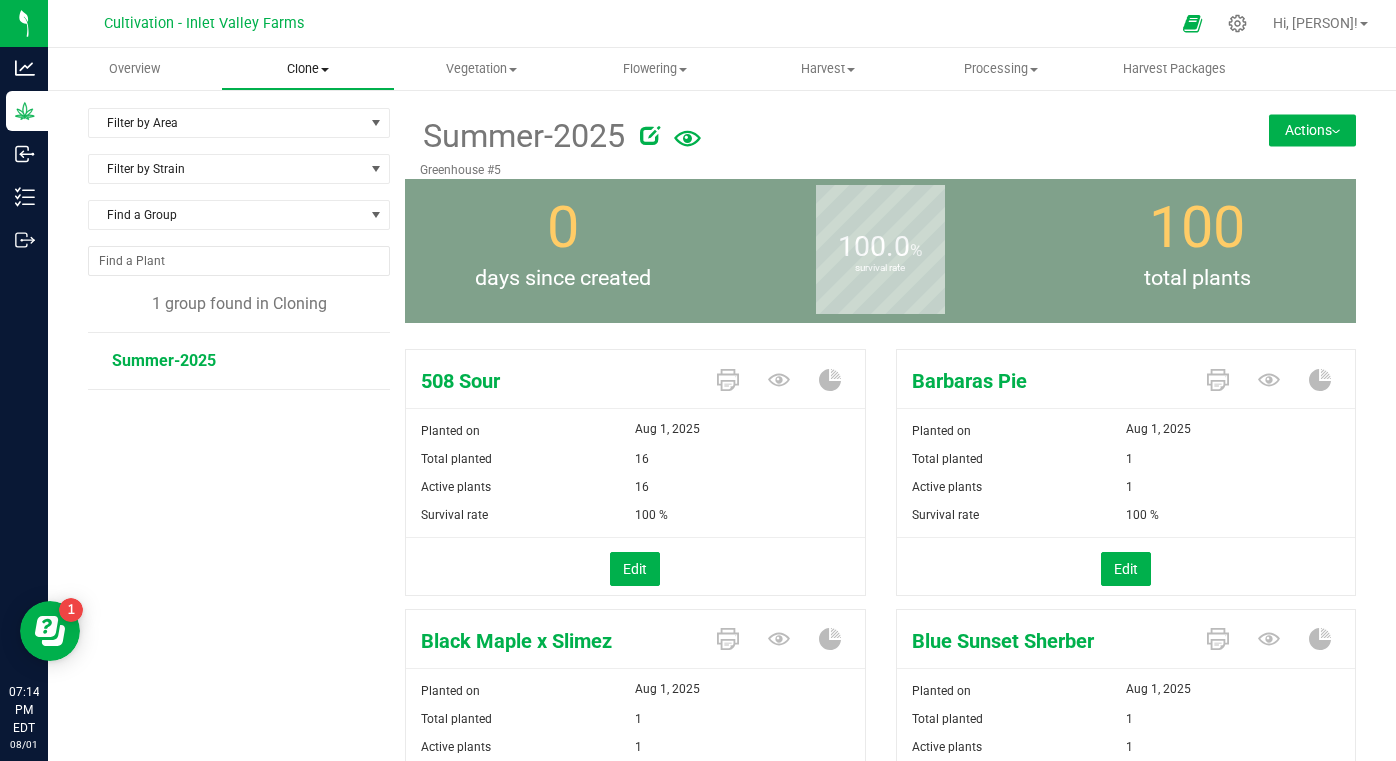 click on "Clone" at bounding box center (307, 69) 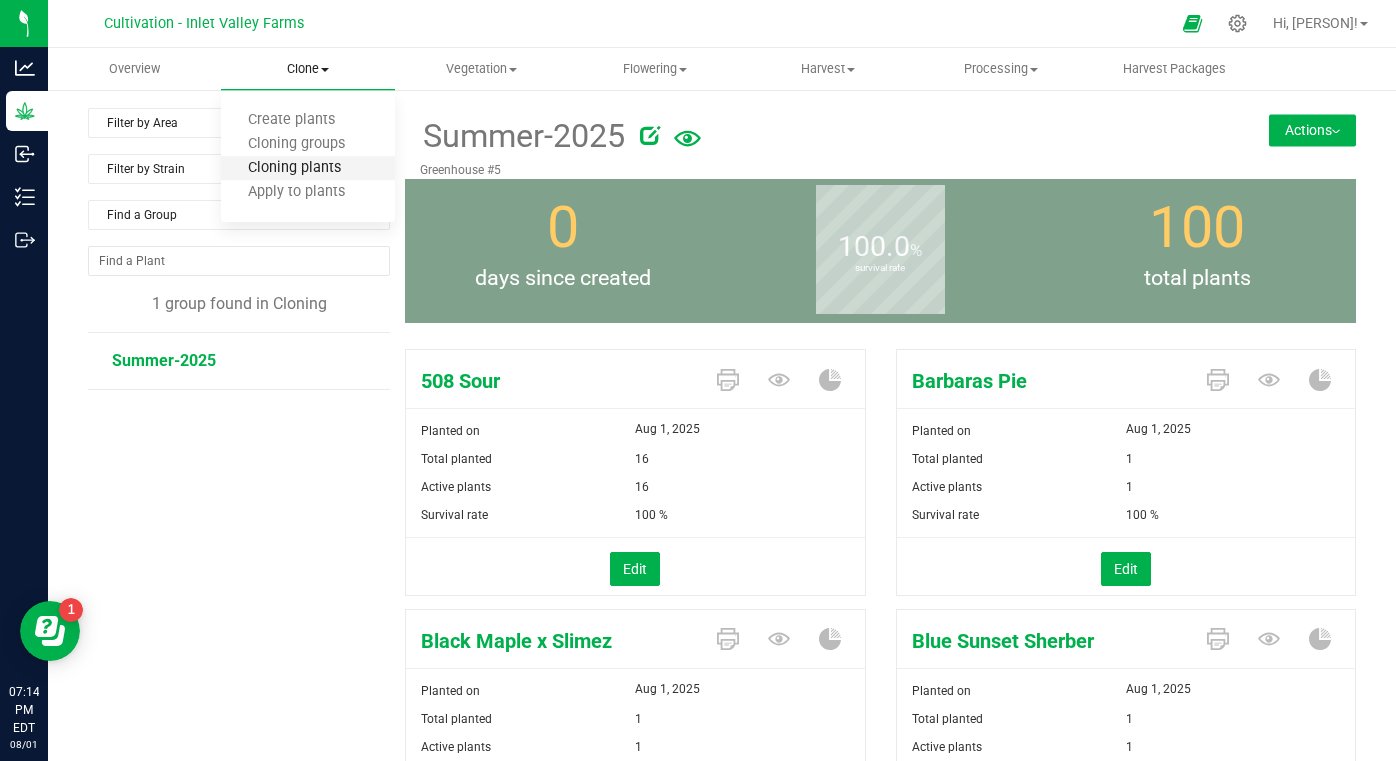 click on "Cloning plants" at bounding box center (294, 168) 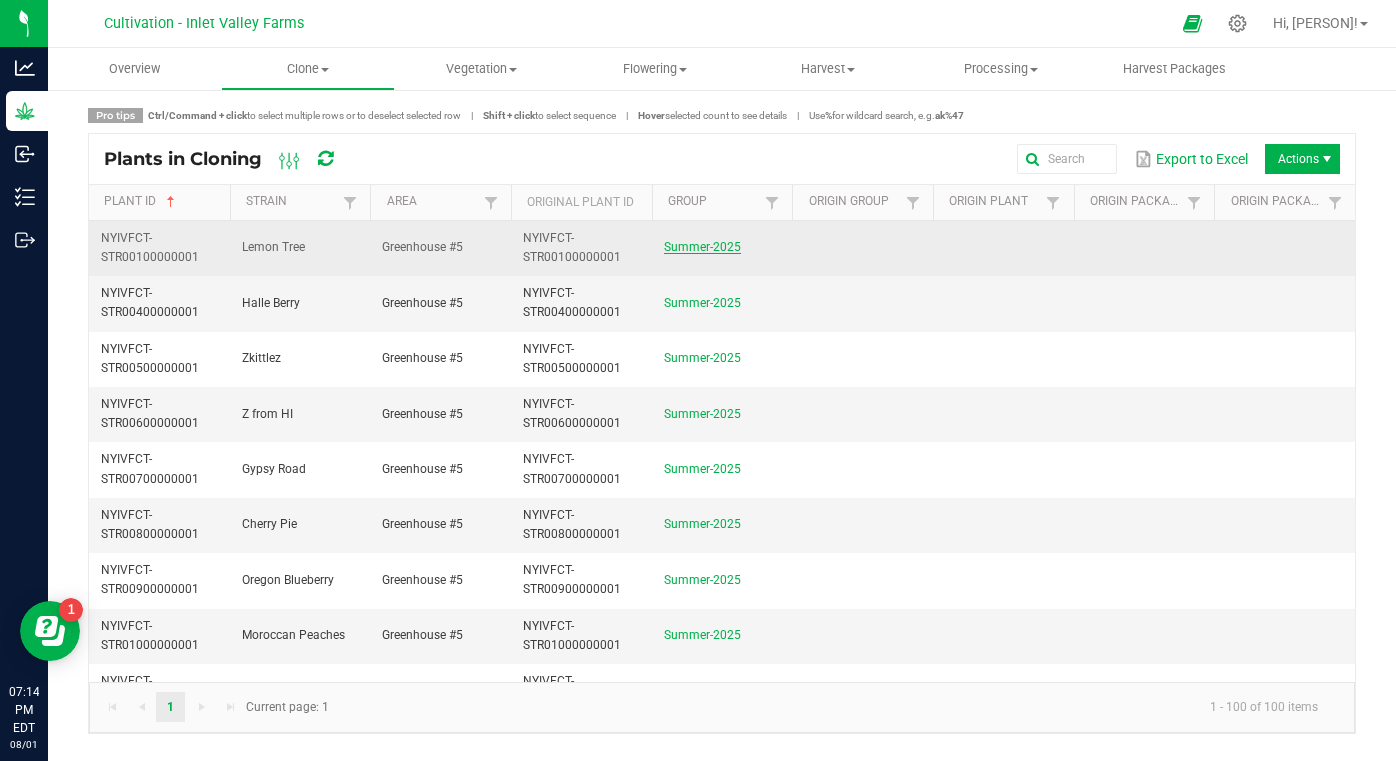 click on "Summer-2025" at bounding box center [702, 247] 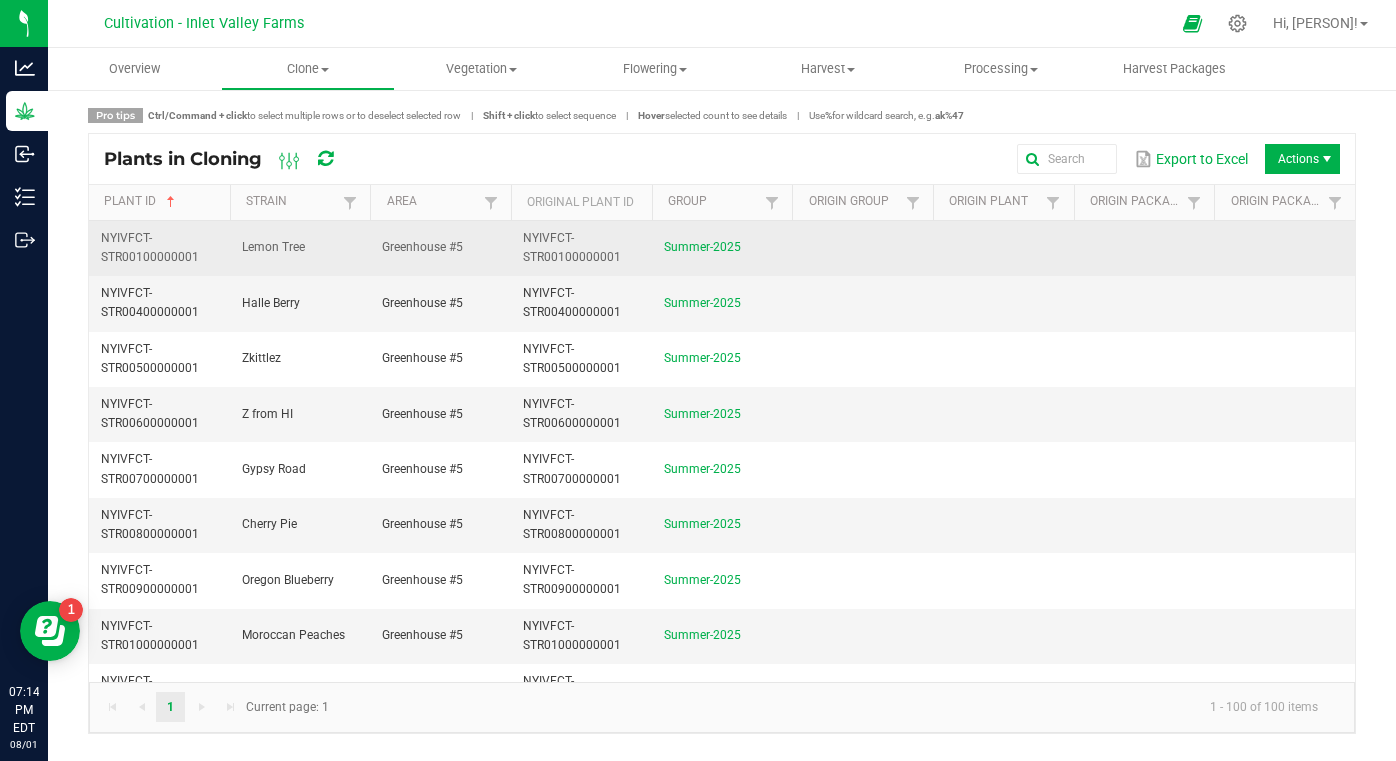 click on "NYIVFCT-STR00100000001" at bounding box center (150, 247) 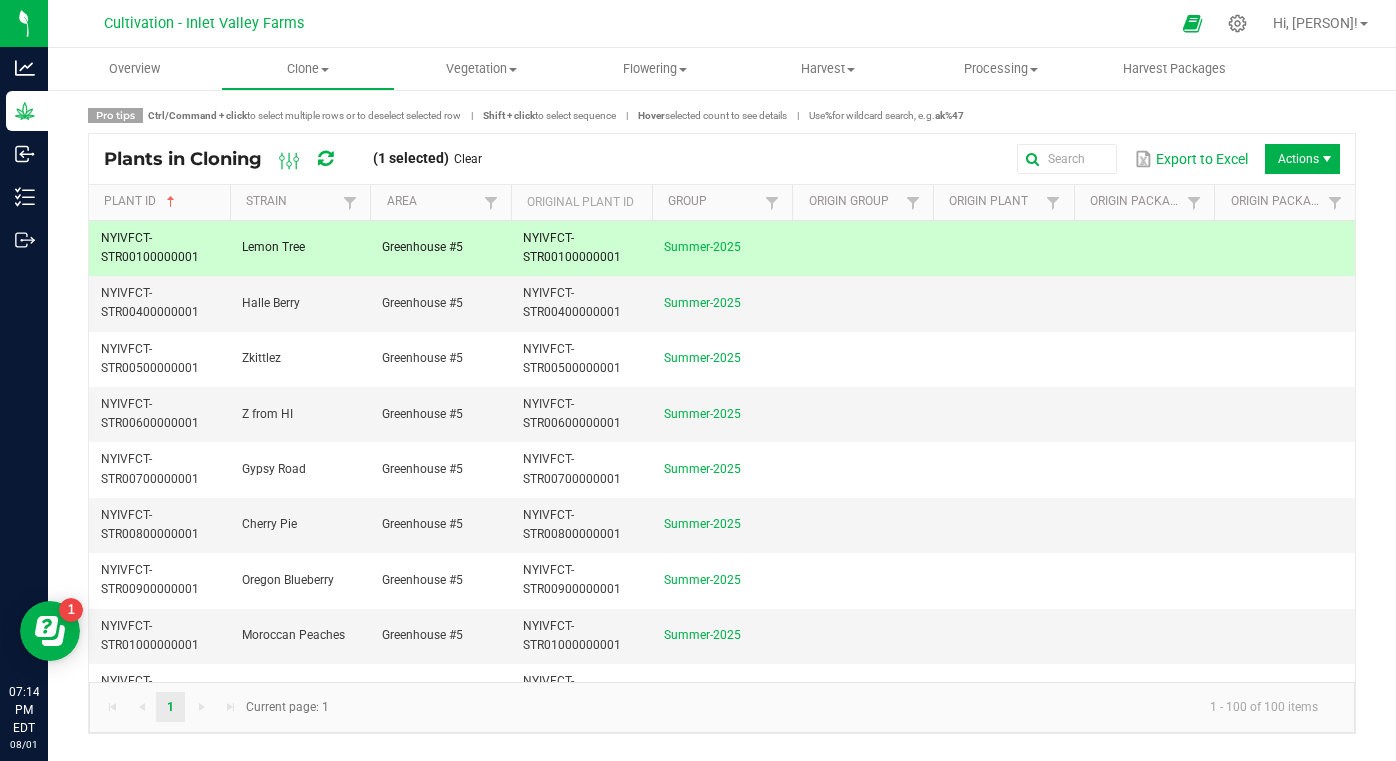 click on "Actions" at bounding box center (1302, 159) 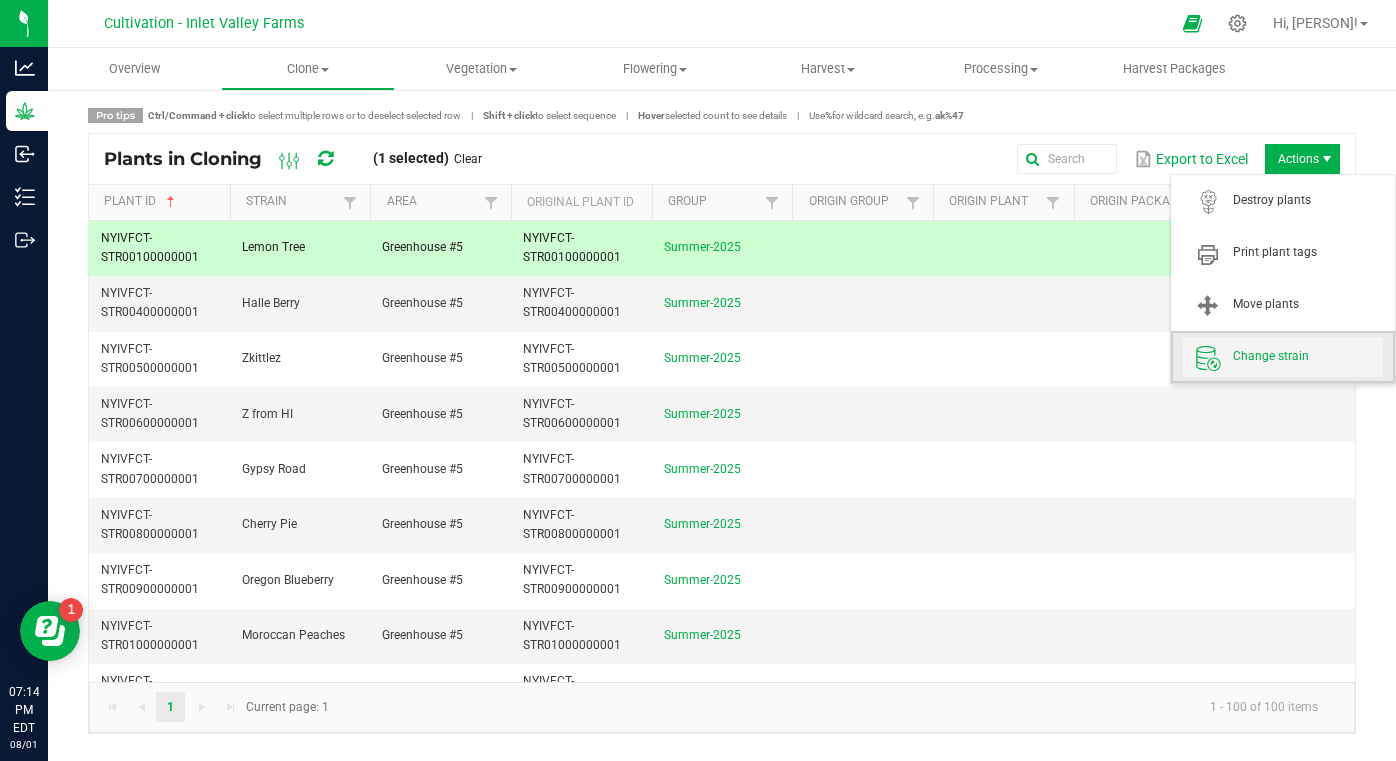 click on "Change strain" at bounding box center (1308, 356) 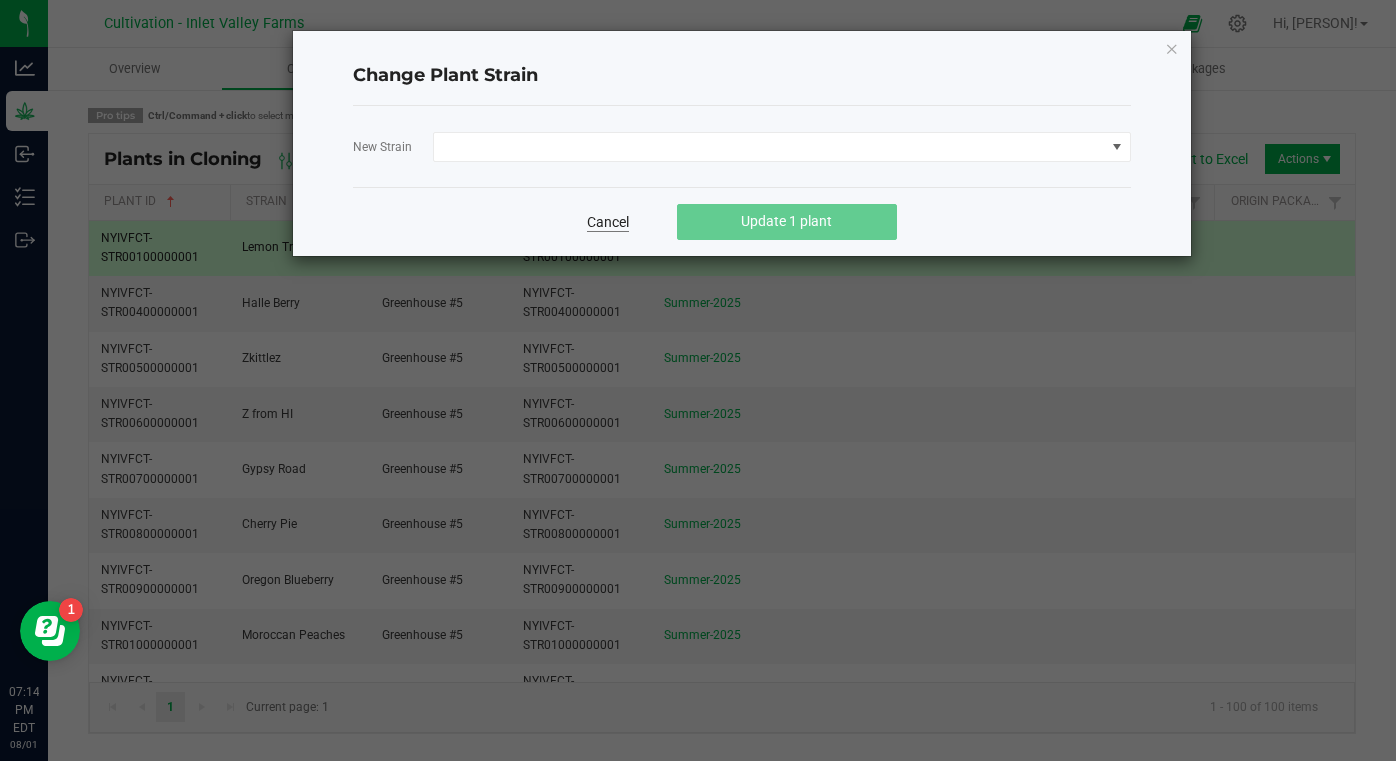 click on "Cancel" 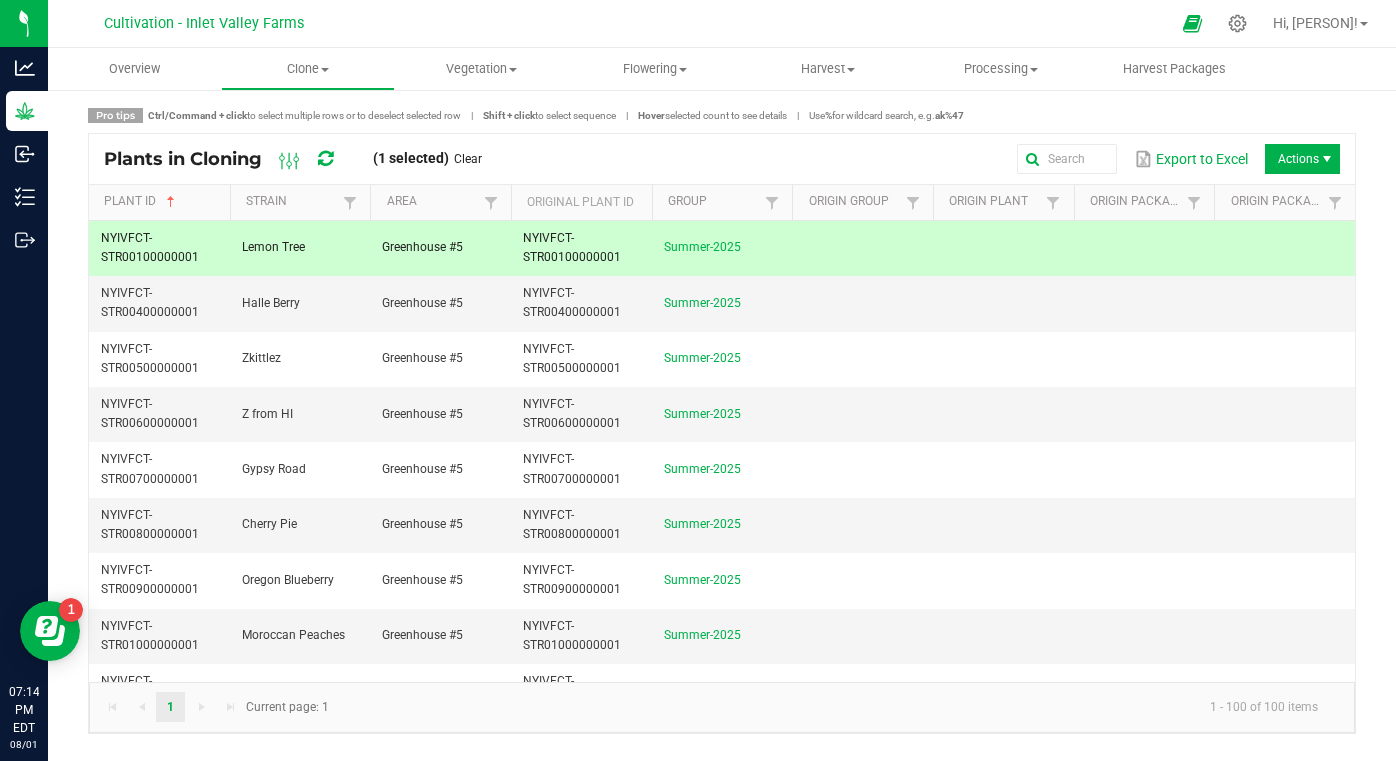 scroll, scrollTop: 0, scrollLeft: 0, axis: both 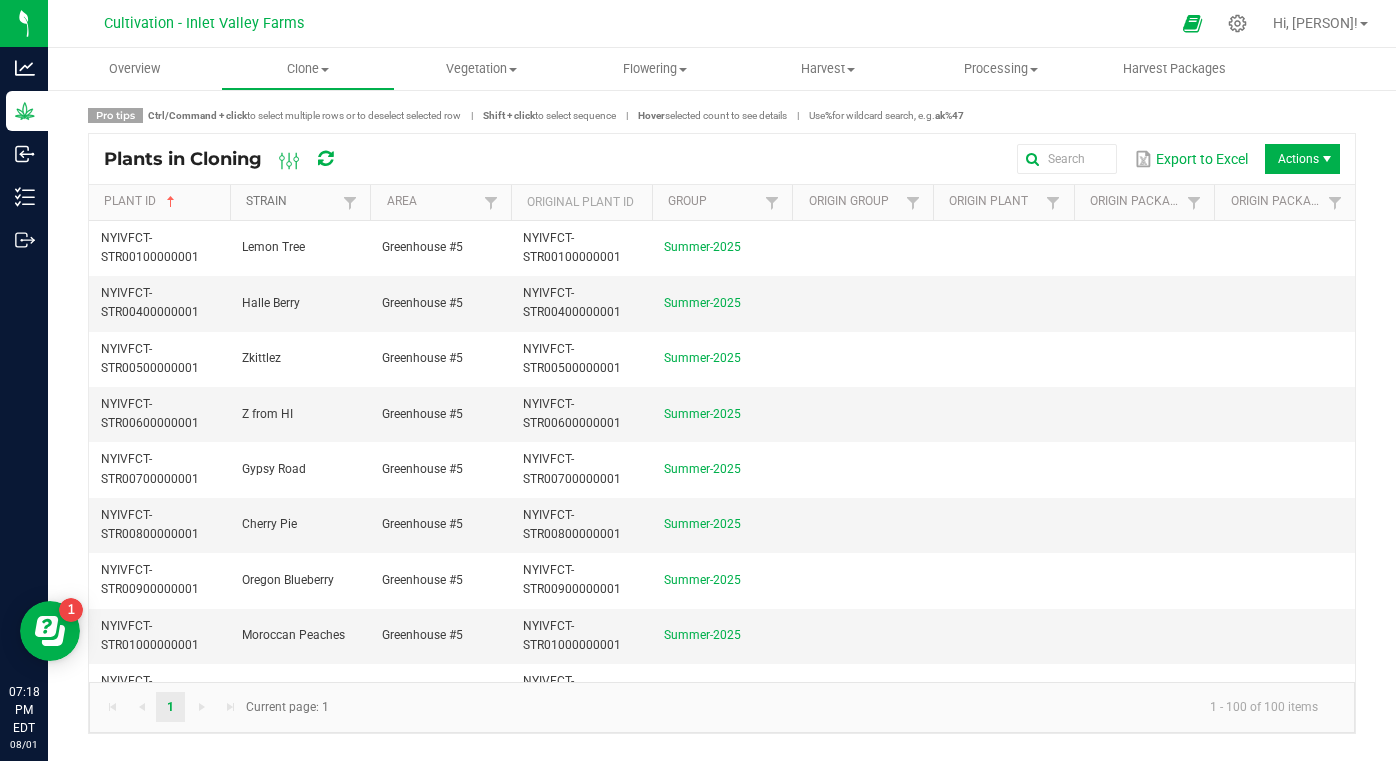 click on "Strain" at bounding box center [292, 202] 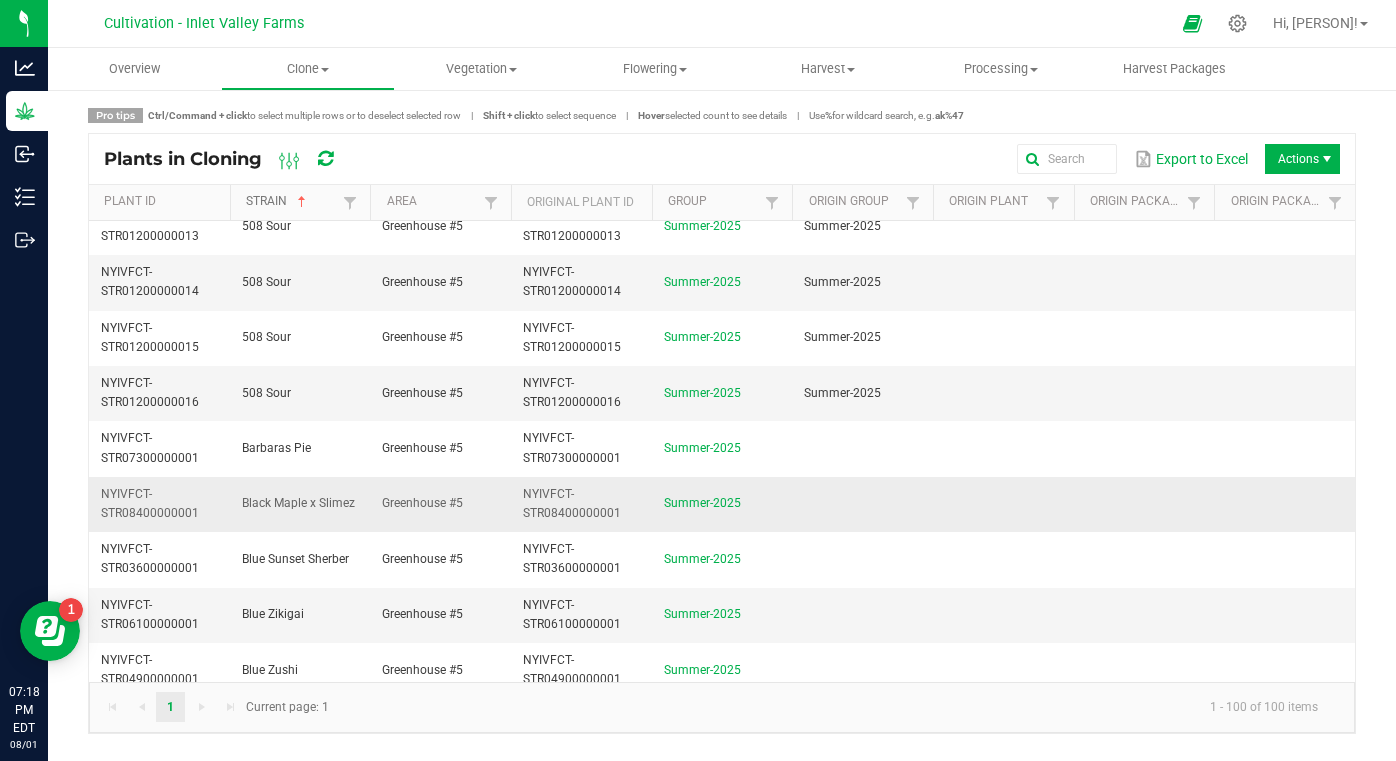 scroll, scrollTop: 687, scrollLeft: 0, axis: vertical 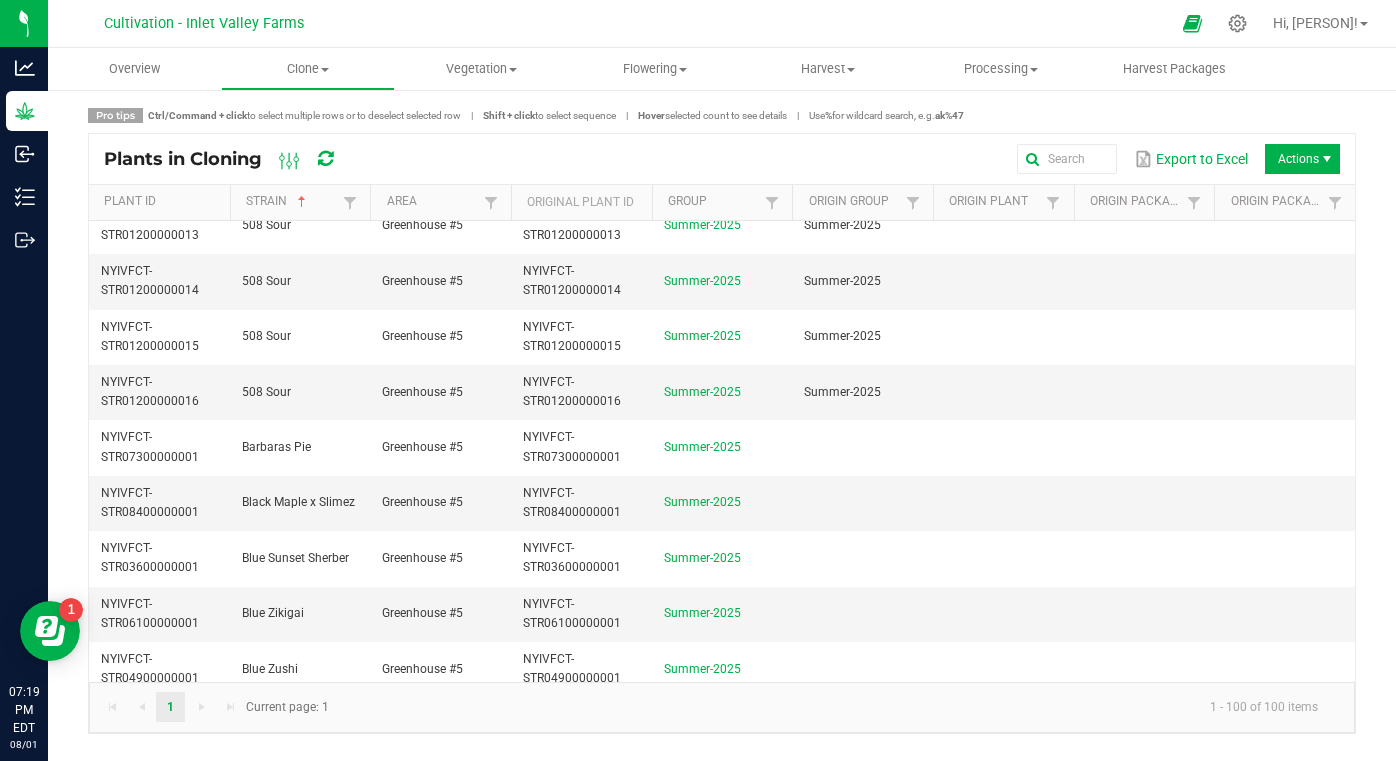 click on "Cultivation - Inlet Valley Farms   Hi, George!" at bounding box center [722, 24] 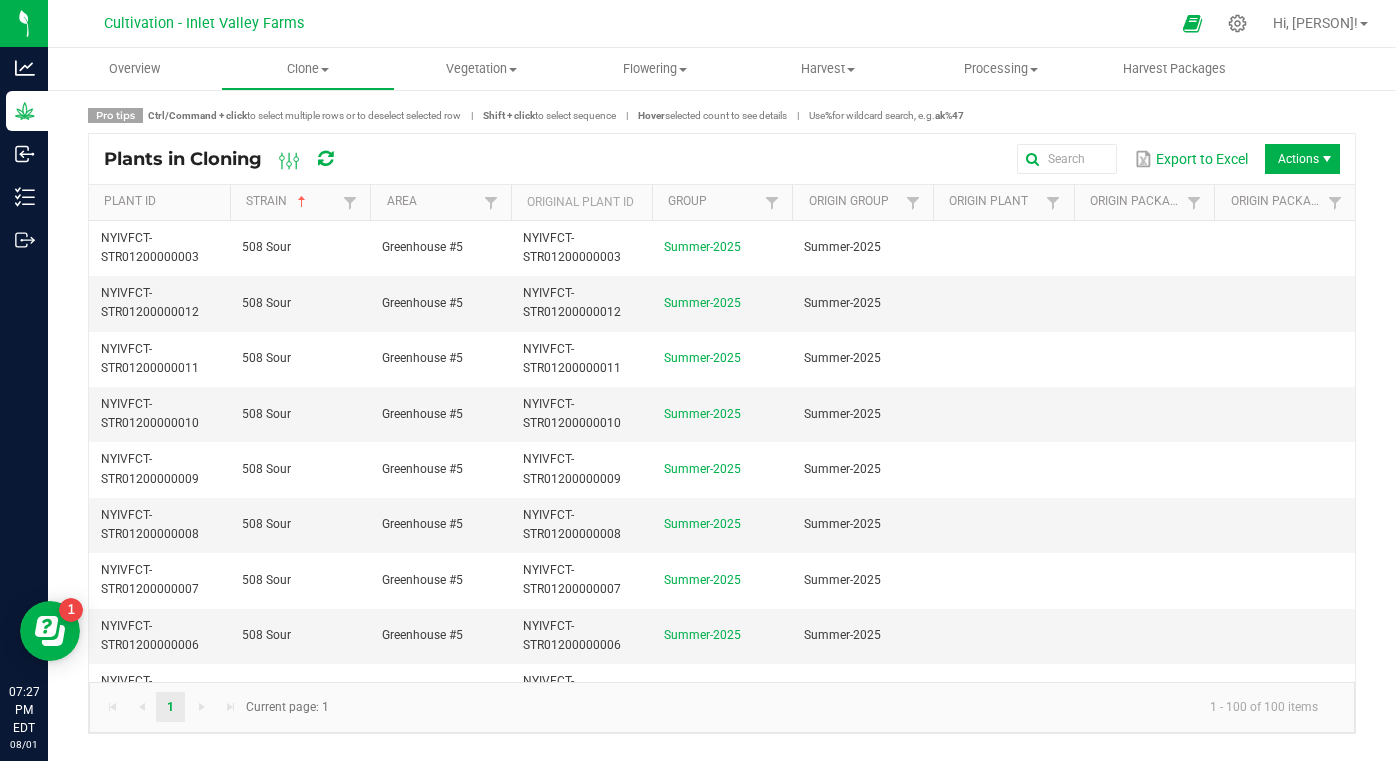 scroll, scrollTop: 0, scrollLeft: 0, axis: both 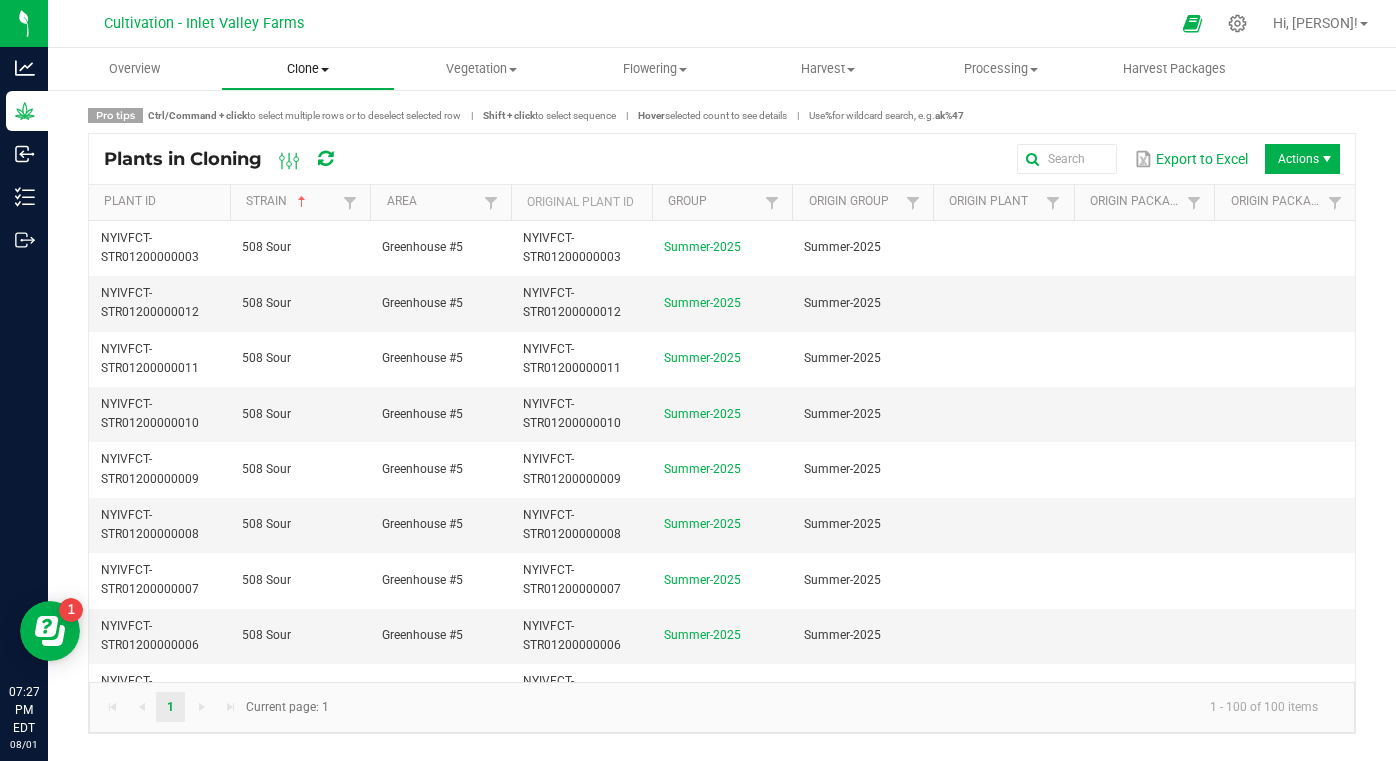 click at bounding box center [325, 70] 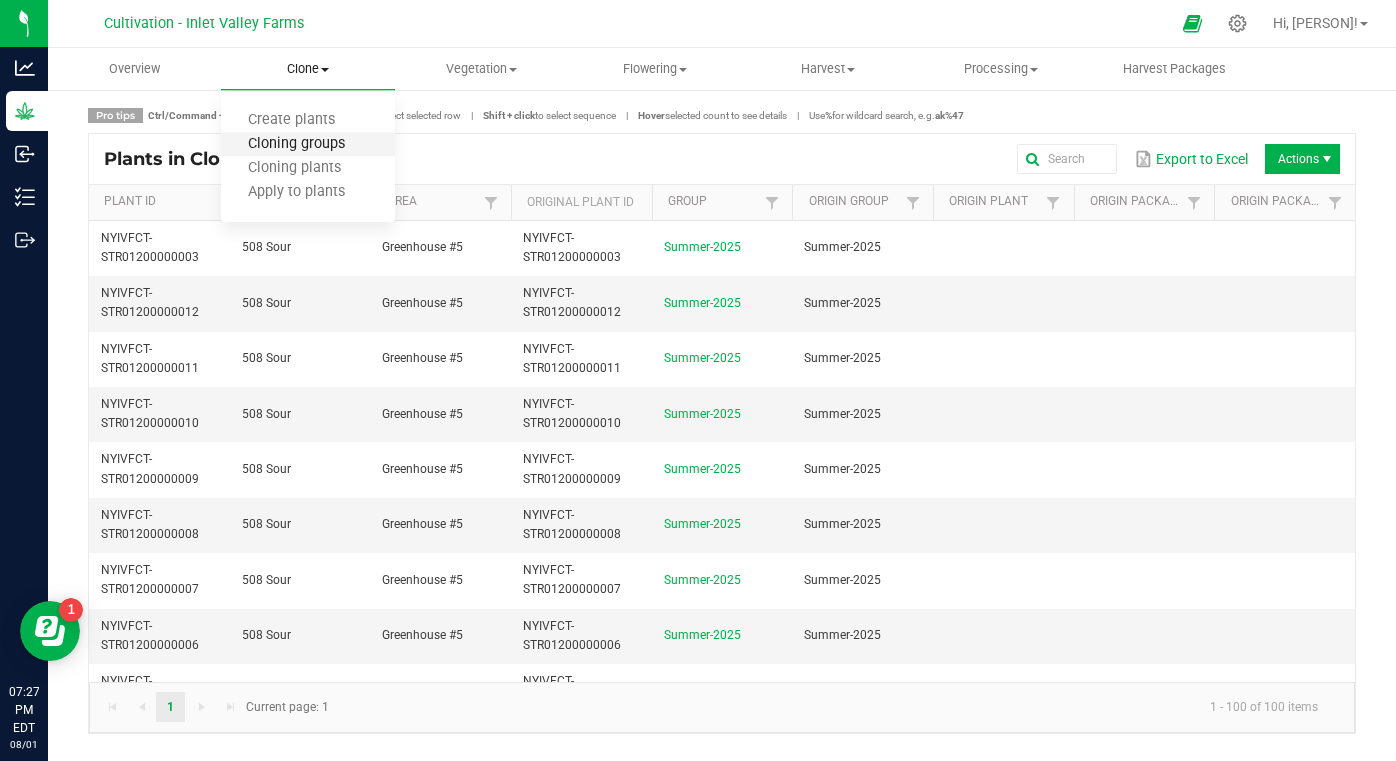 click on "Cloning groups" at bounding box center (296, 144) 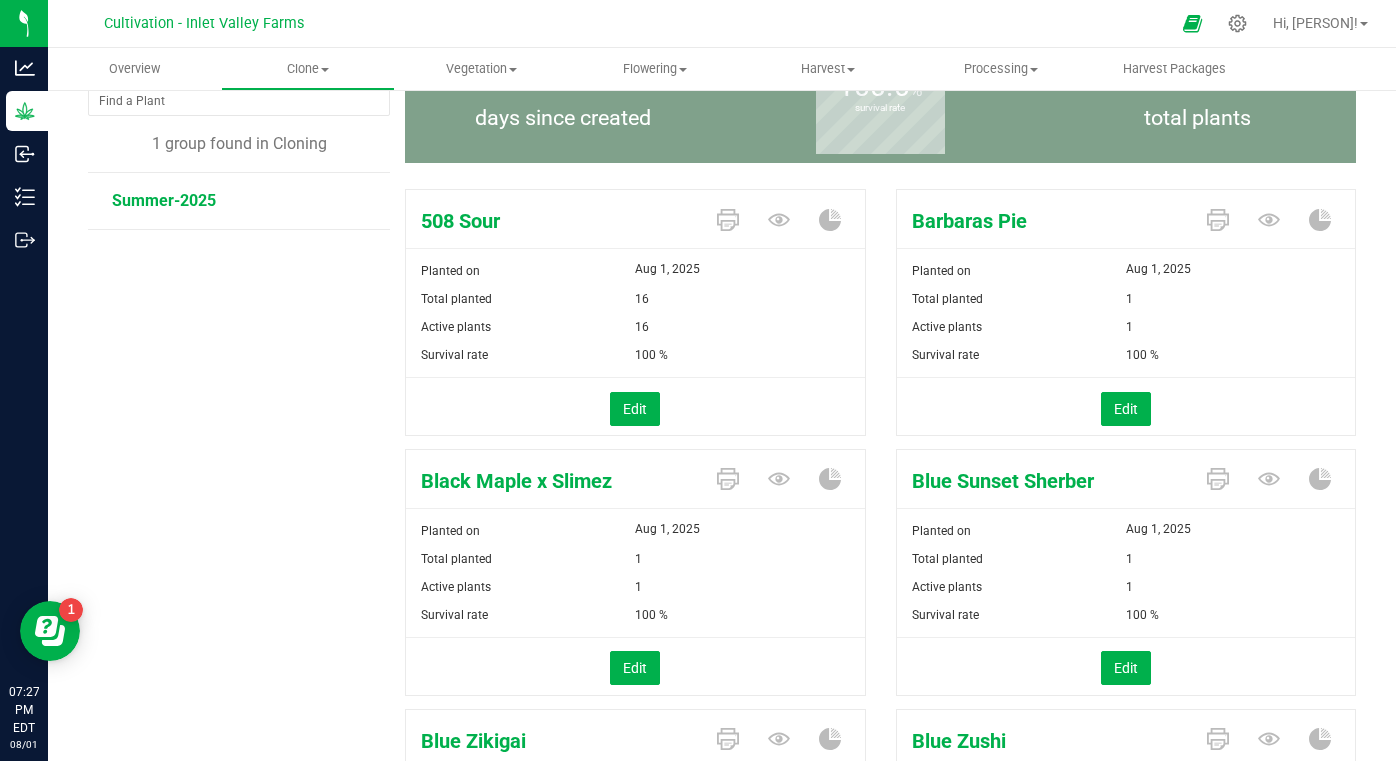 scroll, scrollTop: 179, scrollLeft: 0, axis: vertical 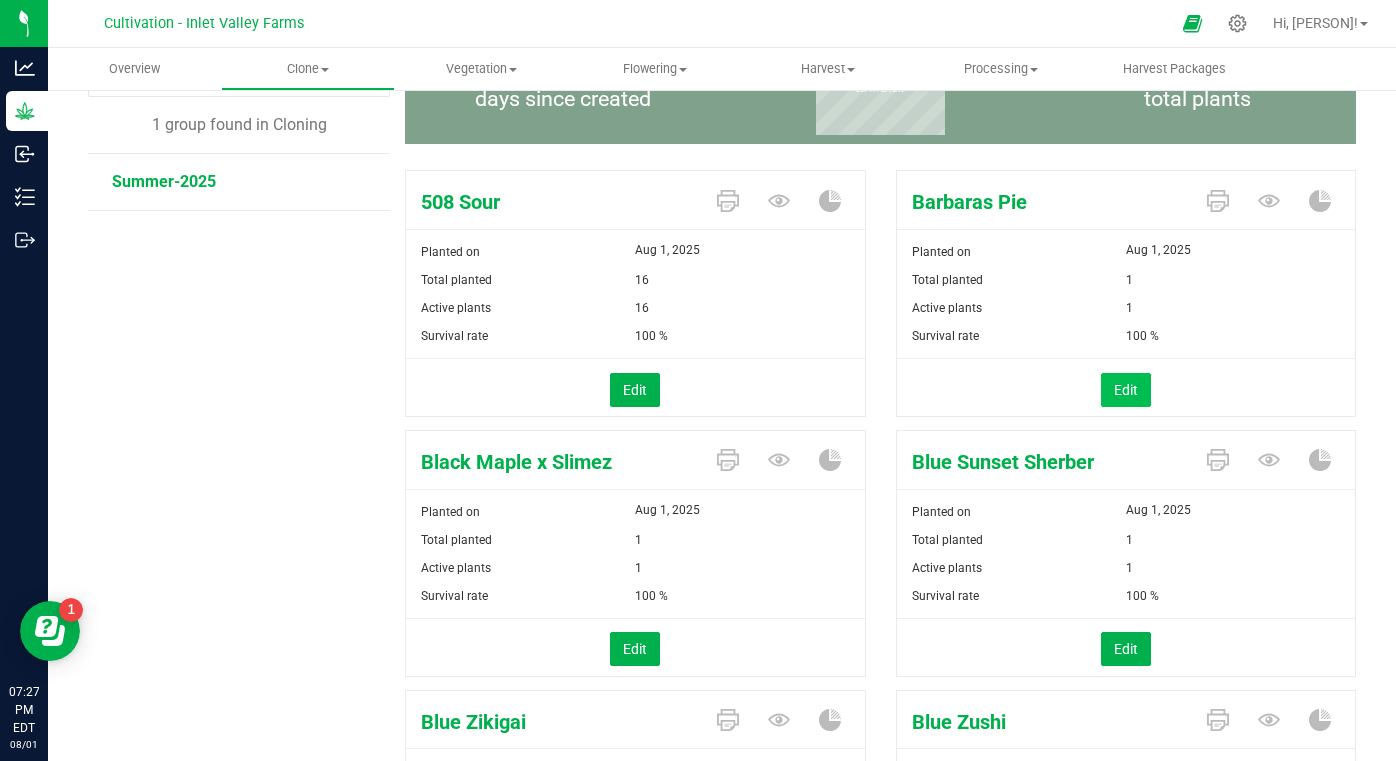 click on "Edit" at bounding box center [1126, 390] 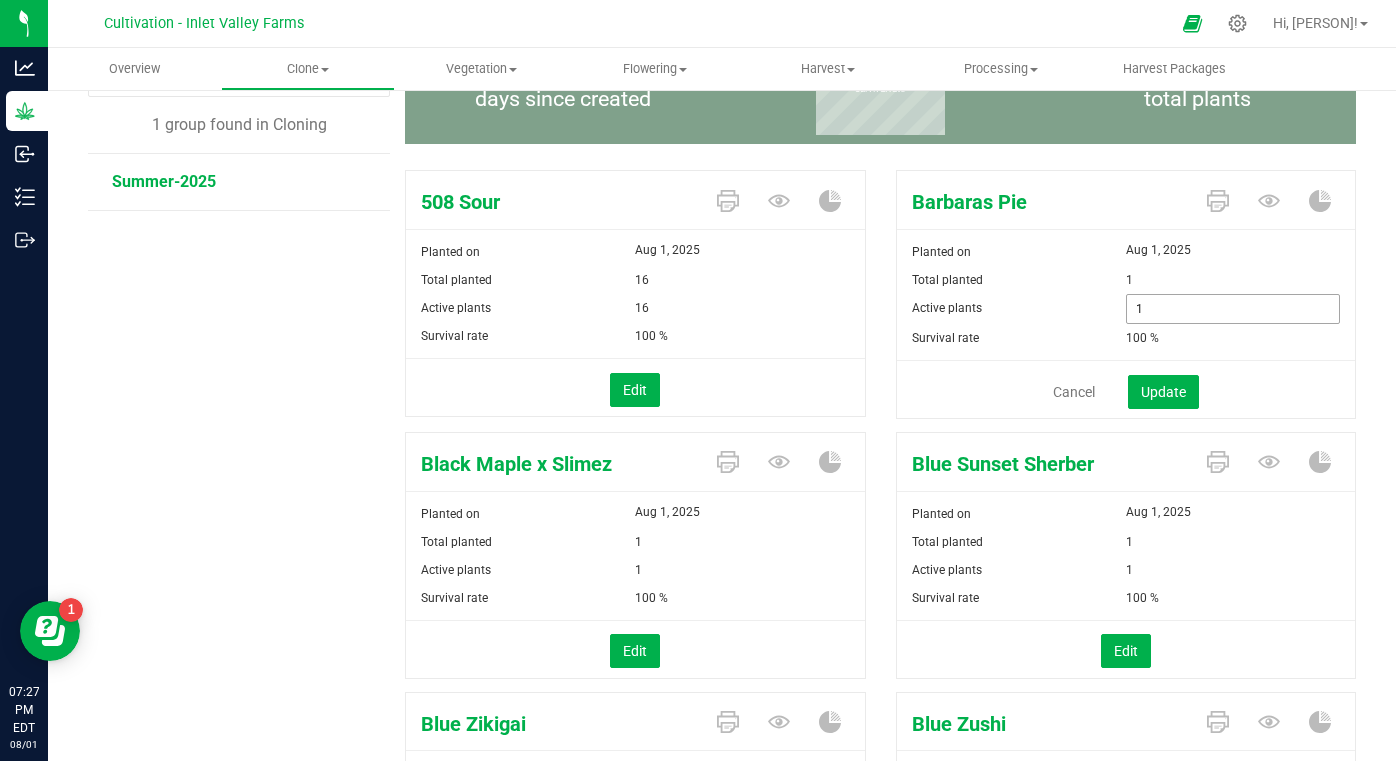 click on "1 1" at bounding box center [1233, 309] 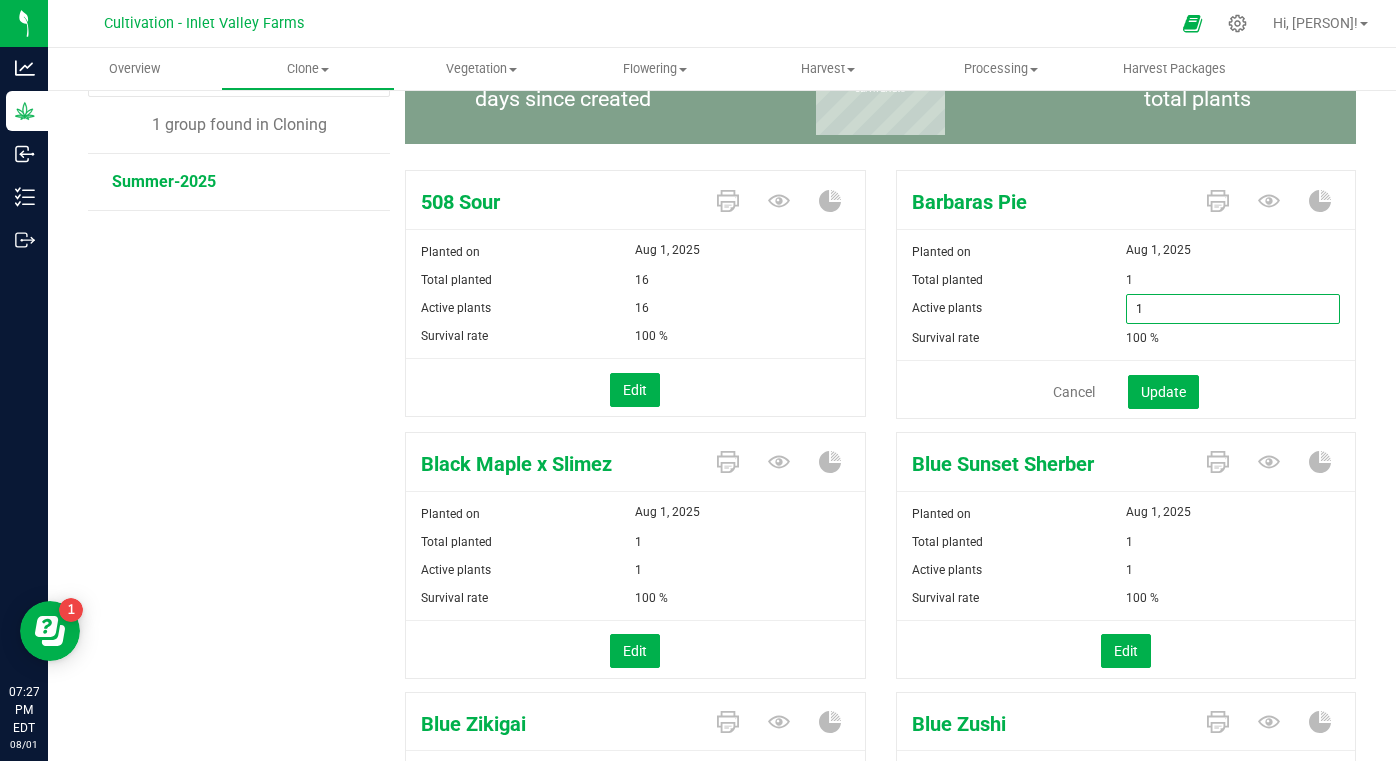 click on "Survival rate" at bounding box center (1011, 338) 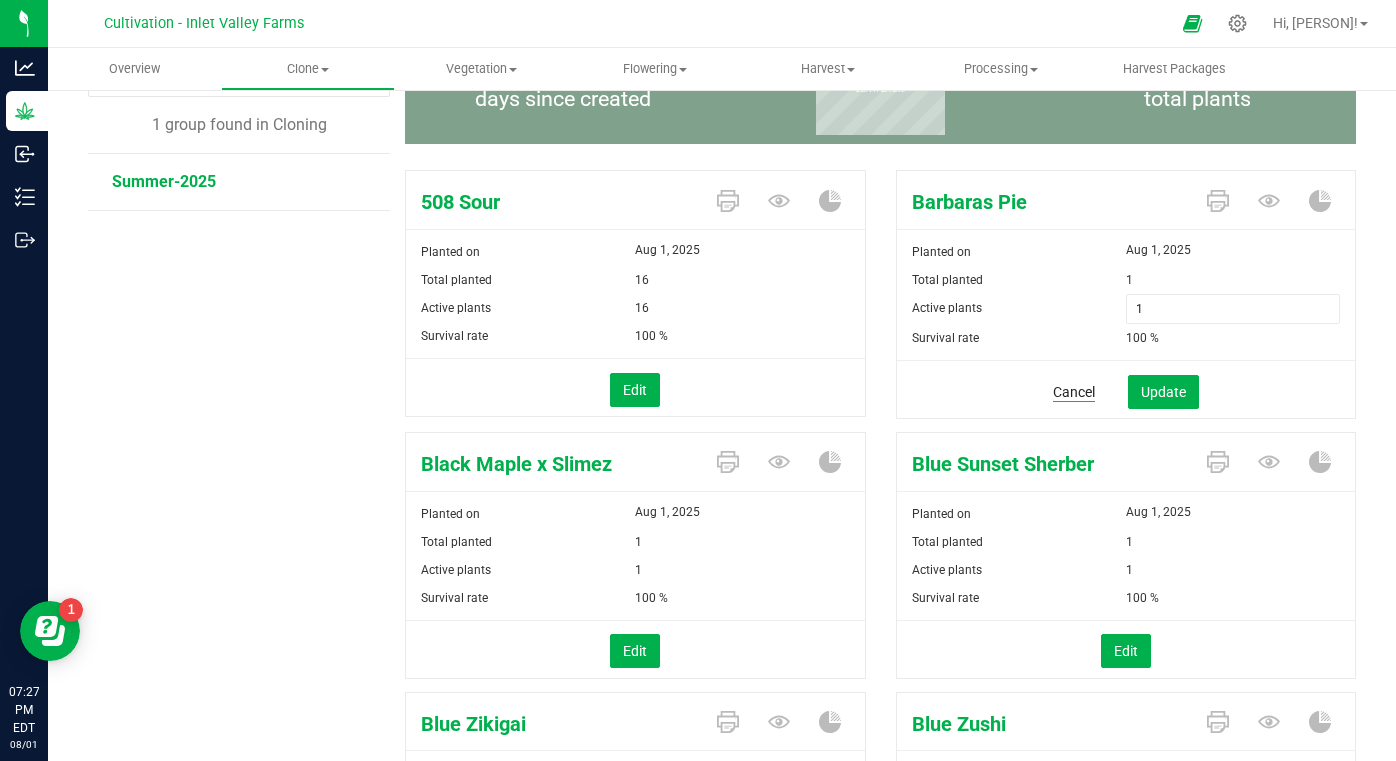 click on "Cancel" at bounding box center [1074, 392] 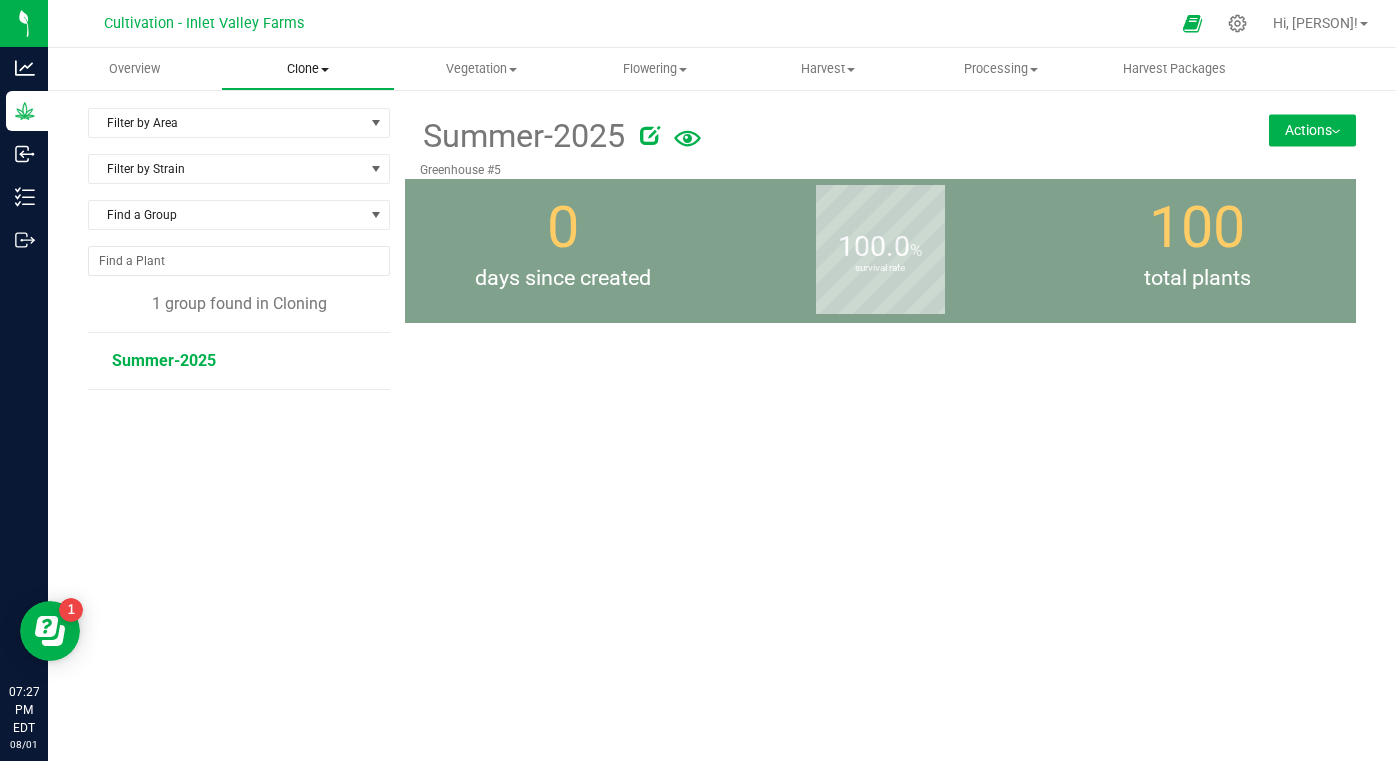 scroll, scrollTop: 0, scrollLeft: 0, axis: both 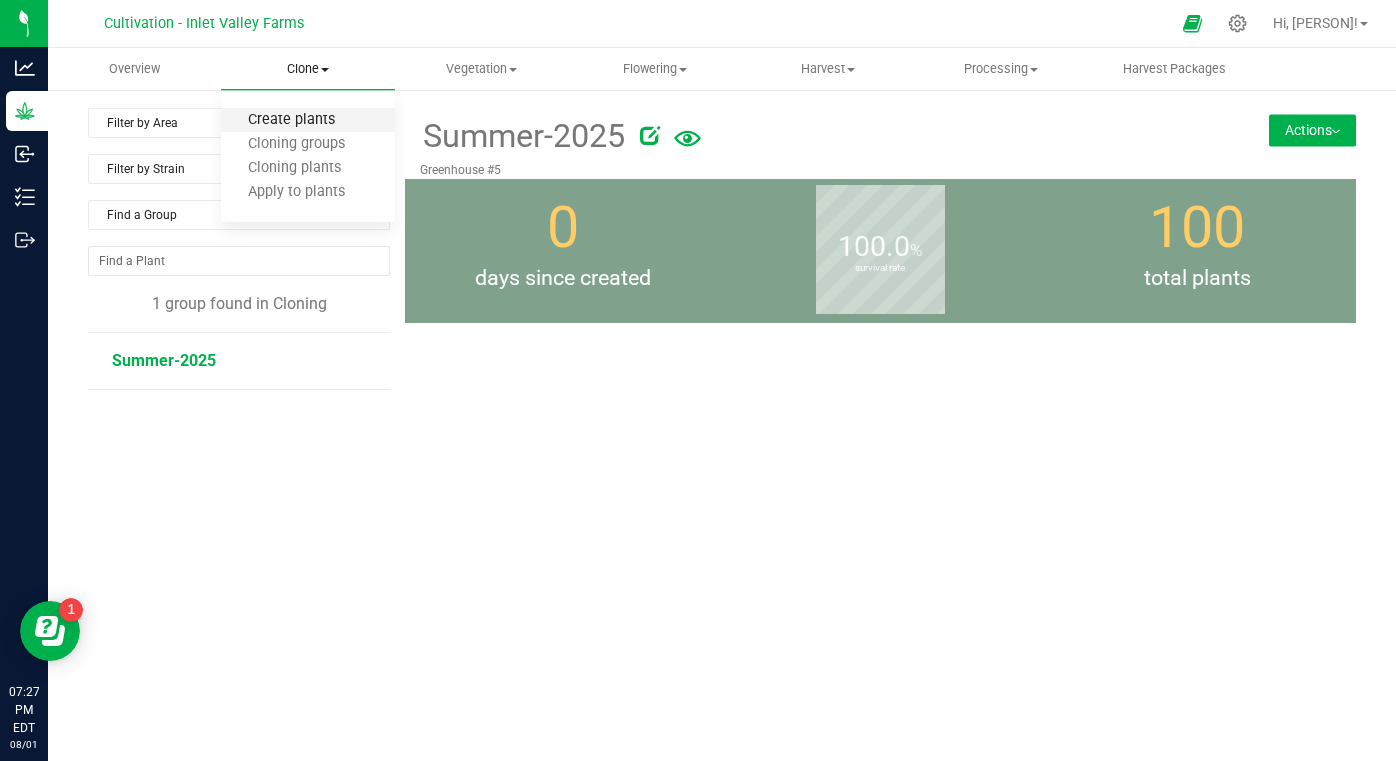 click on "Create plants" at bounding box center [291, 120] 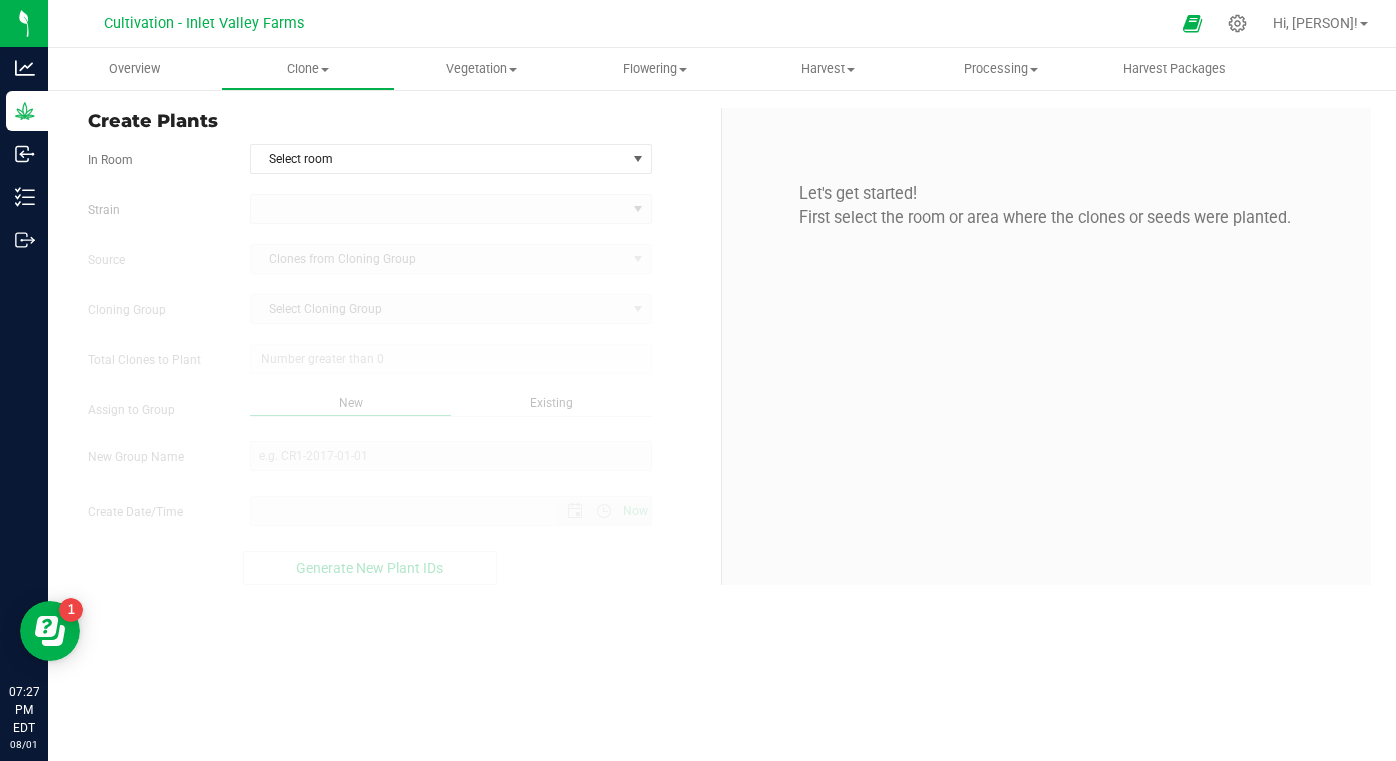 type on "8/1/2025 7:28 PM" 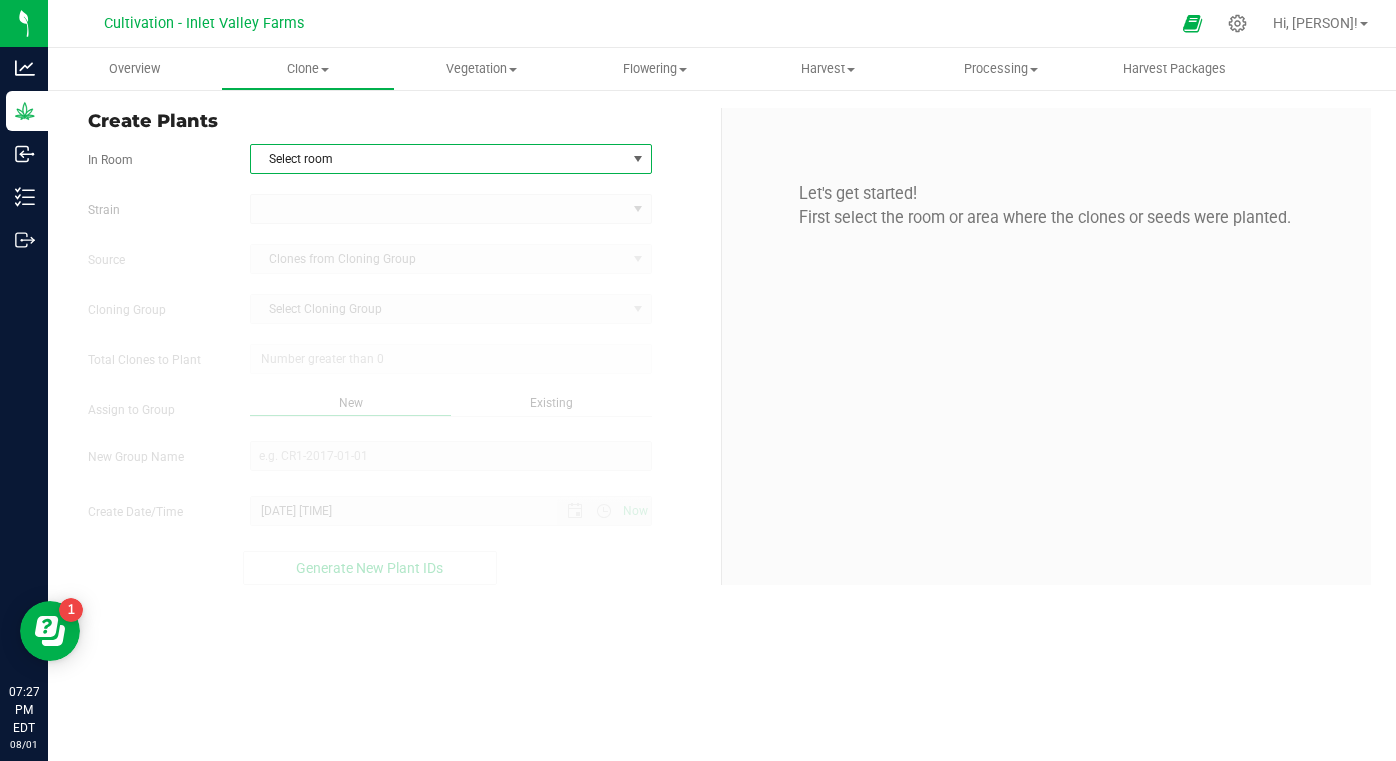 click on "Select room" at bounding box center (438, 159) 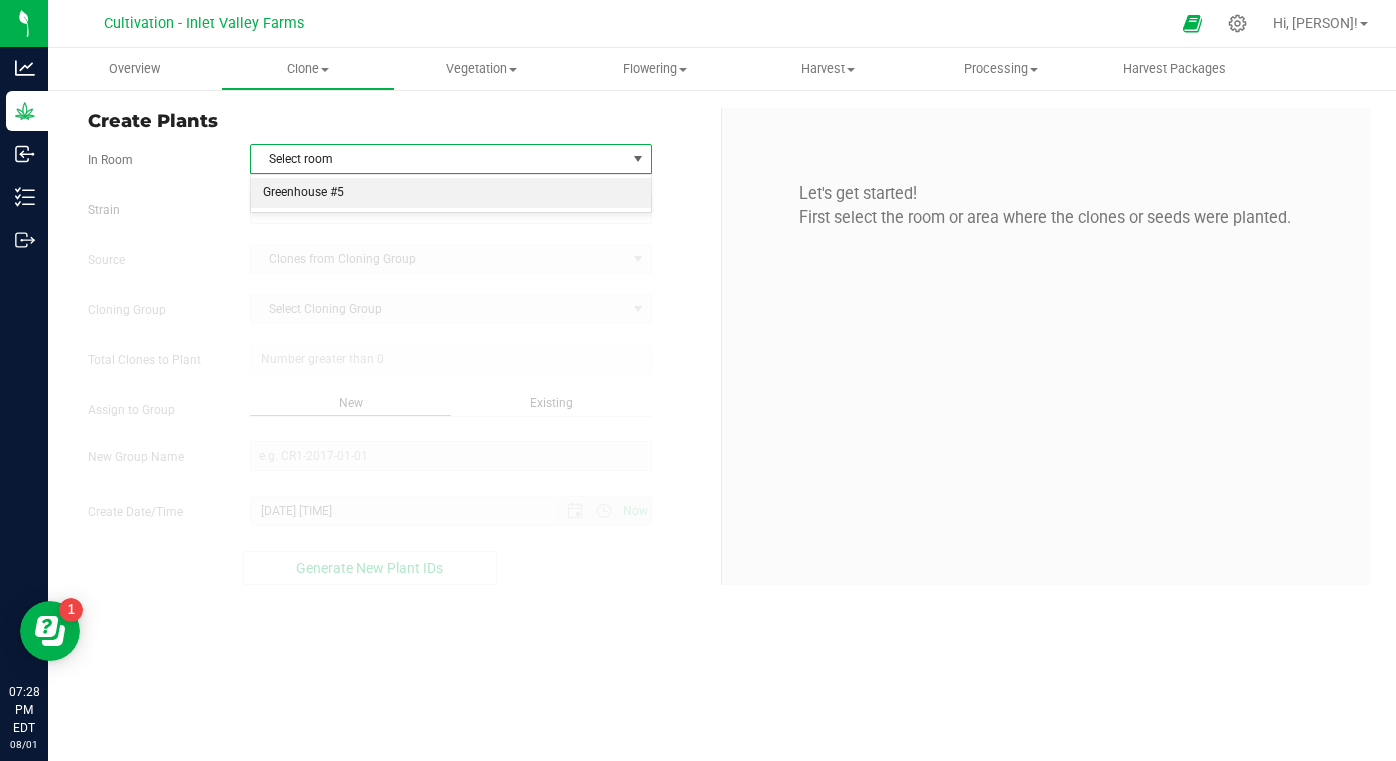 click on "Greenhouse #5" at bounding box center [451, 193] 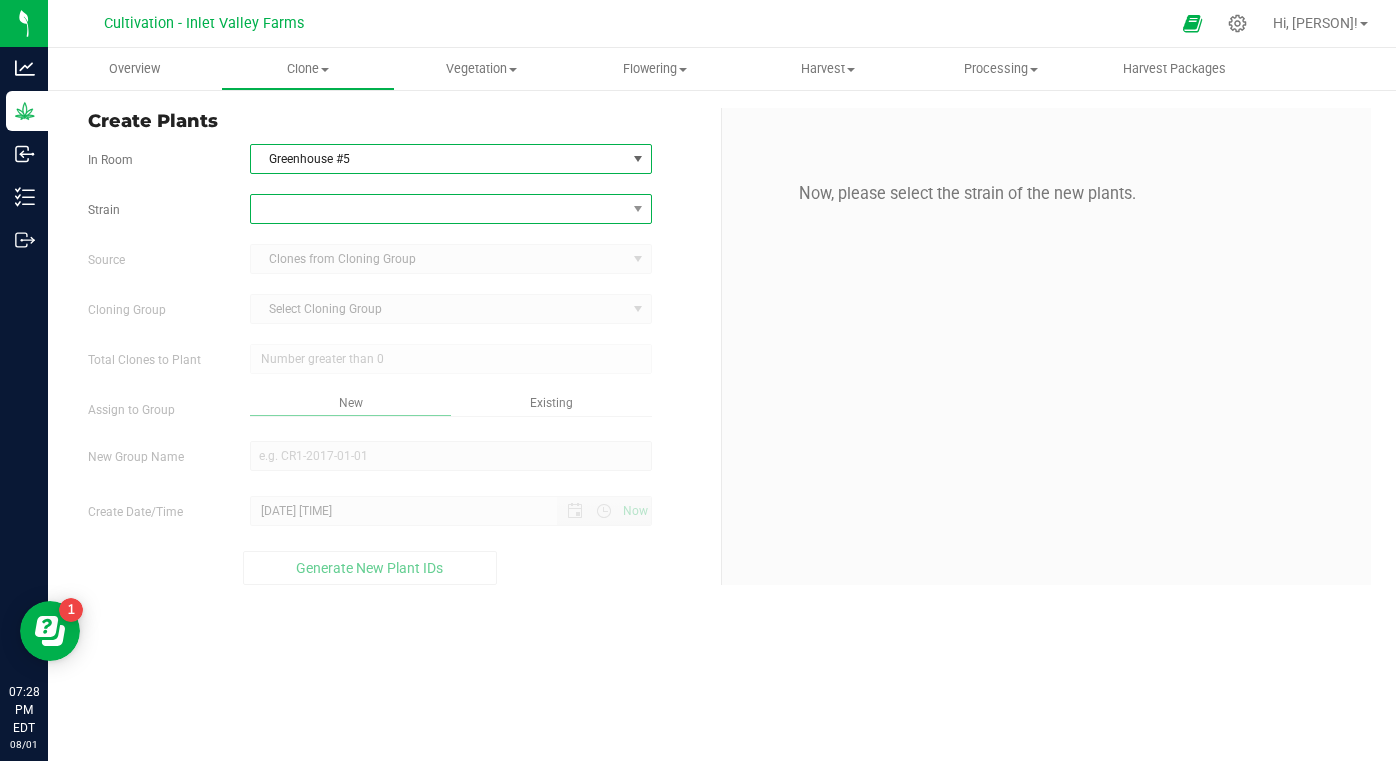 click at bounding box center [438, 209] 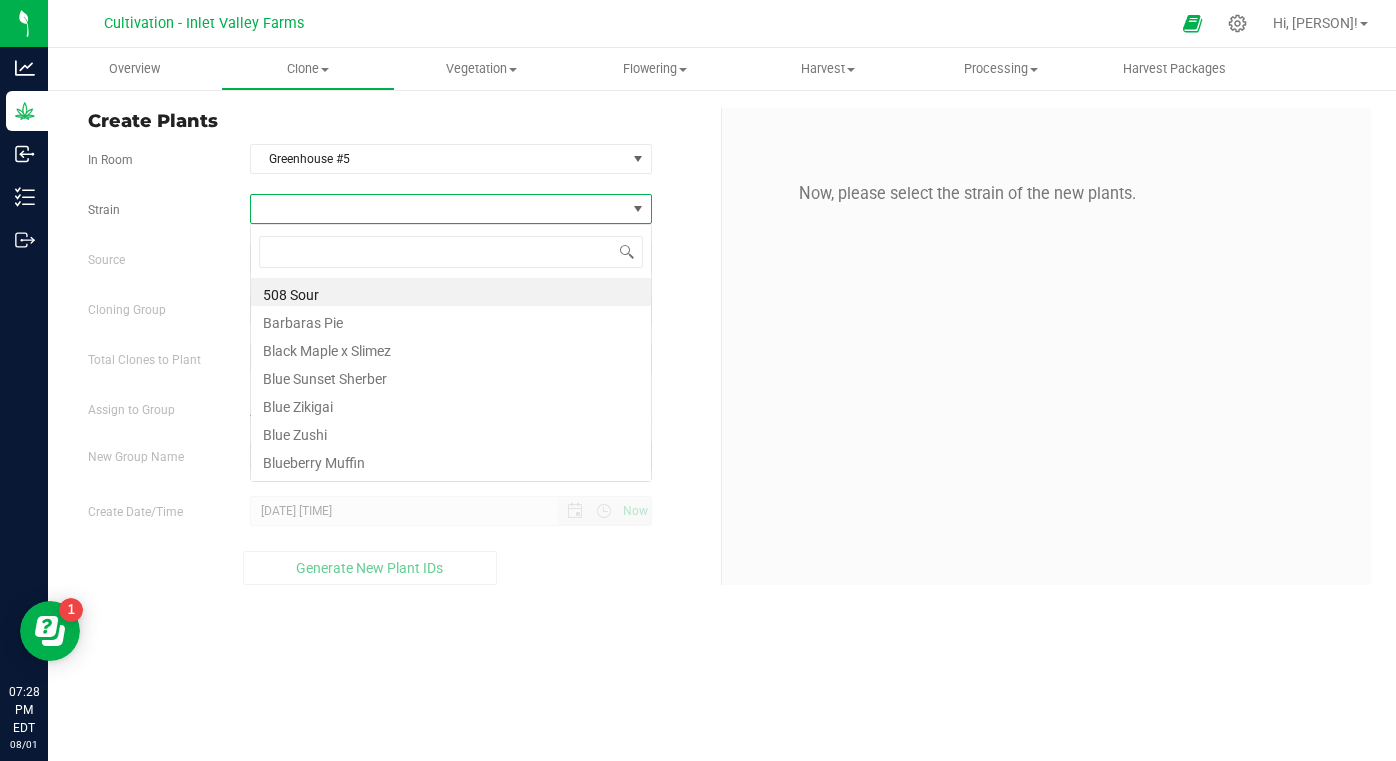 scroll, scrollTop: 99970, scrollLeft: 99598, axis: both 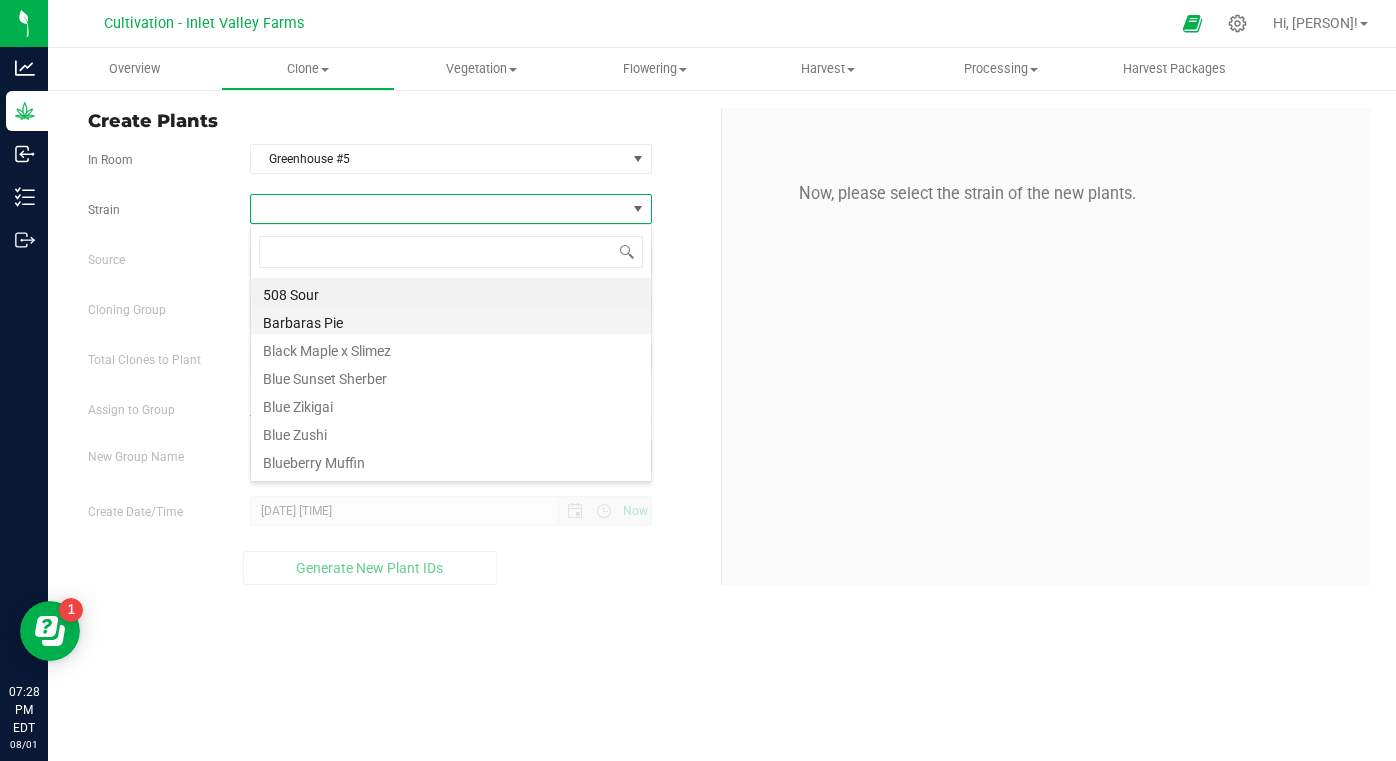 click on "Barbaras Pie" at bounding box center (451, 320) 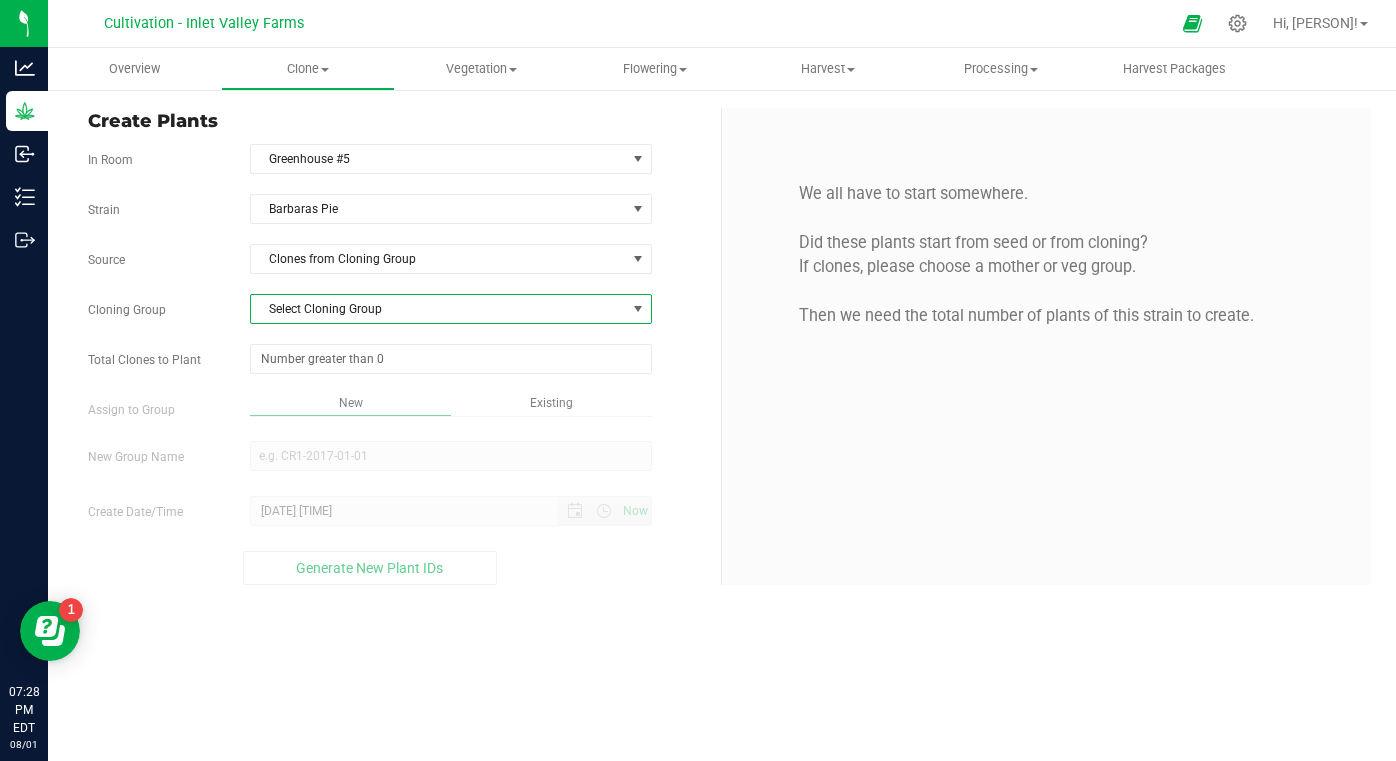 click on "Select Cloning Group" at bounding box center [438, 309] 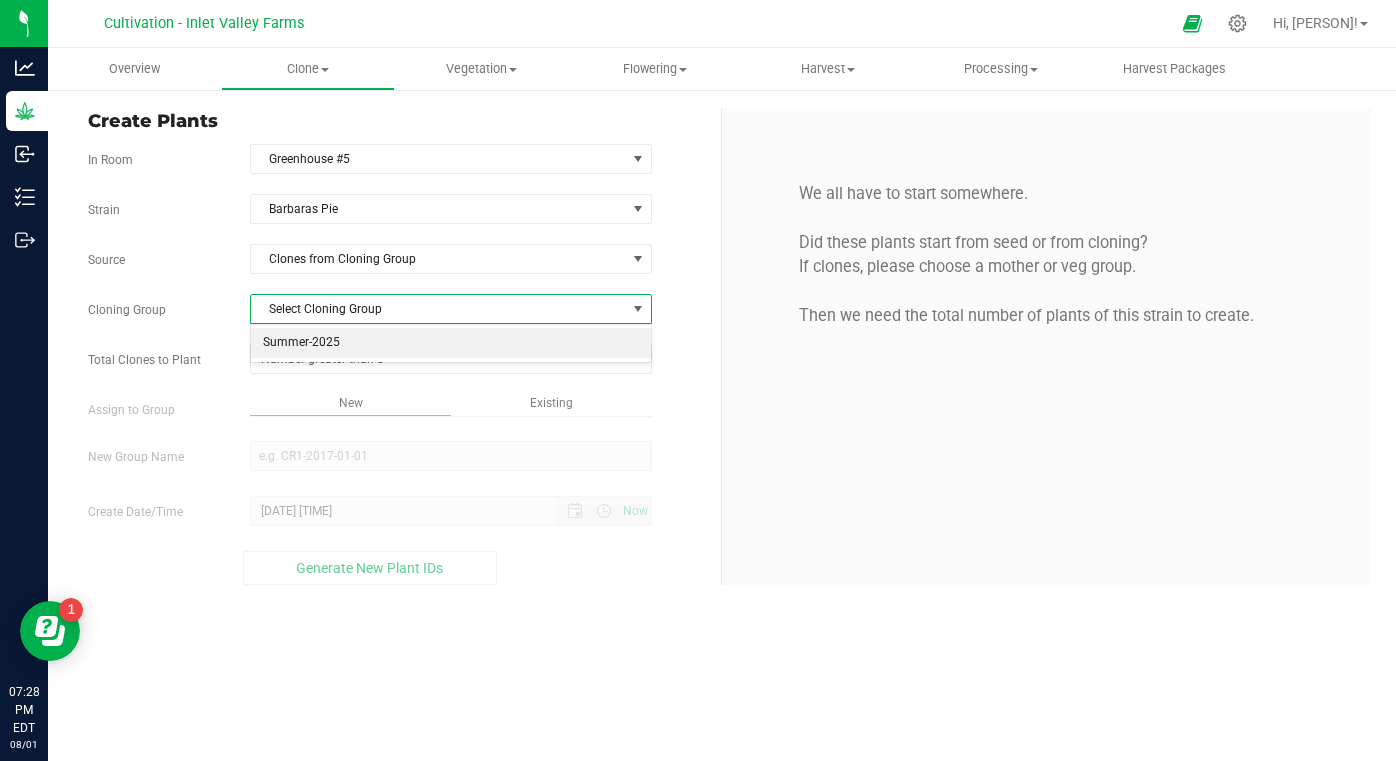 click on "Summer-2025" at bounding box center (451, 343) 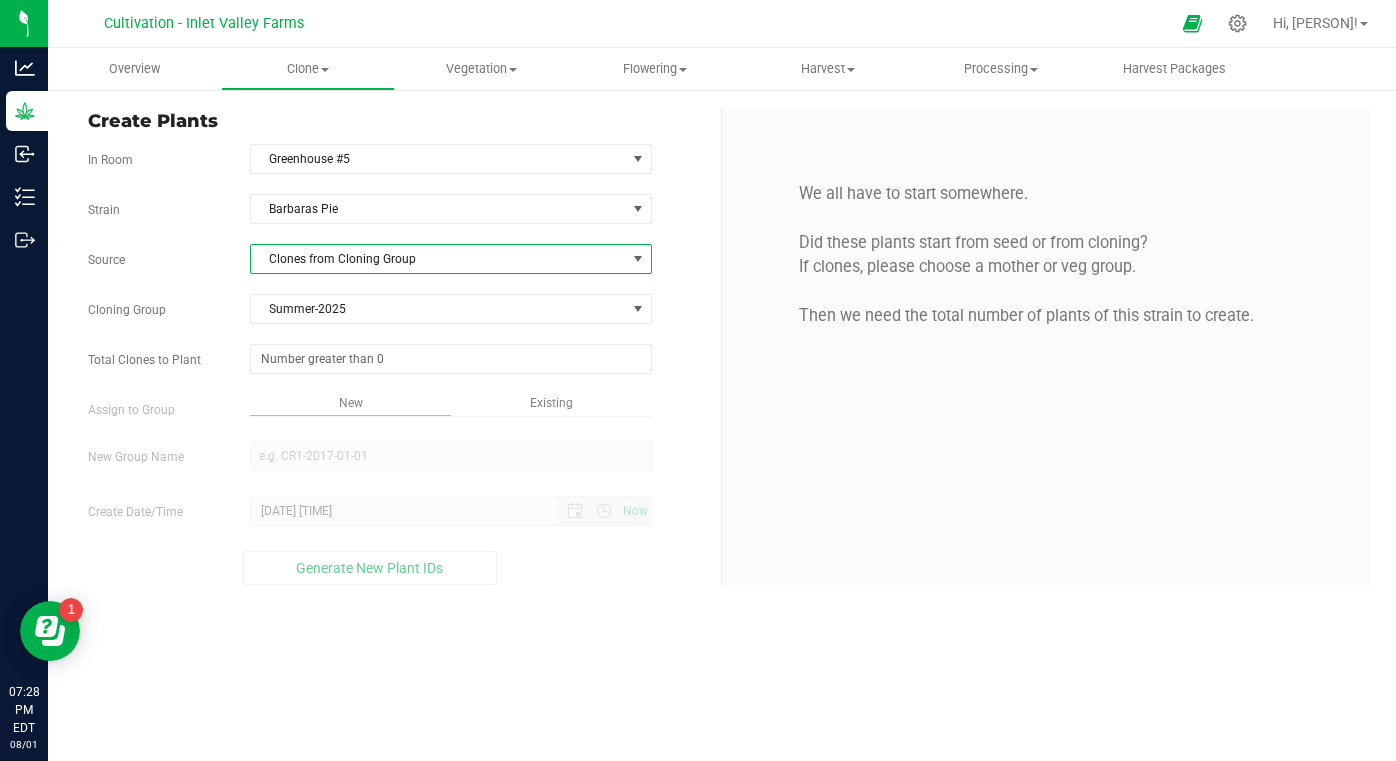 click on "Clones from Cloning Group" at bounding box center (438, 259) 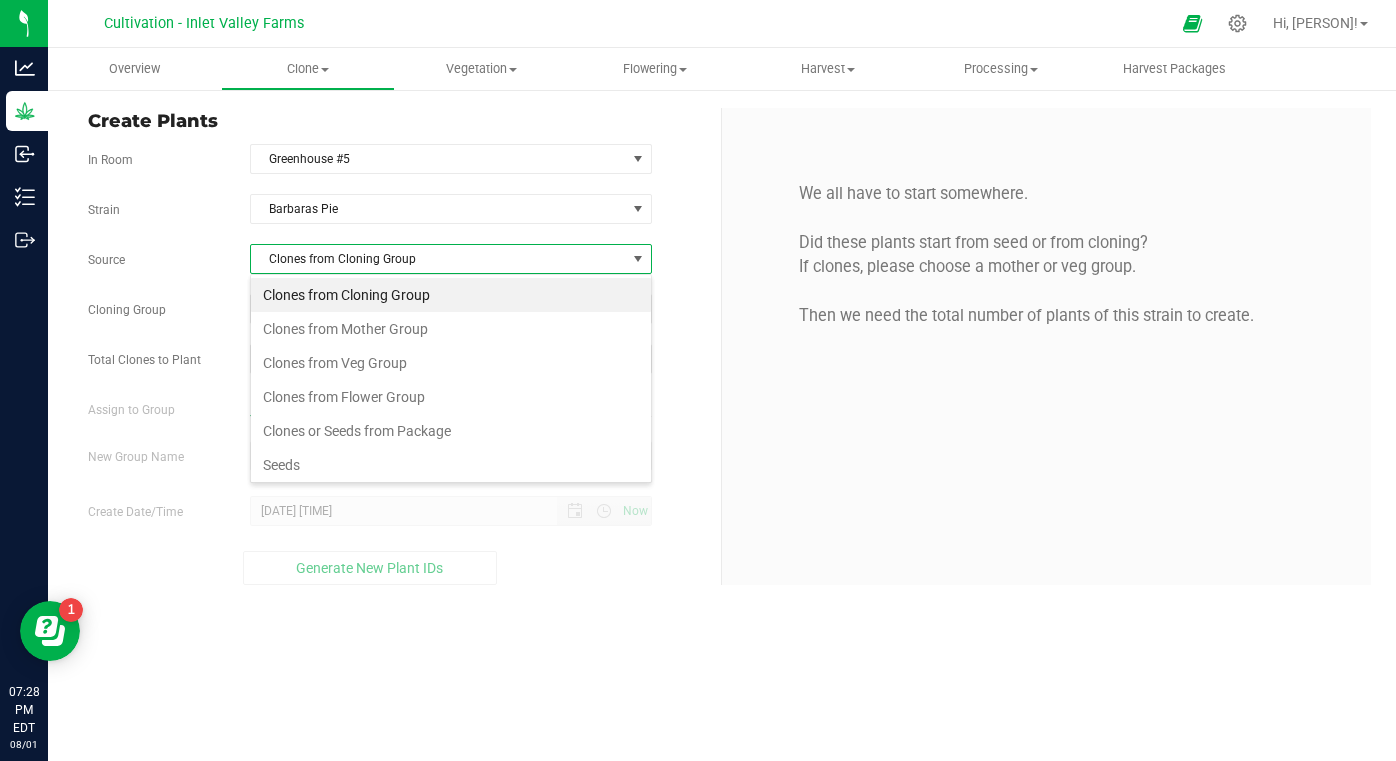 scroll, scrollTop: 99970, scrollLeft: 99598, axis: both 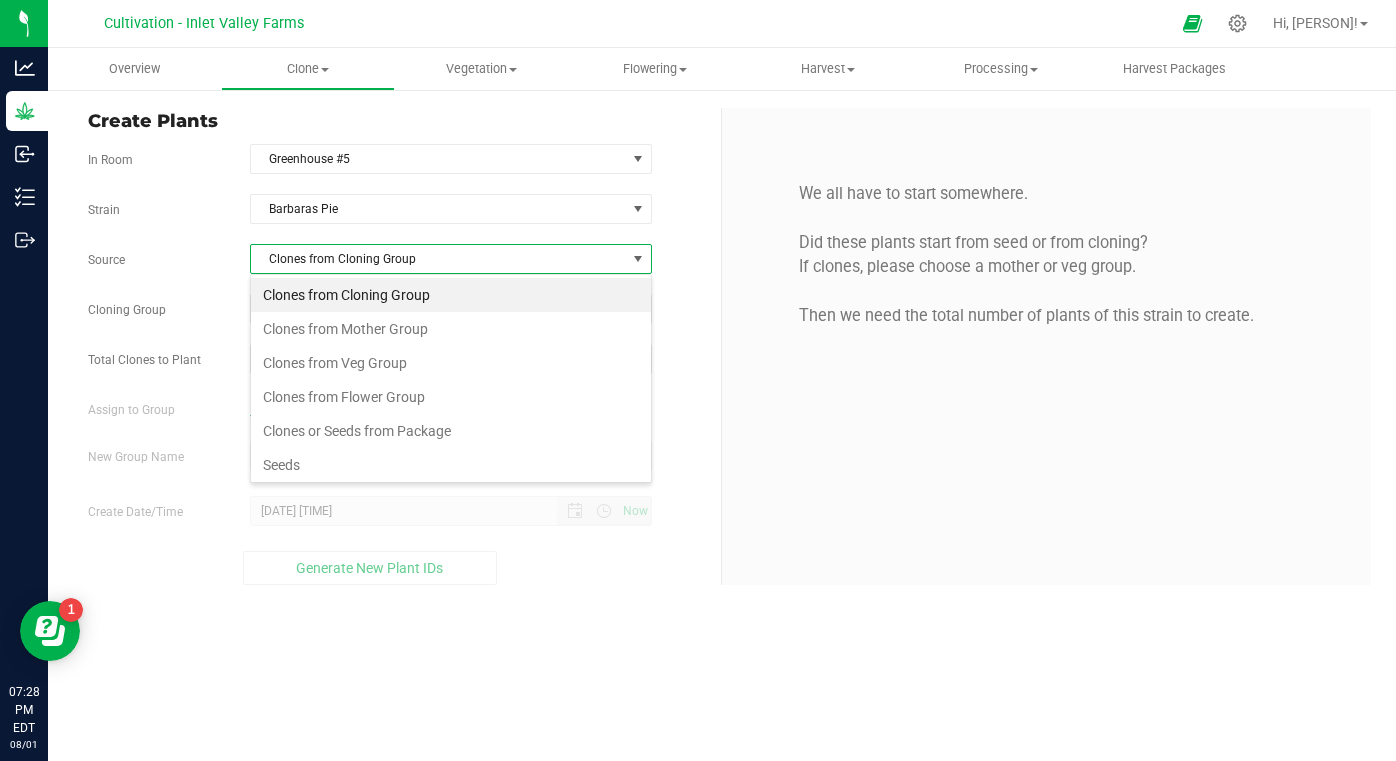 click on "Clones from Cloning Group" at bounding box center [451, 295] 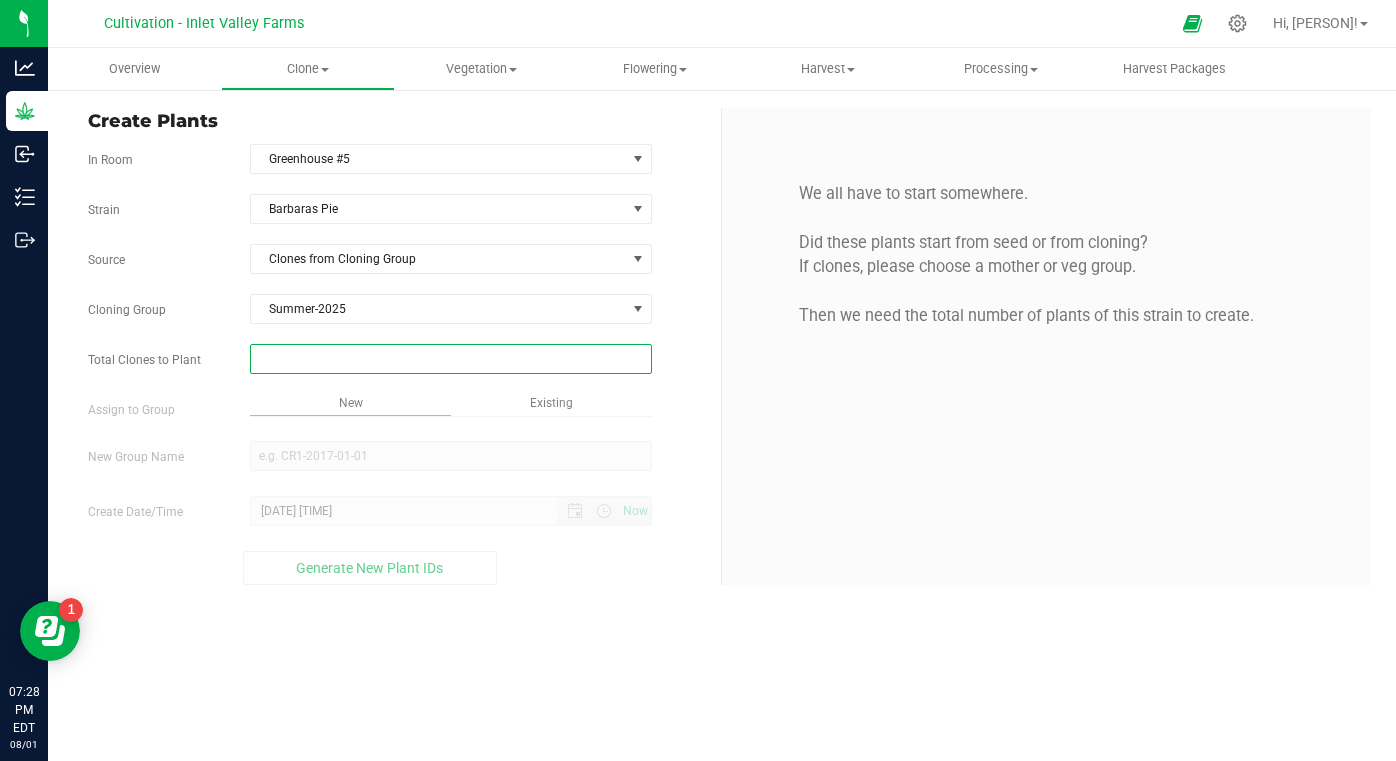 click at bounding box center [451, 359] 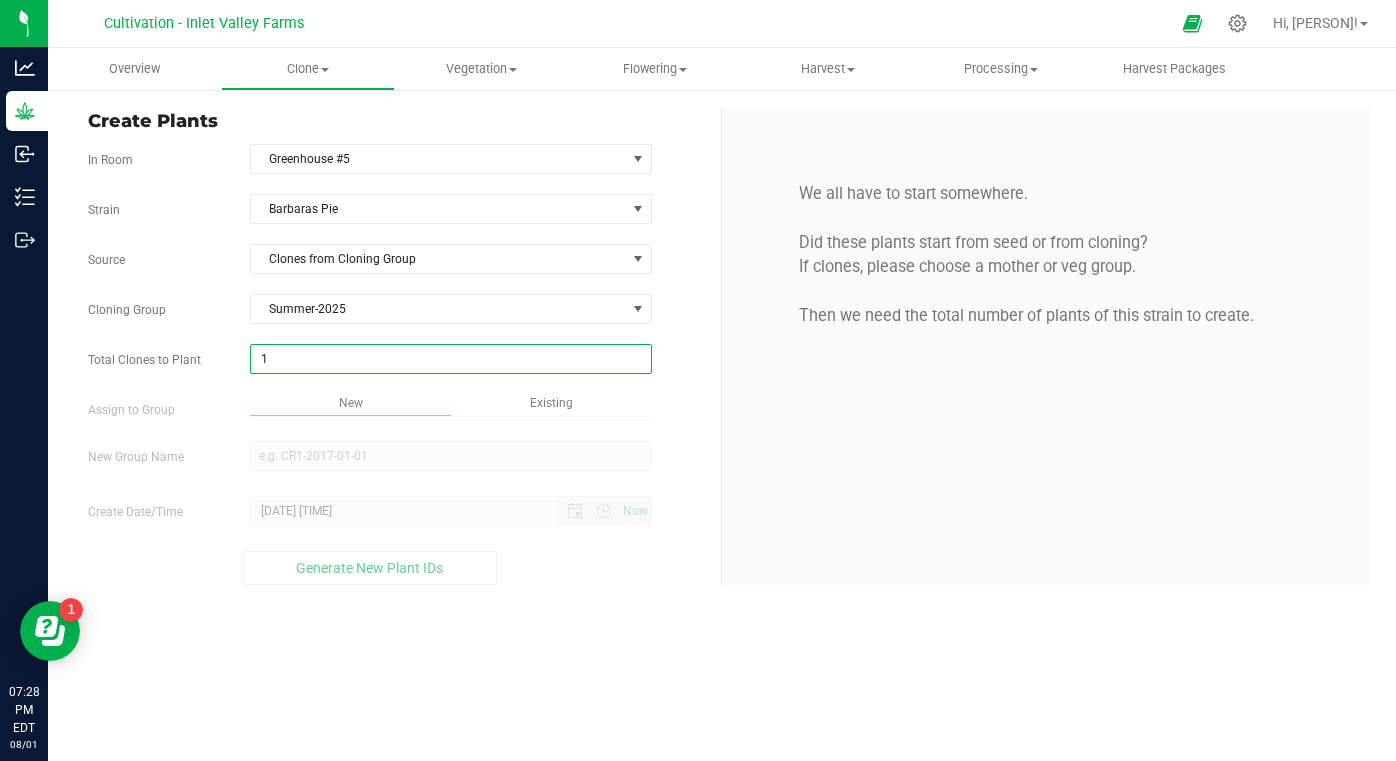 type on "15" 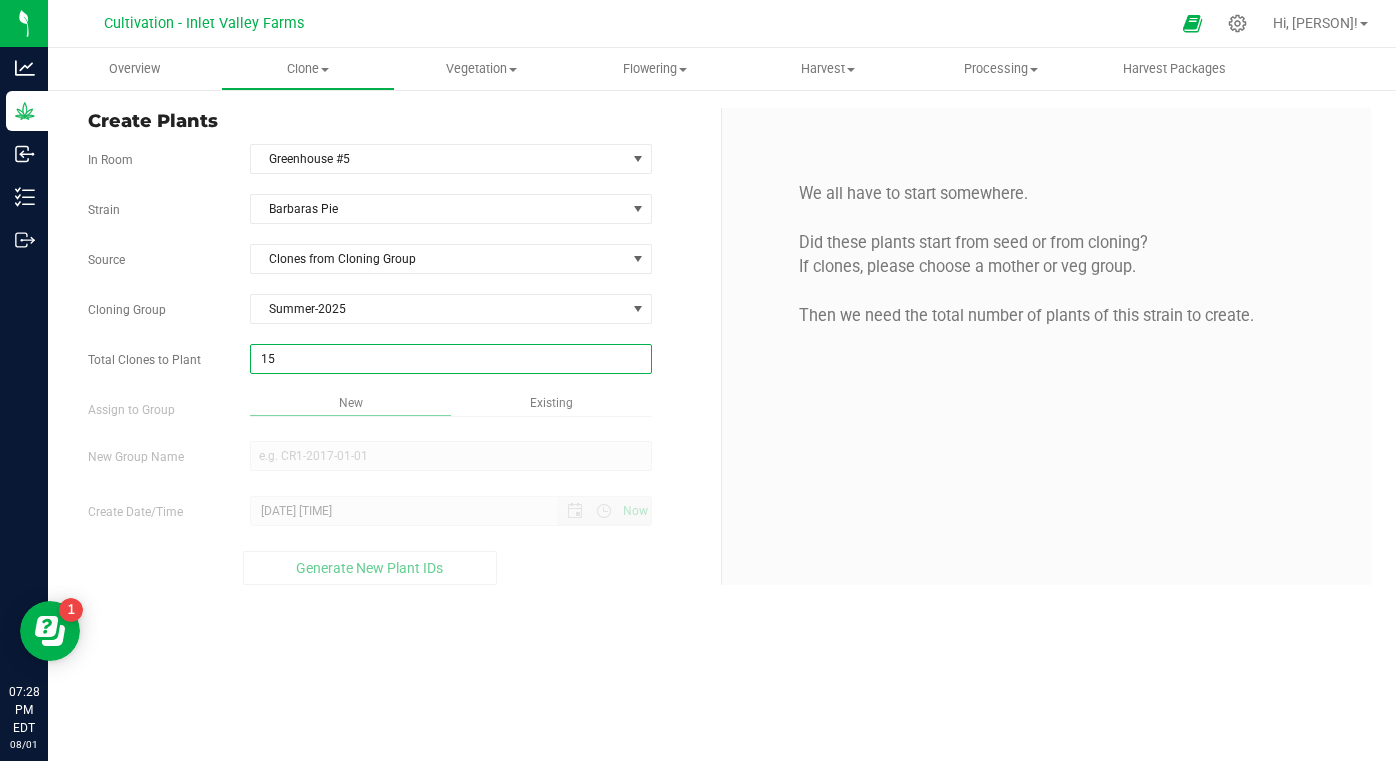 type on "15" 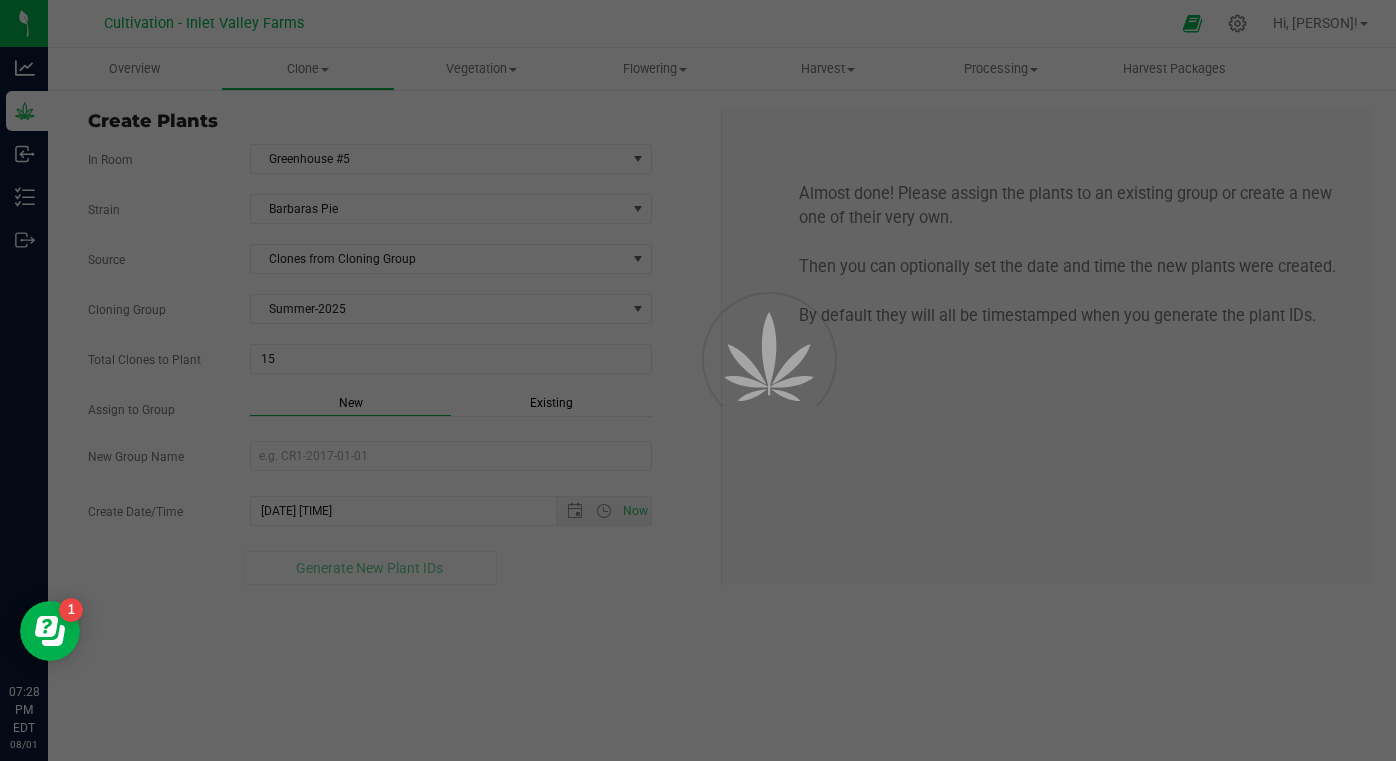 click on "Overview
Clone
Create plants
Cloning groups
Cloning plants
Apply to plants
Vegetation" at bounding box center [722, 404] 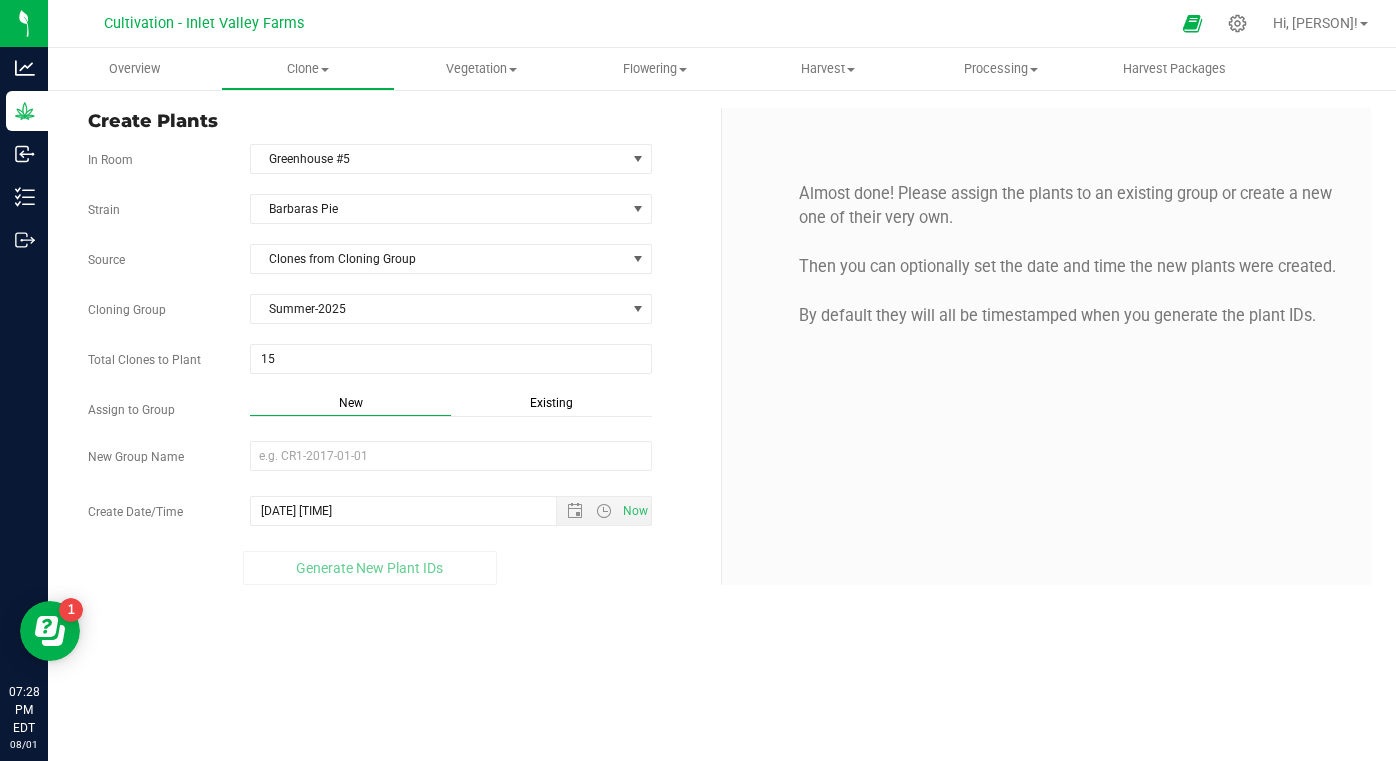 click on "Existing" at bounding box center [551, 405] 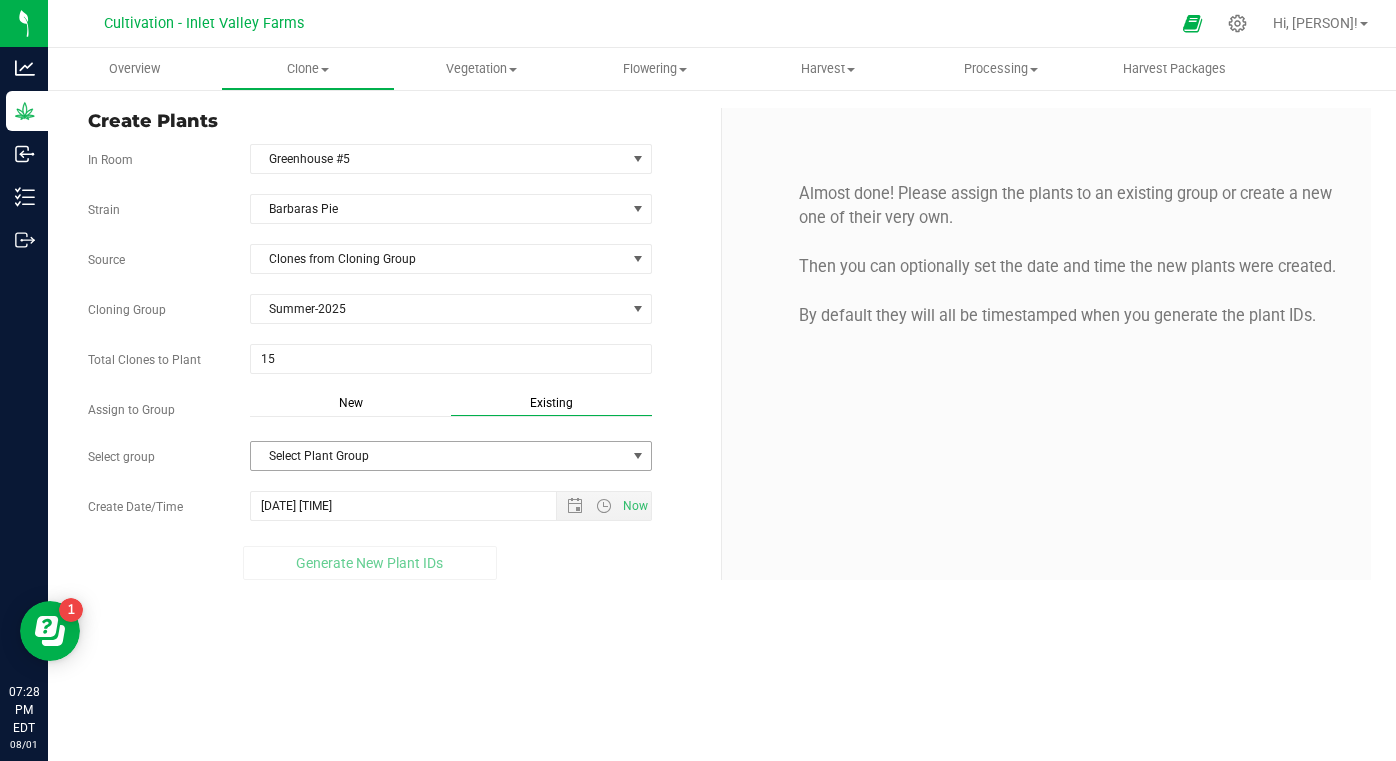 click on "Select Plant Group" at bounding box center [438, 456] 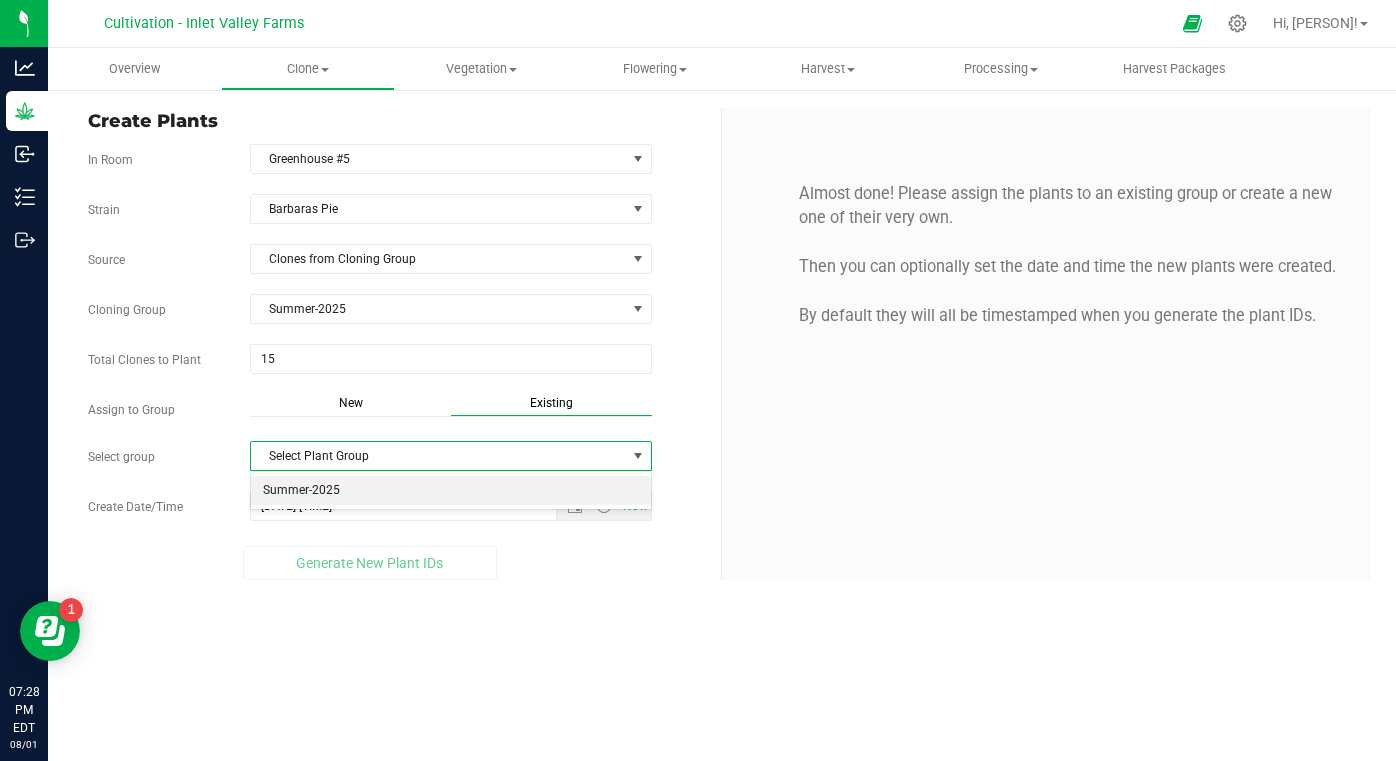click on "Summer-2025" at bounding box center [451, 491] 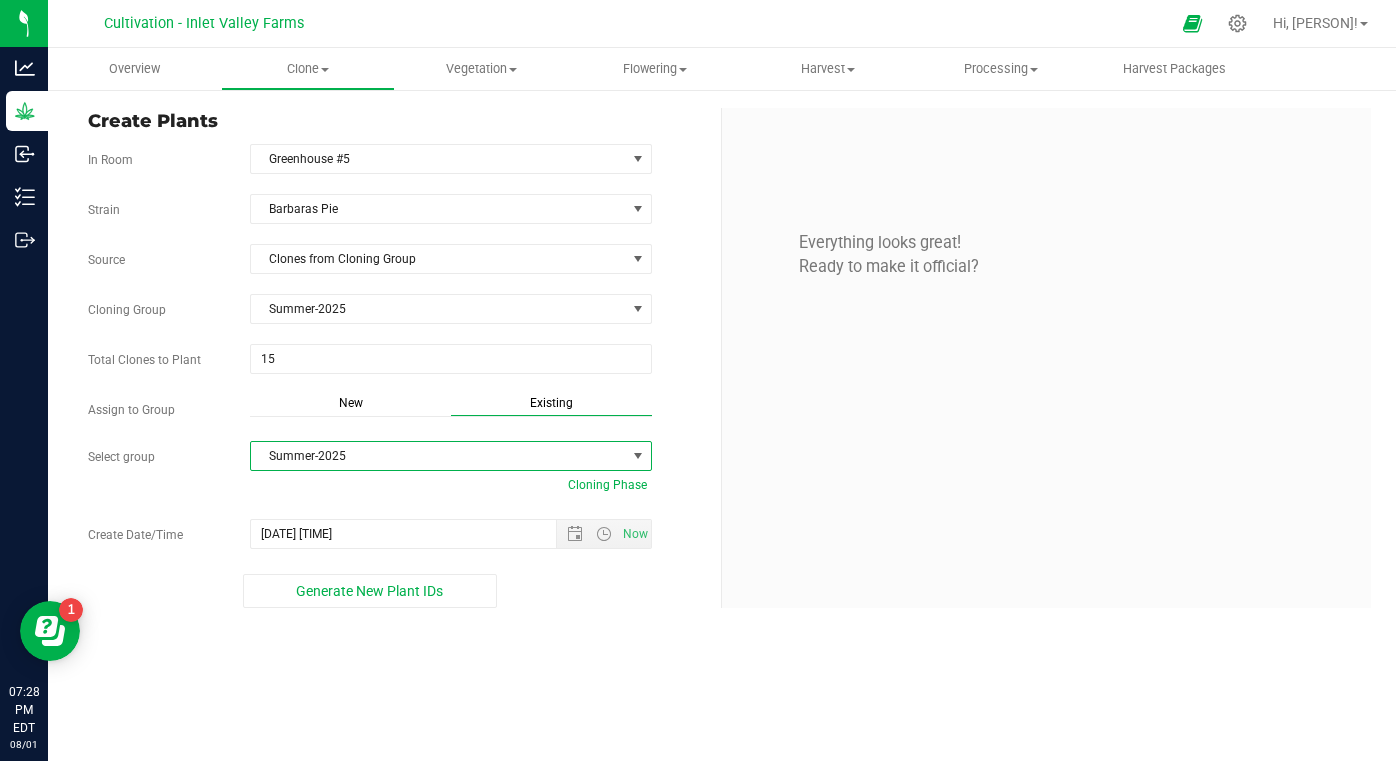 click on "Create Plants
In Room
Greenhouse #5 Select room Greenhouse #5
Strain
Barbaras Pie
Source
Clones from Cloning Group
Cloning Group
Summer-2025 Select Cloning Group Summer-2025
15" at bounding box center [722, 358] 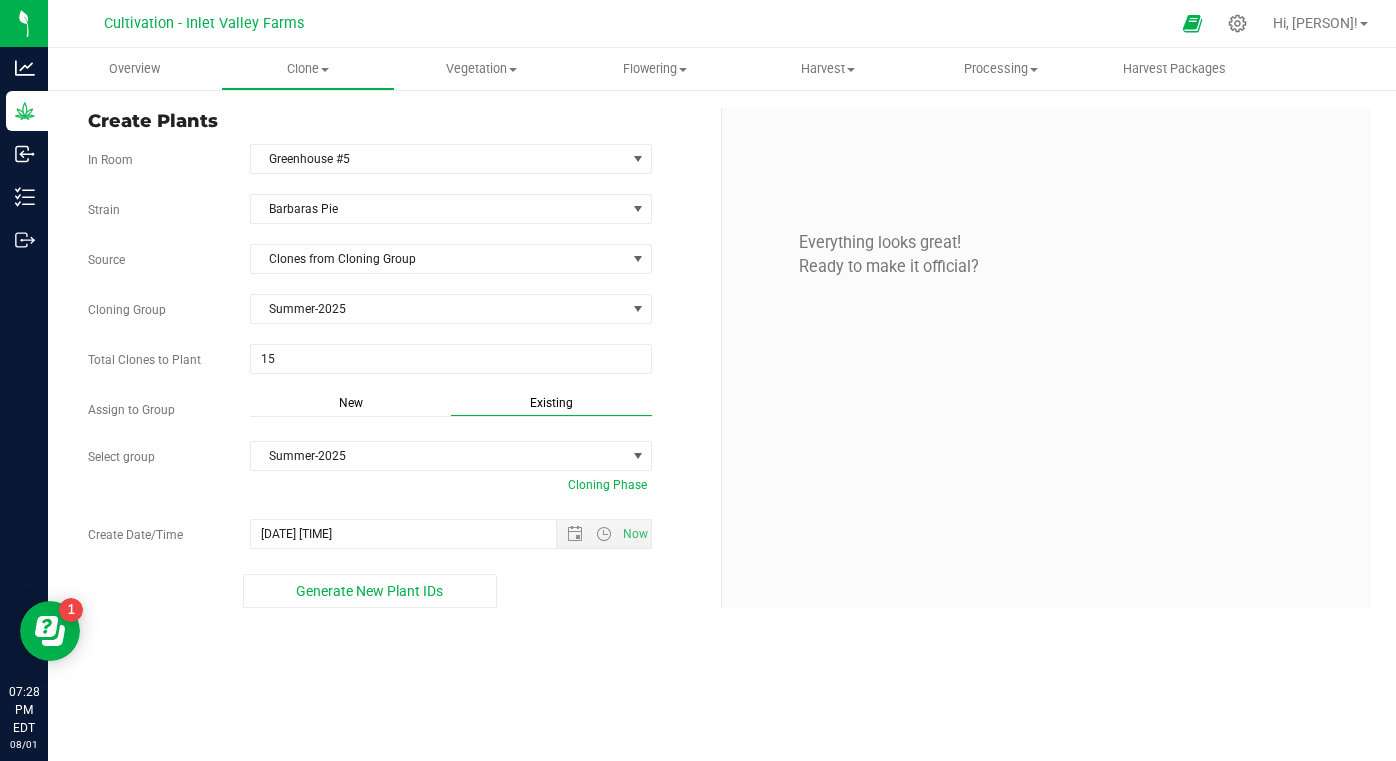 scroll, scrollTop: 0, scrollLeft: 0, axis: both 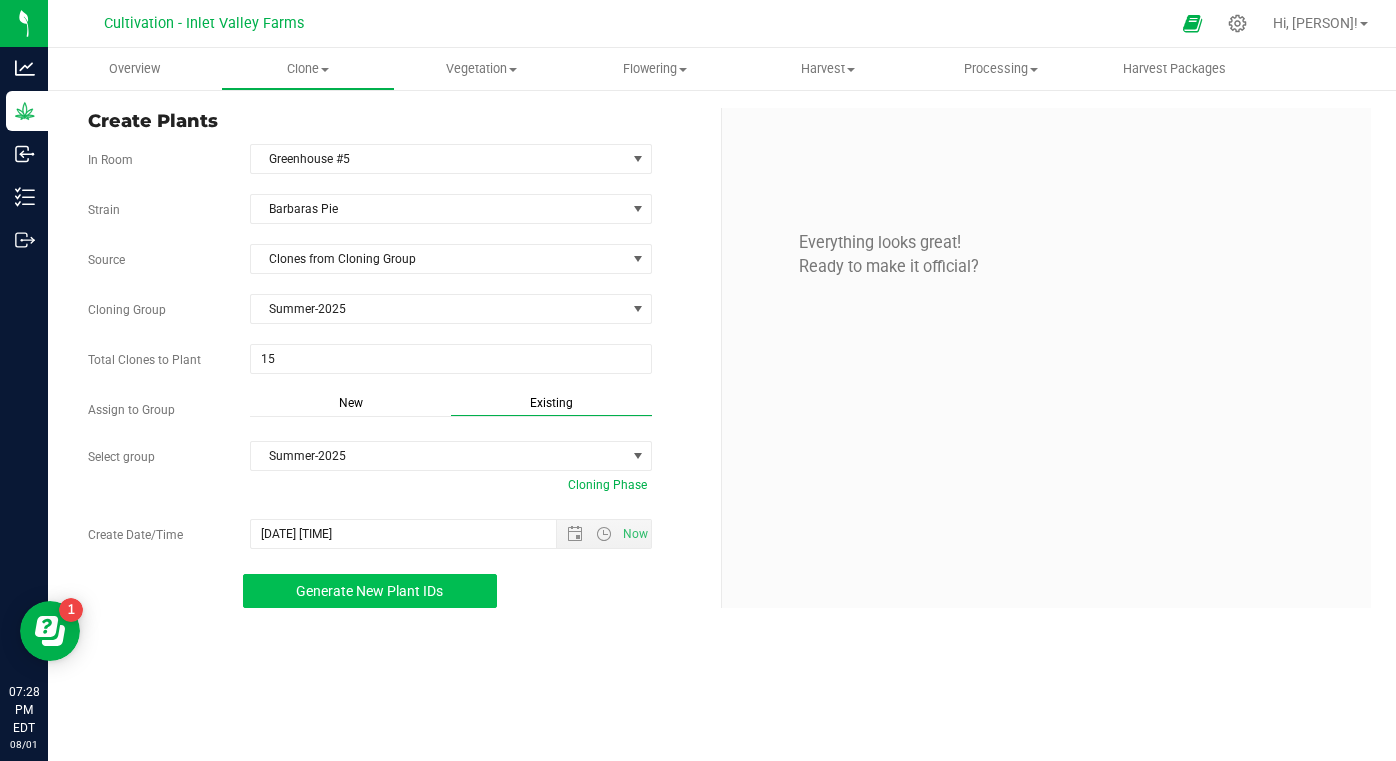 click on "Generate New Plant IDs" at bounding box center (370, 591) 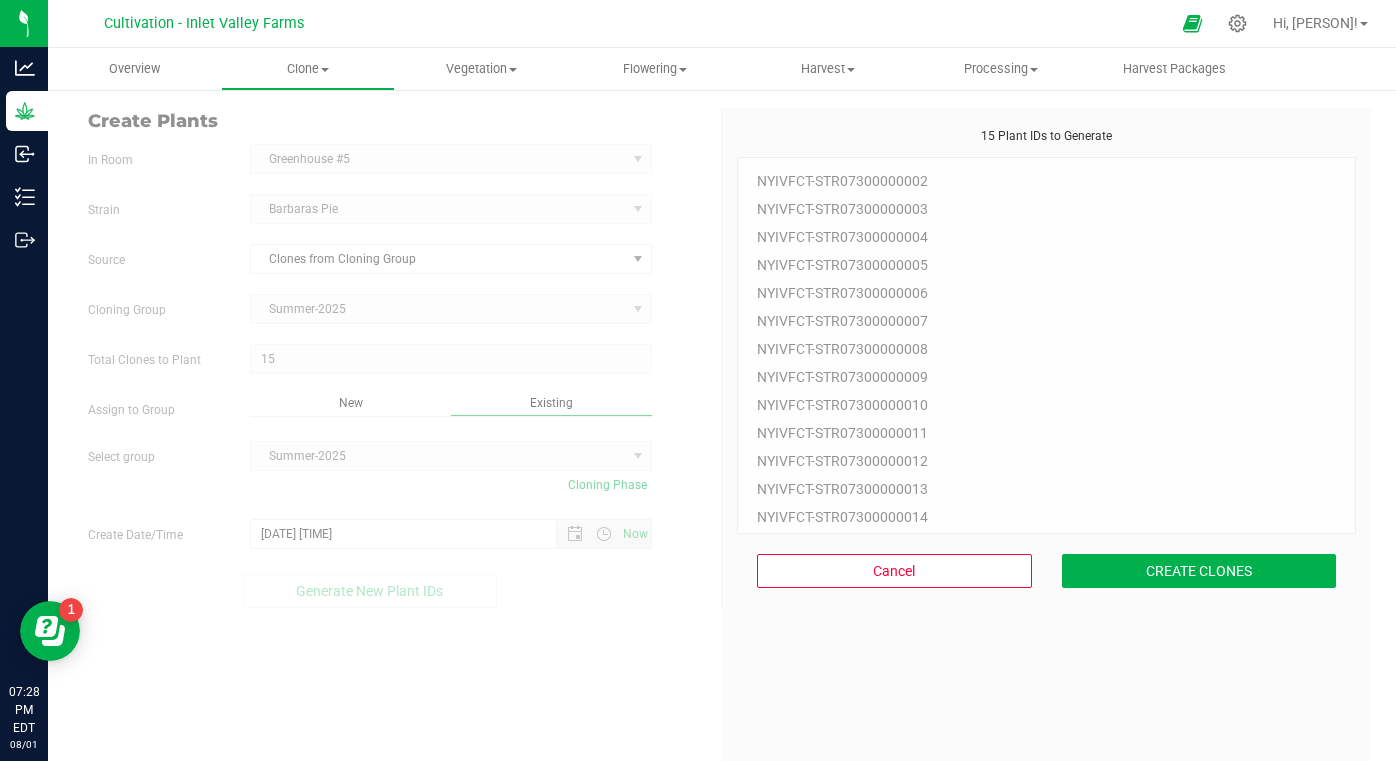 scroll, scrollTop: 60, scrollLeft: 0, axis: vertical 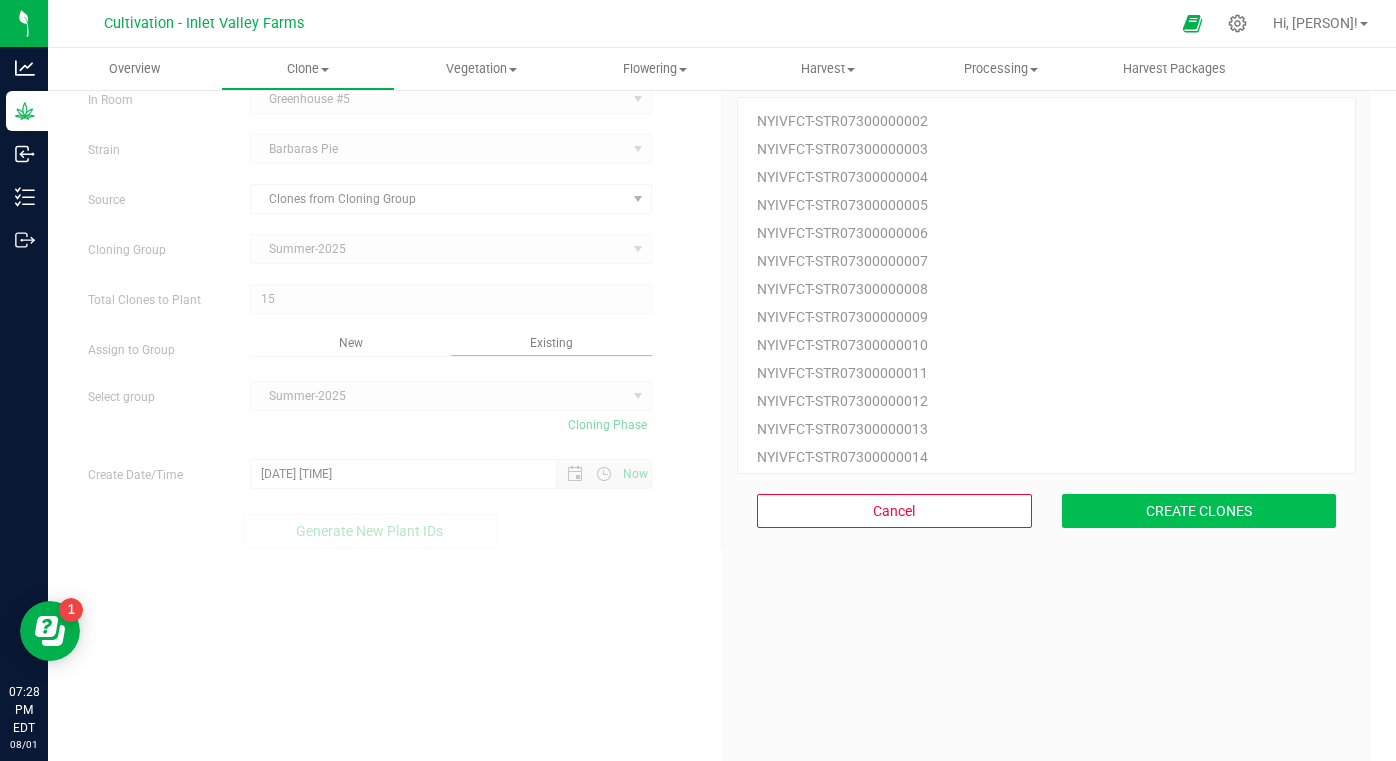 click on "CREATE CLONES" at bounding box center [1199, 511] 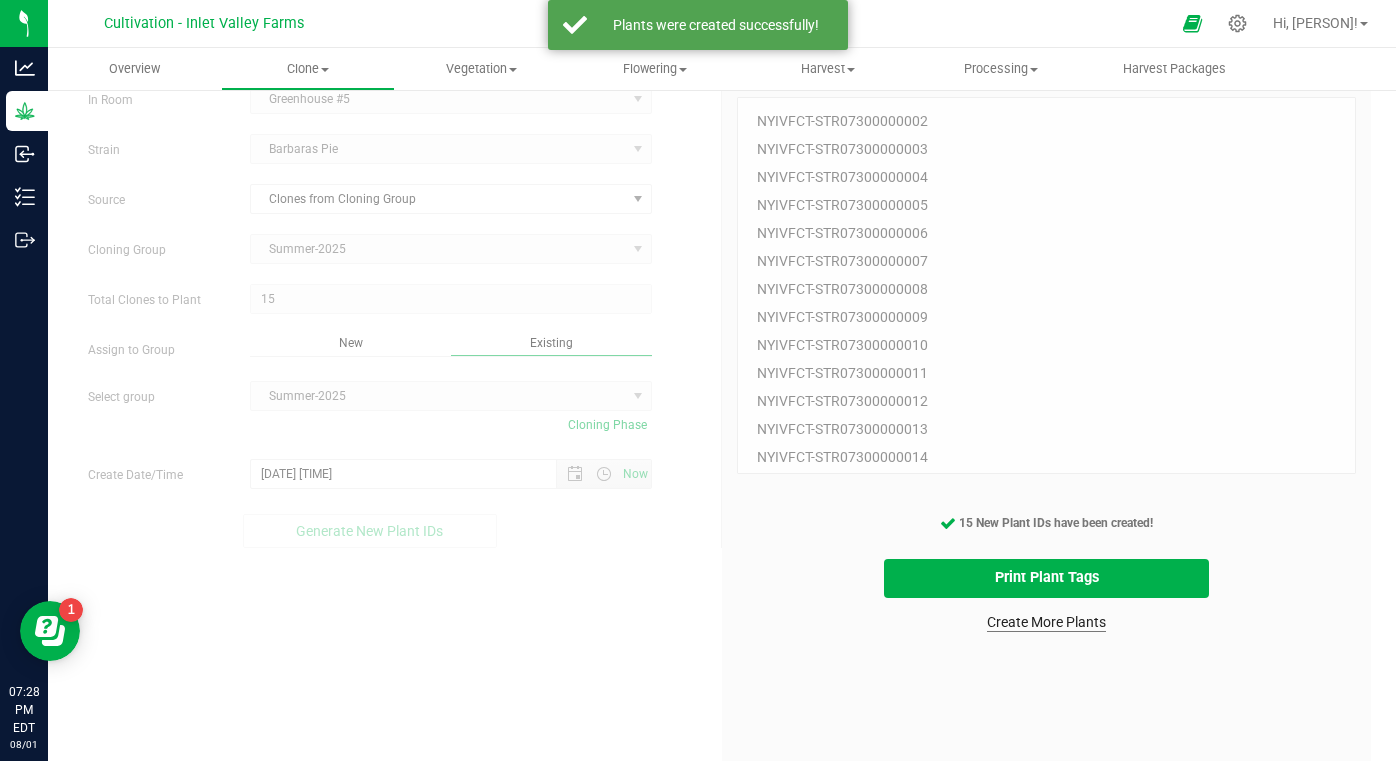 click on "Create More Plants" at bounding box center [1046, 622] 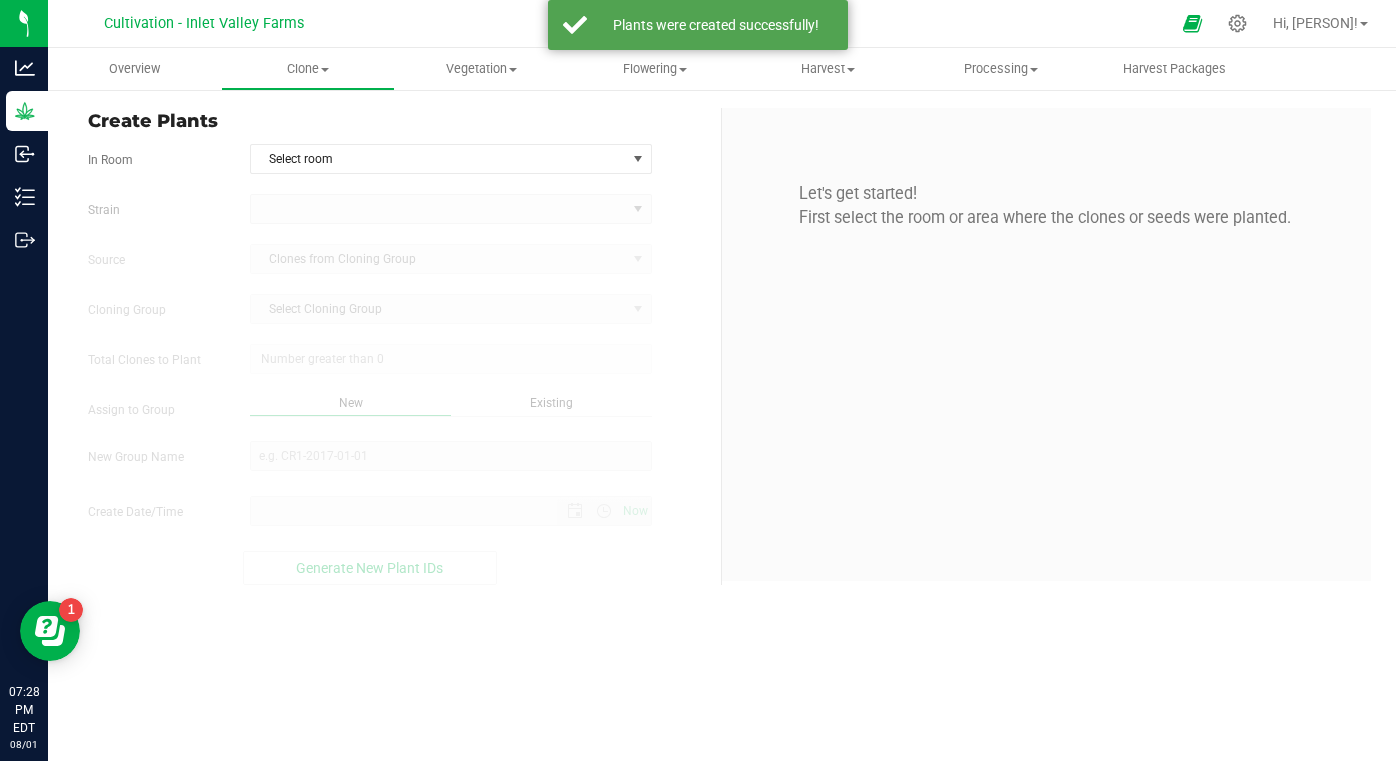 scroll, scrollTop: 0, scrollLeft: 0, axis: both 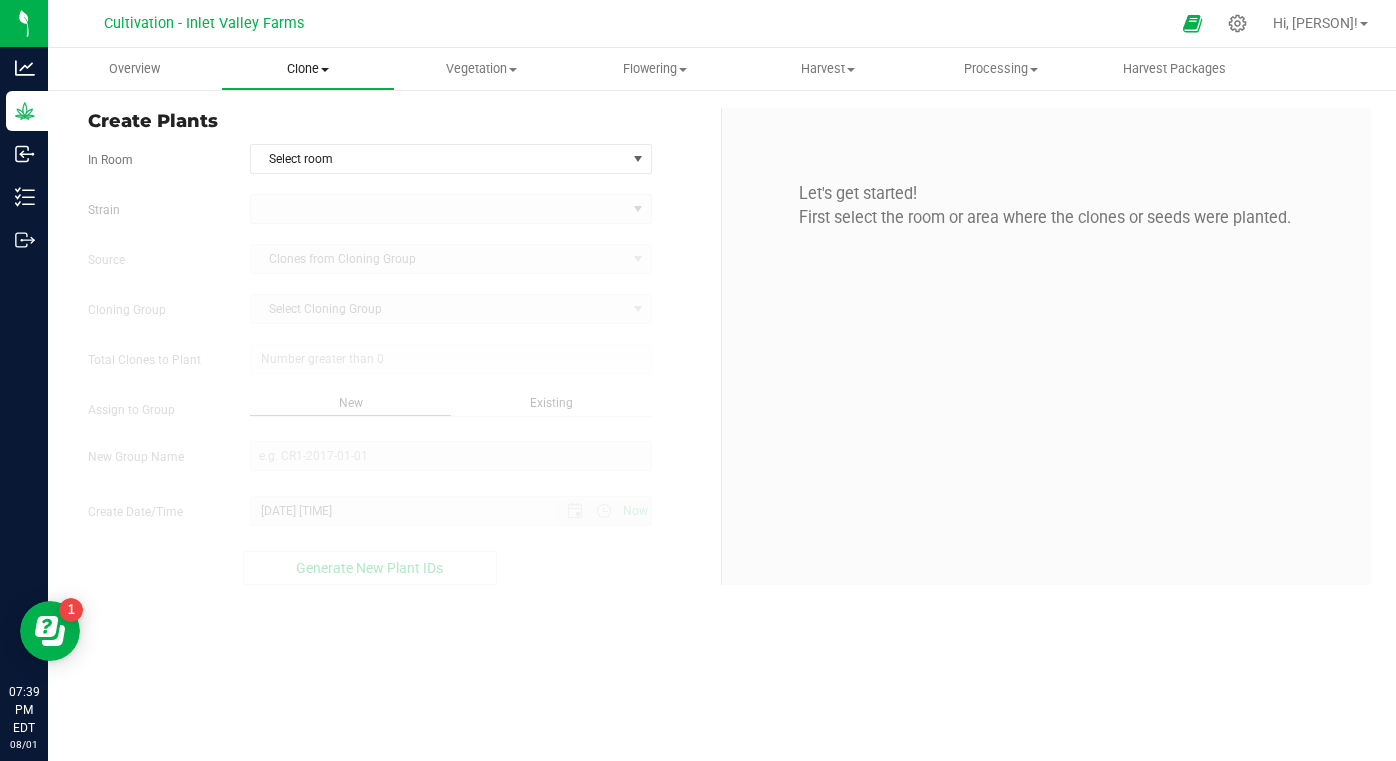 click on "Clone" at bounding box center [307, 69] 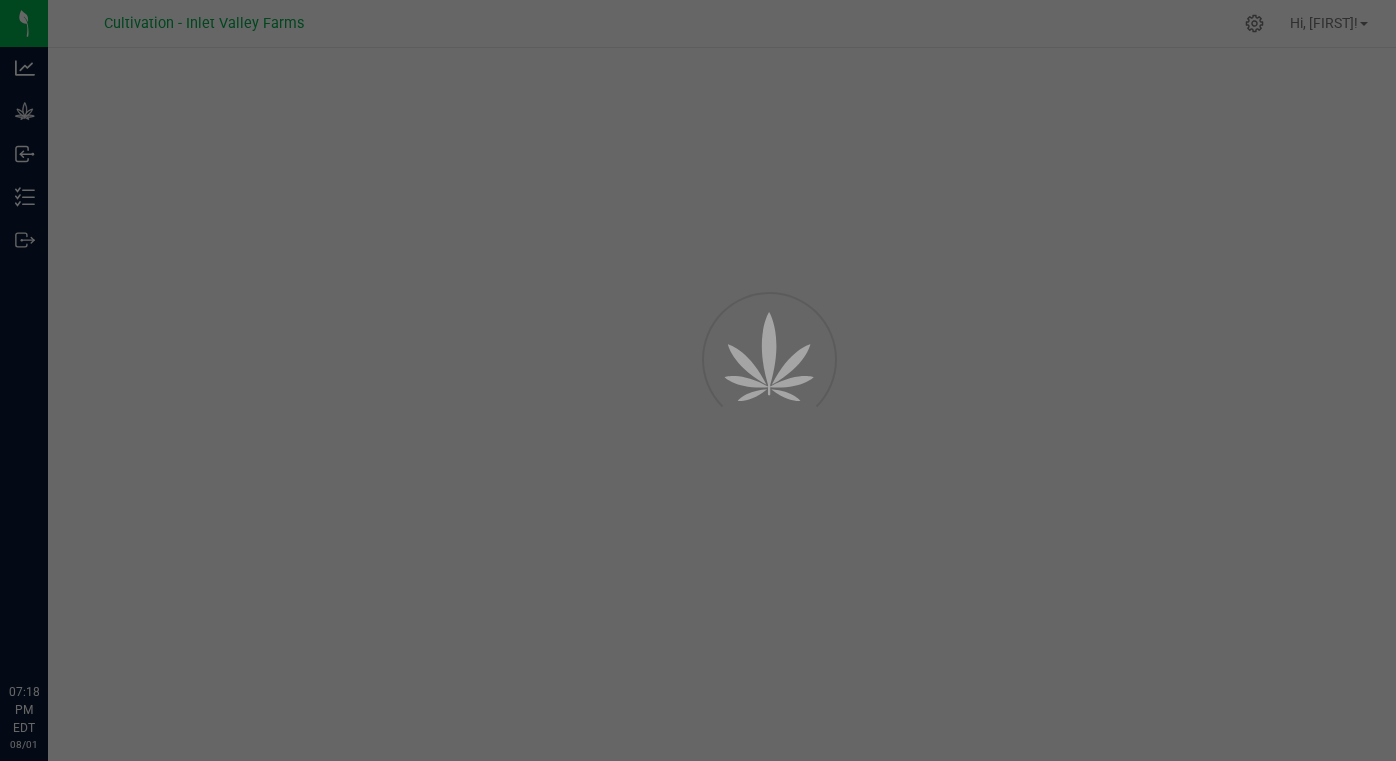 scroll, scrollTop: 0, scrollLeft: 0, axis: both 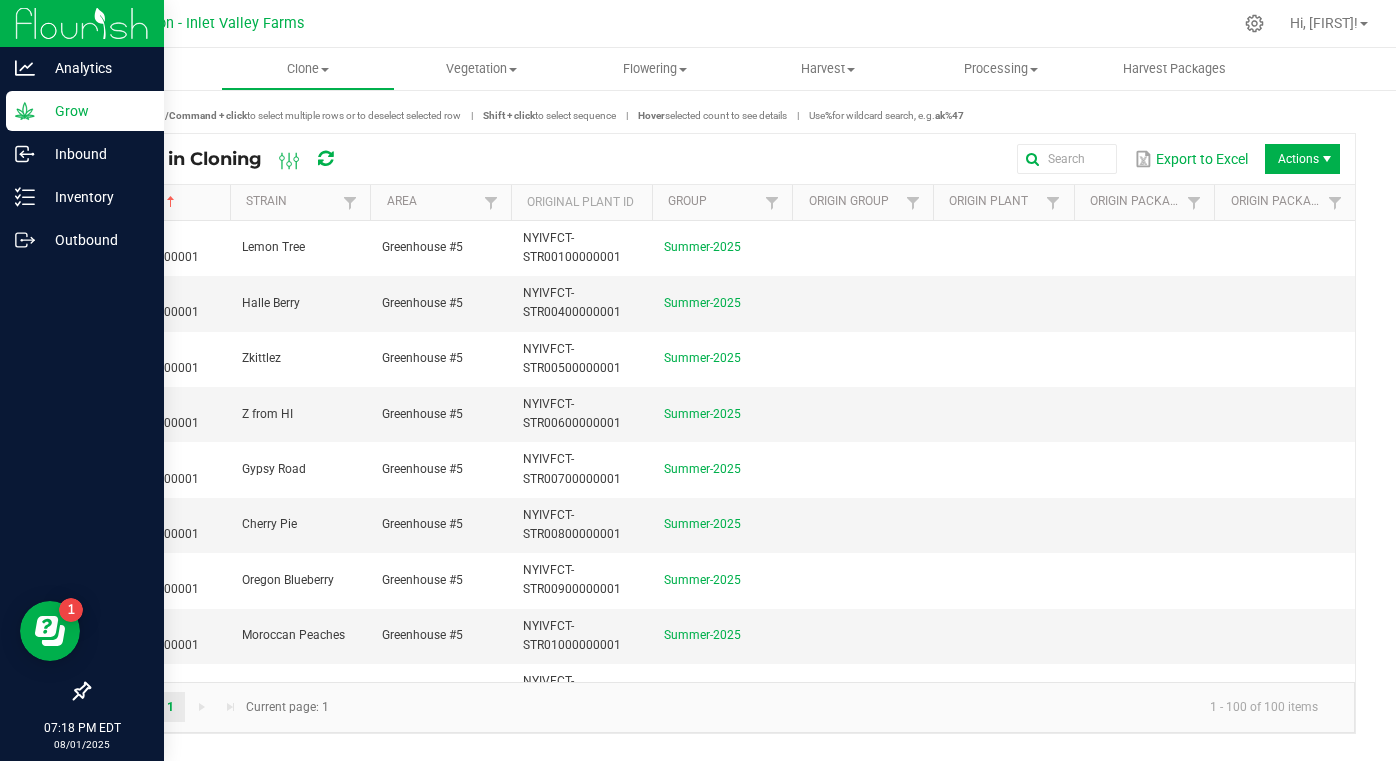 click on "Grow" at bounding box center [95, 111] 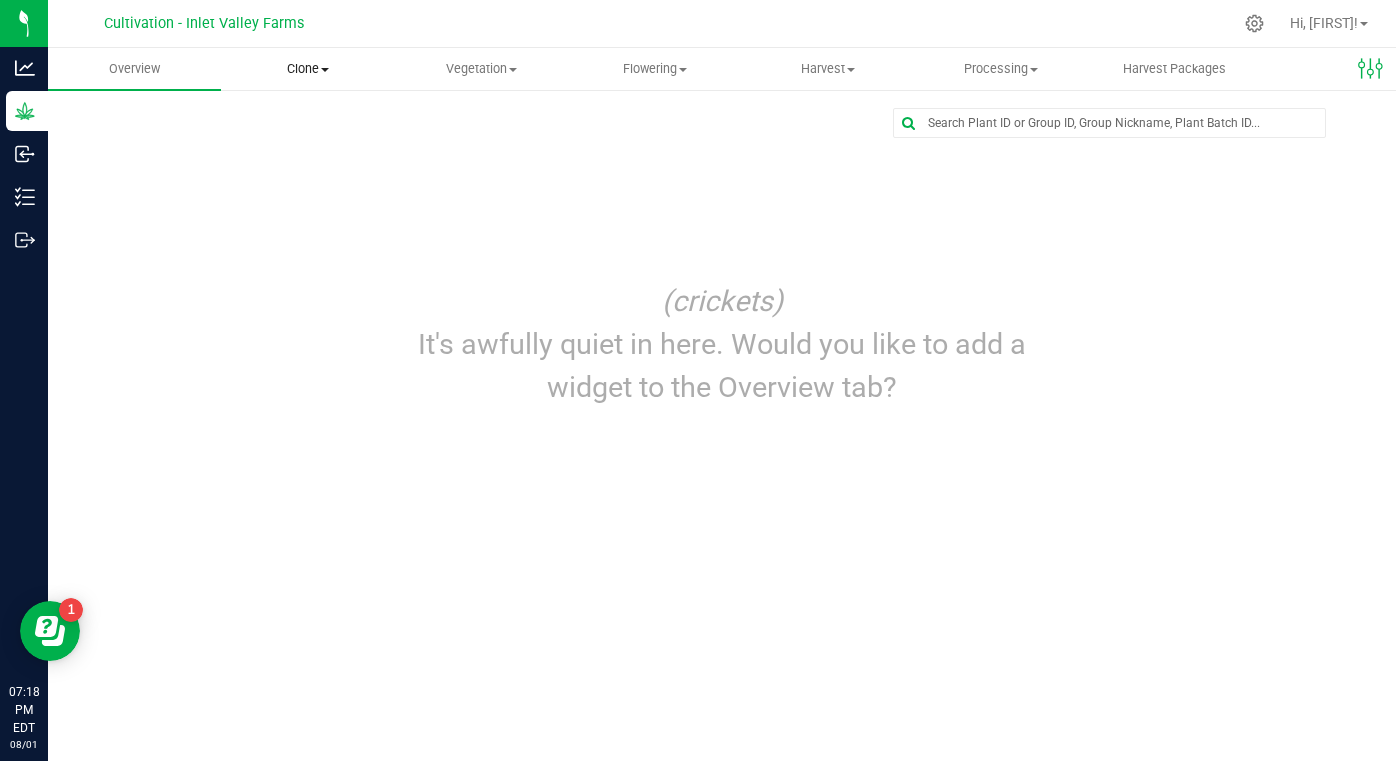 click on "Clone" at bounding box center (307, 69) 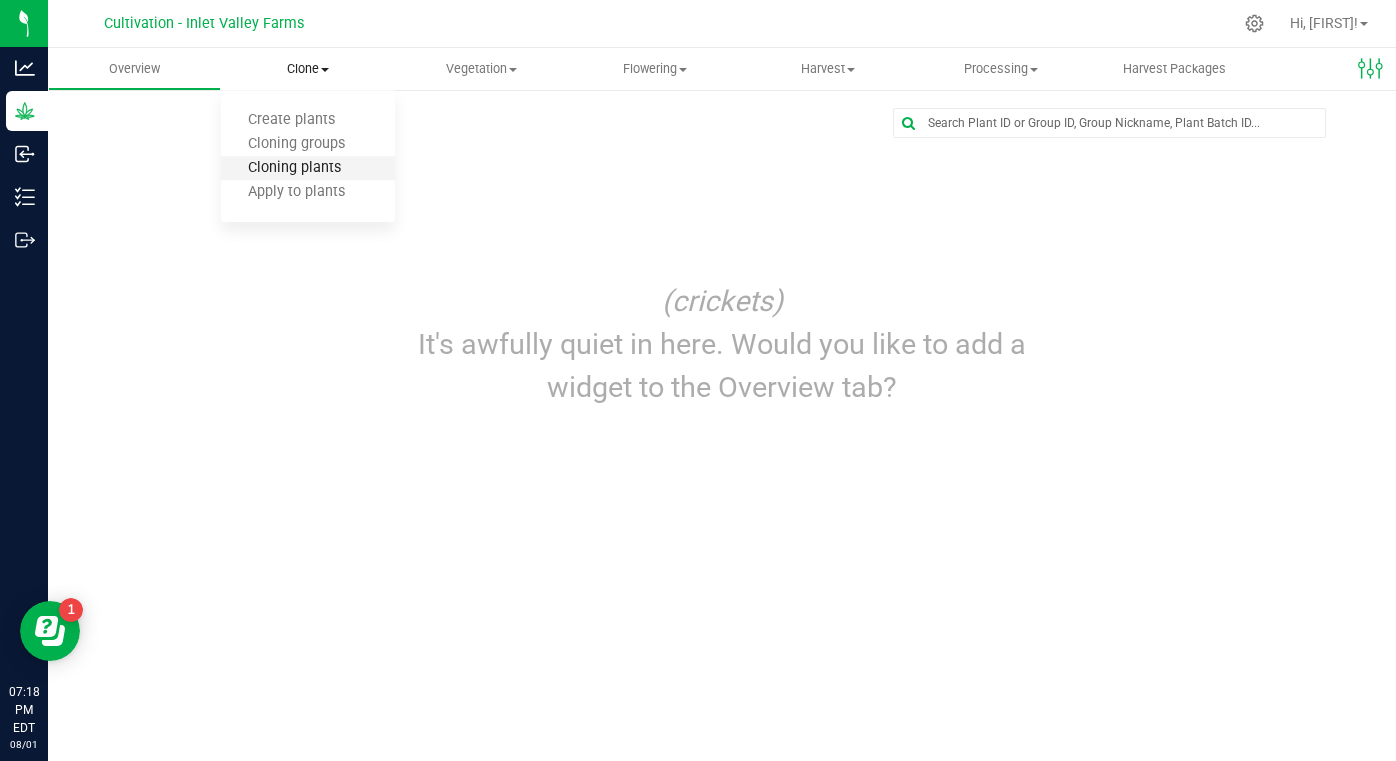 click on "Cloning plants" at bounding box center [294, 168] 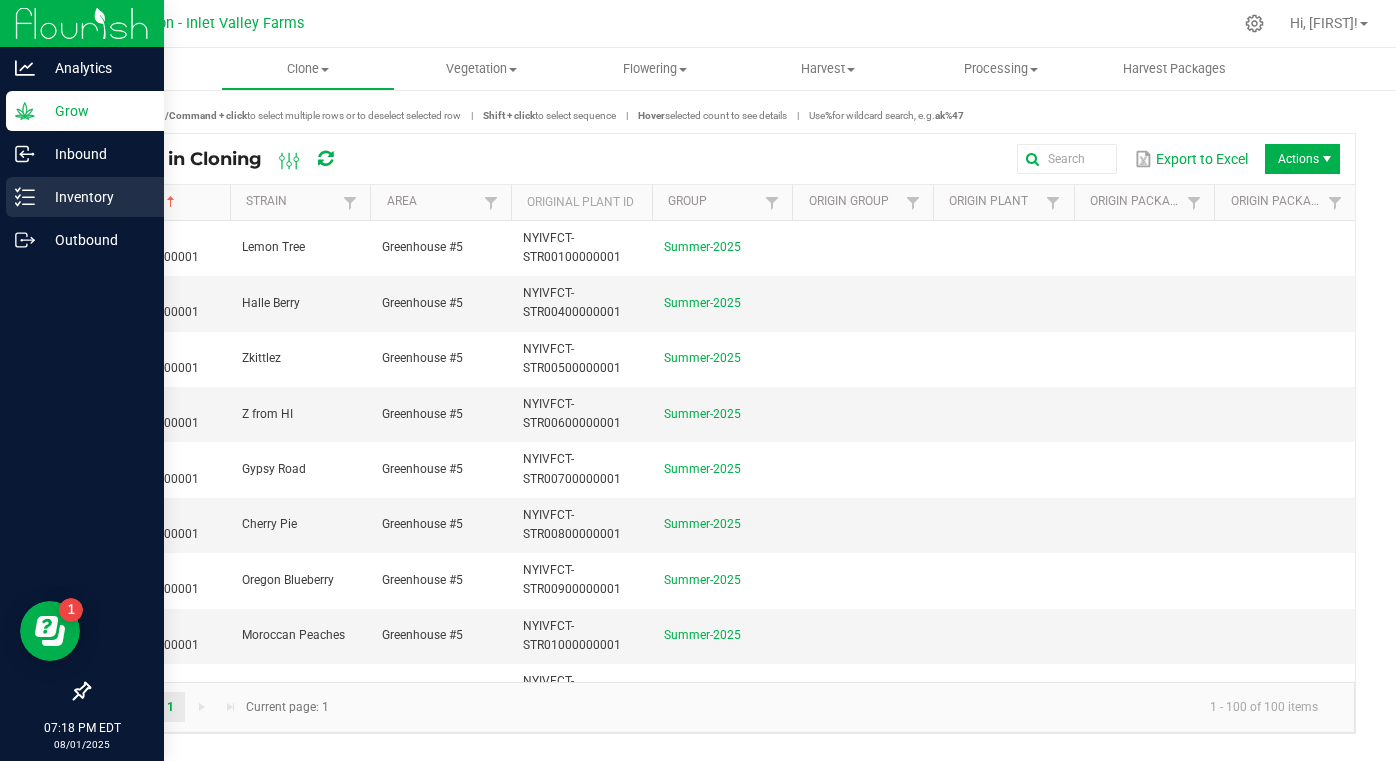 click 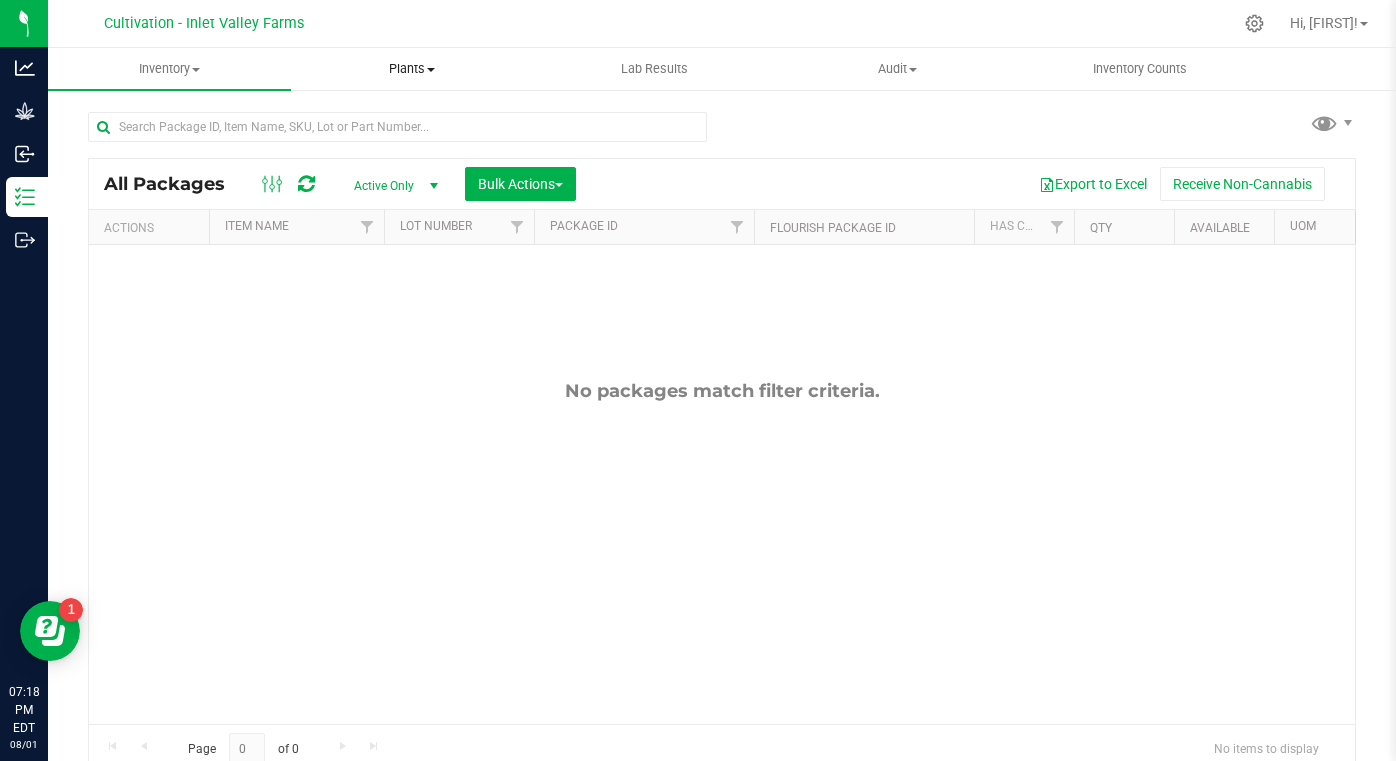 click on "Plants" at bounding box center [412, 69] 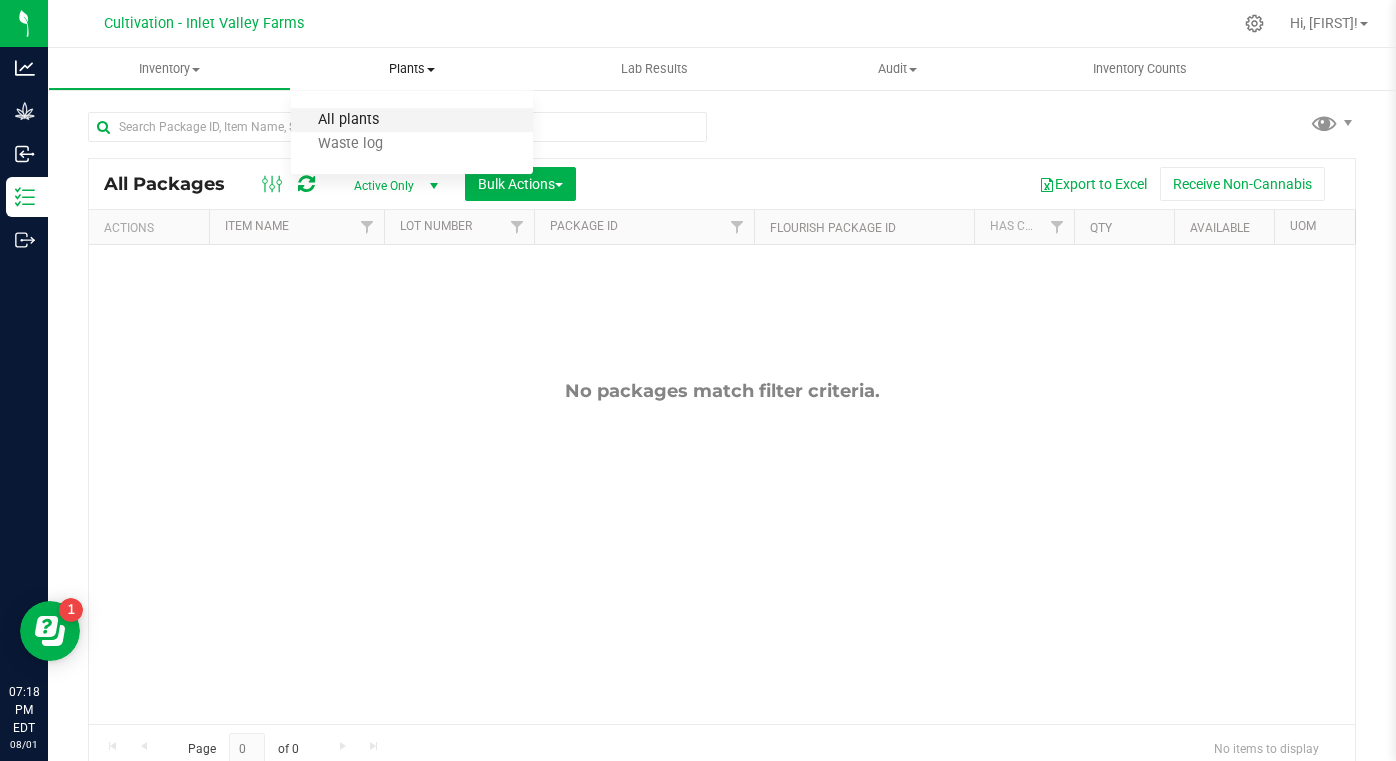 click on "All plants" at bounding box center (348, 120) 